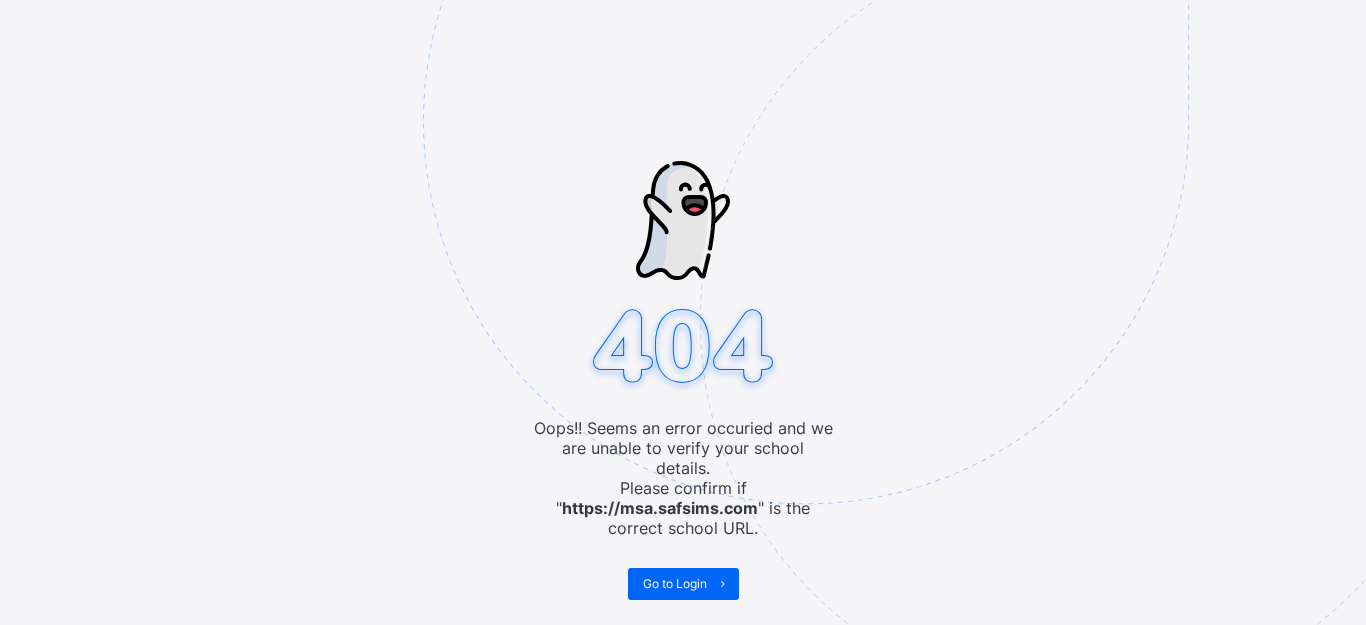 scroll, scrollTop: 0, scrollLeft: 0, axis: both 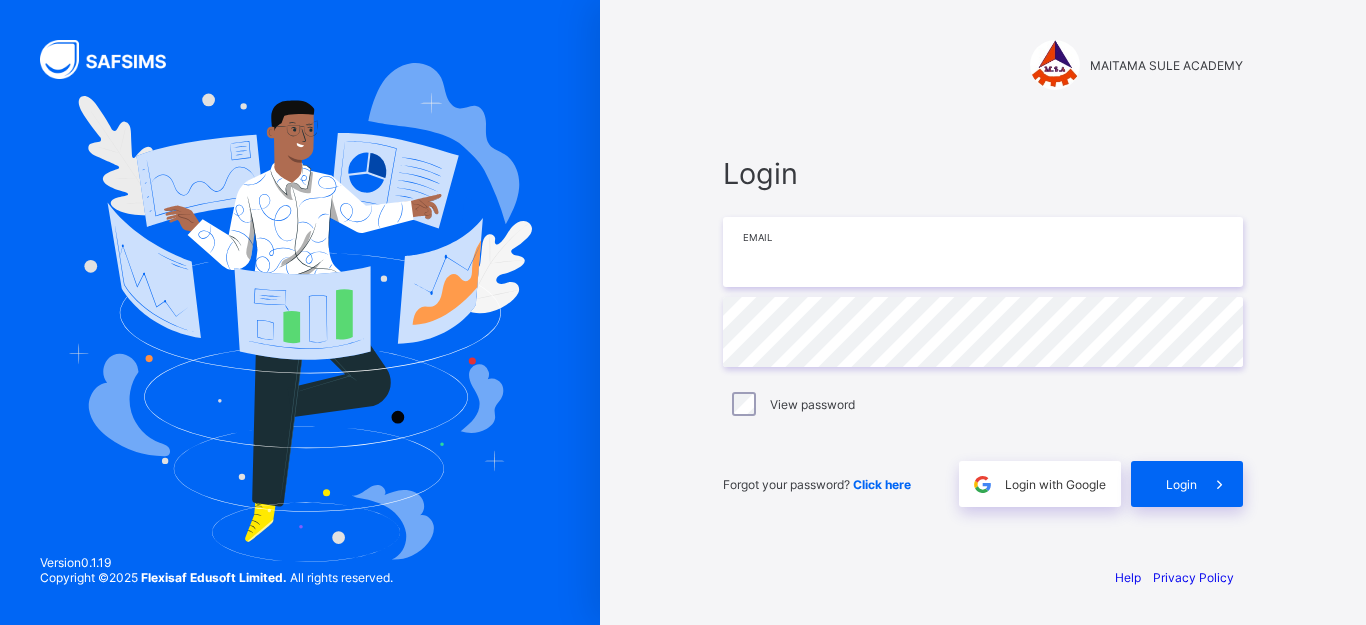 click at bounding box center [983, 252] 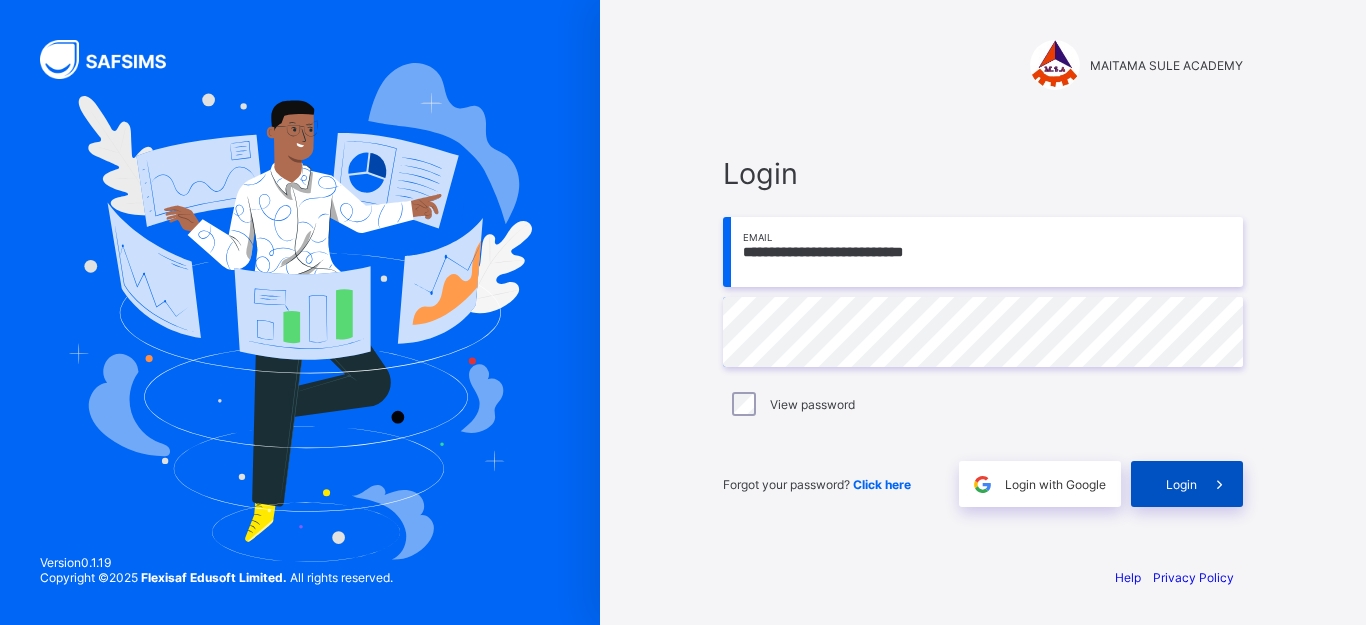 click on "Login" at bounding box center [1181, 484] 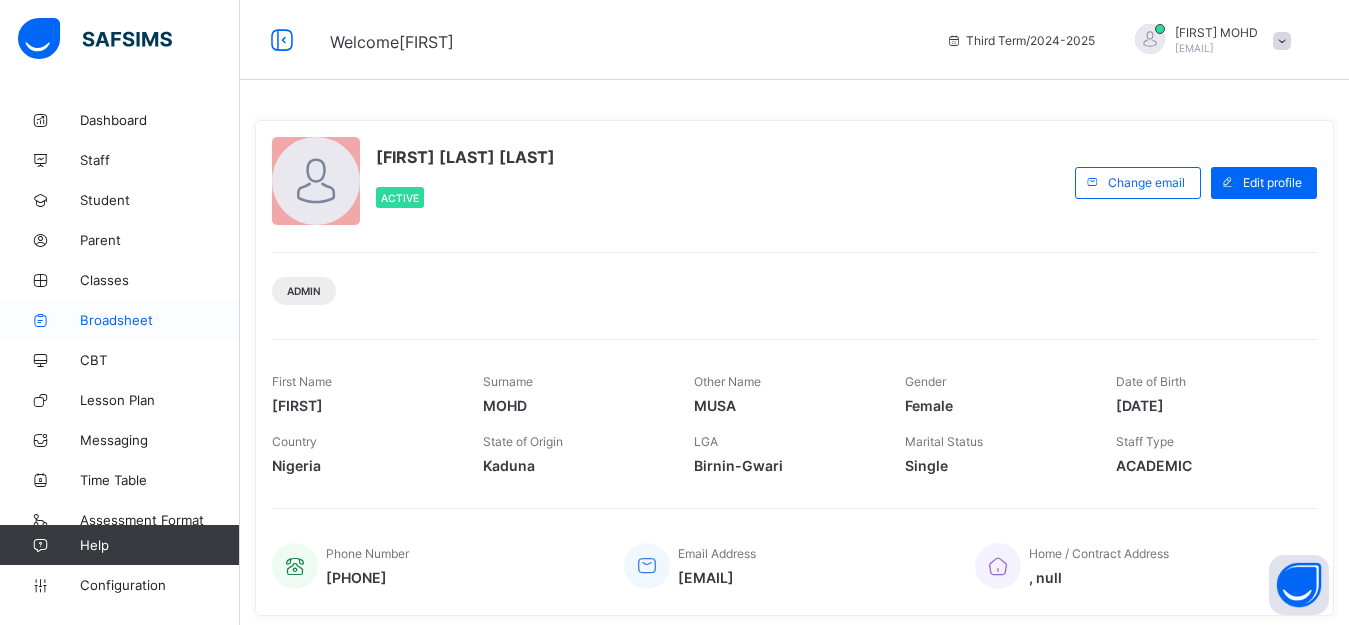 click on "Broadsheet" at bounding box center [160, 320] 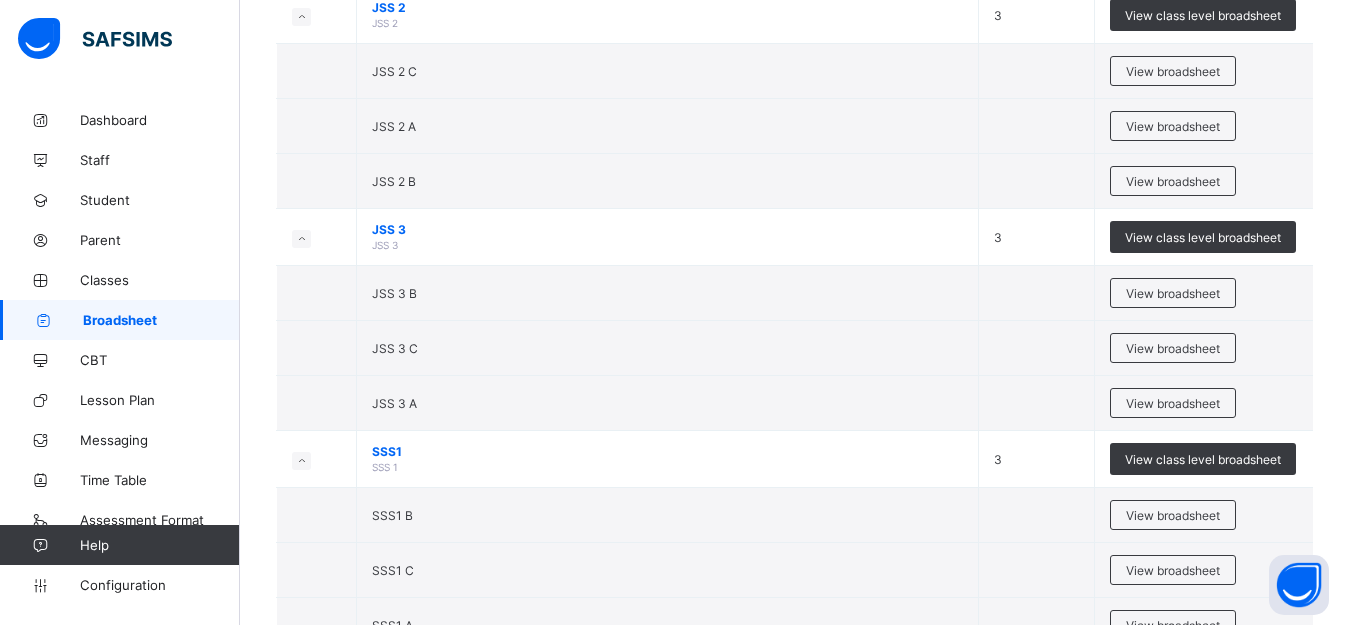 scroll, scrollTop: 2163, scrollLeft: 0, axis: vertical 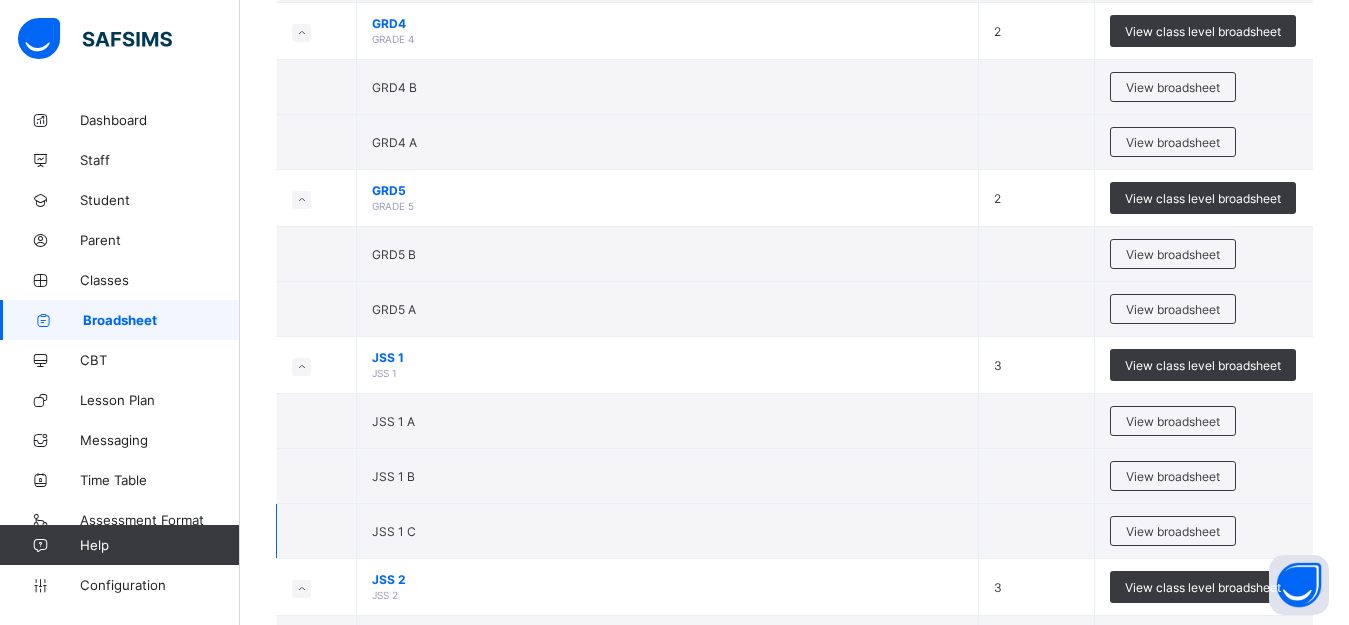 click on "JSS 1 C" at bounding box center (394, 531) 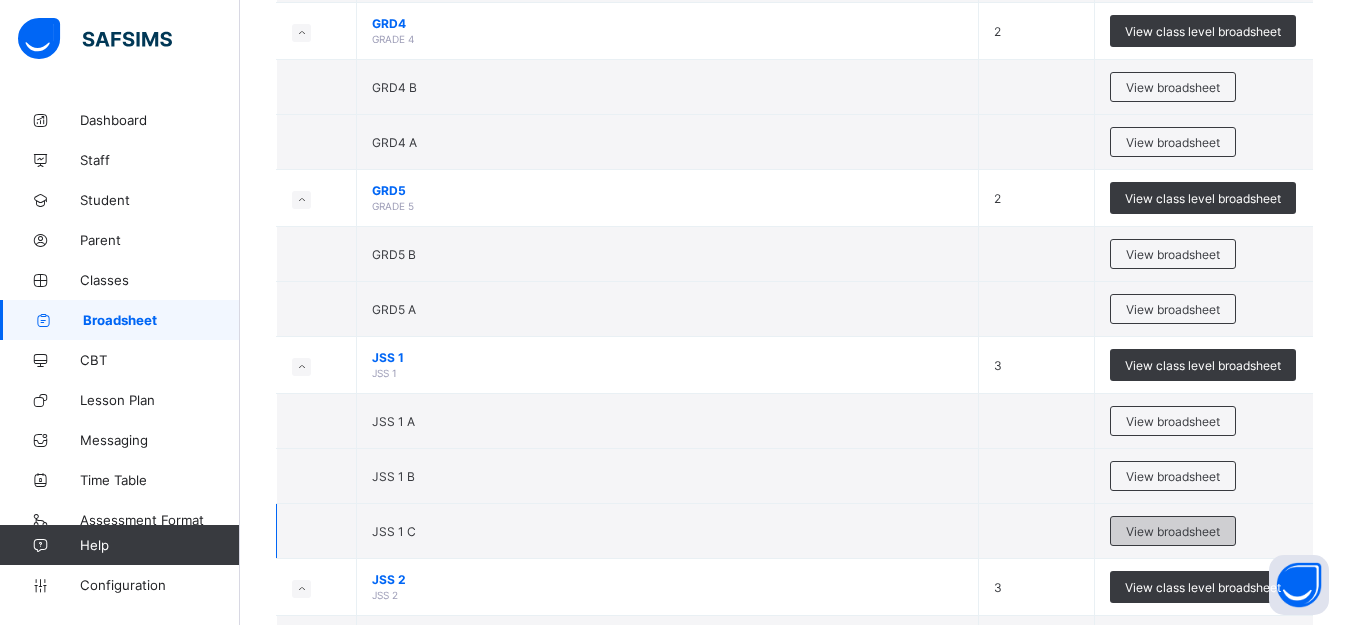 click on "View broadsheet" at bounding box center [1173, 531] 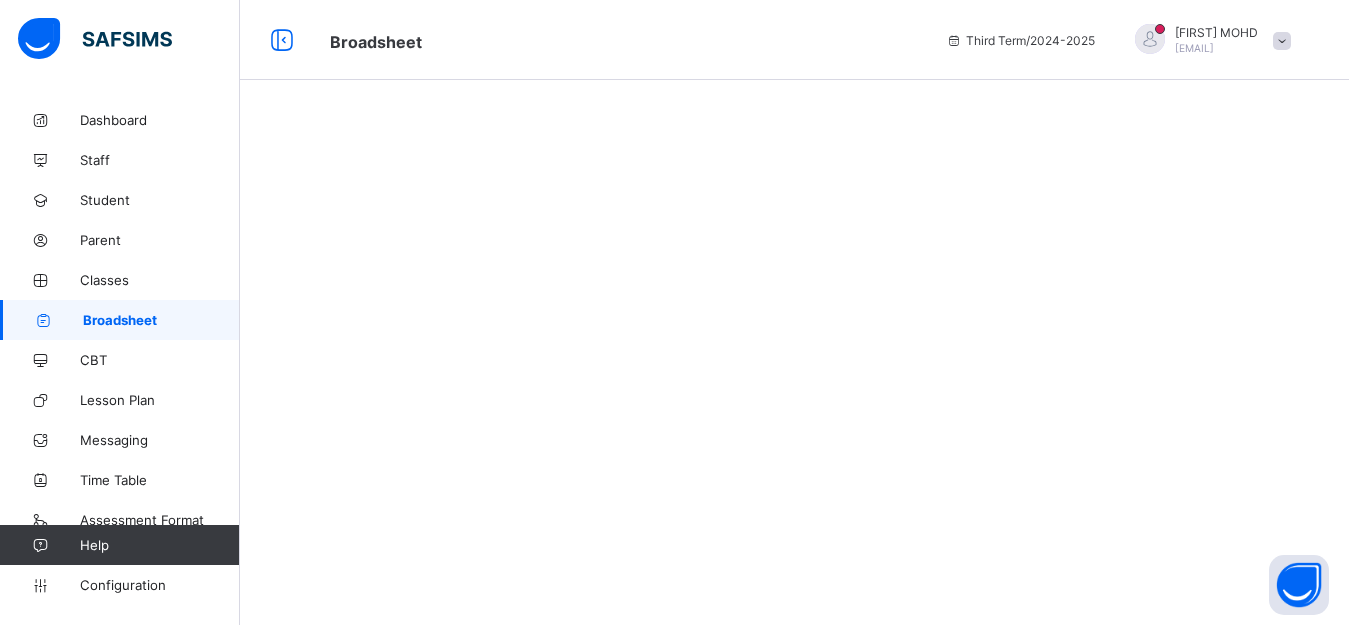 scroll, scrollTop: 0, scrollLeft: 0, axis: both 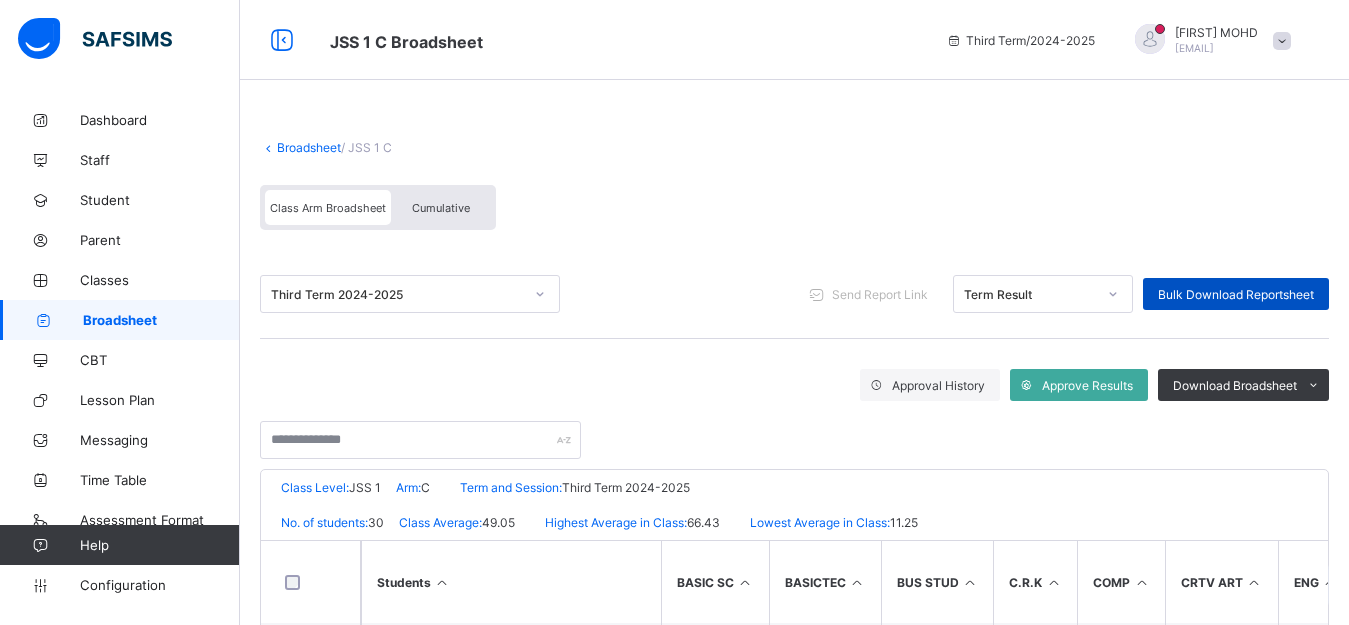 click on "Bulk Download Reportsheet" at bounding box center [1236, 294] 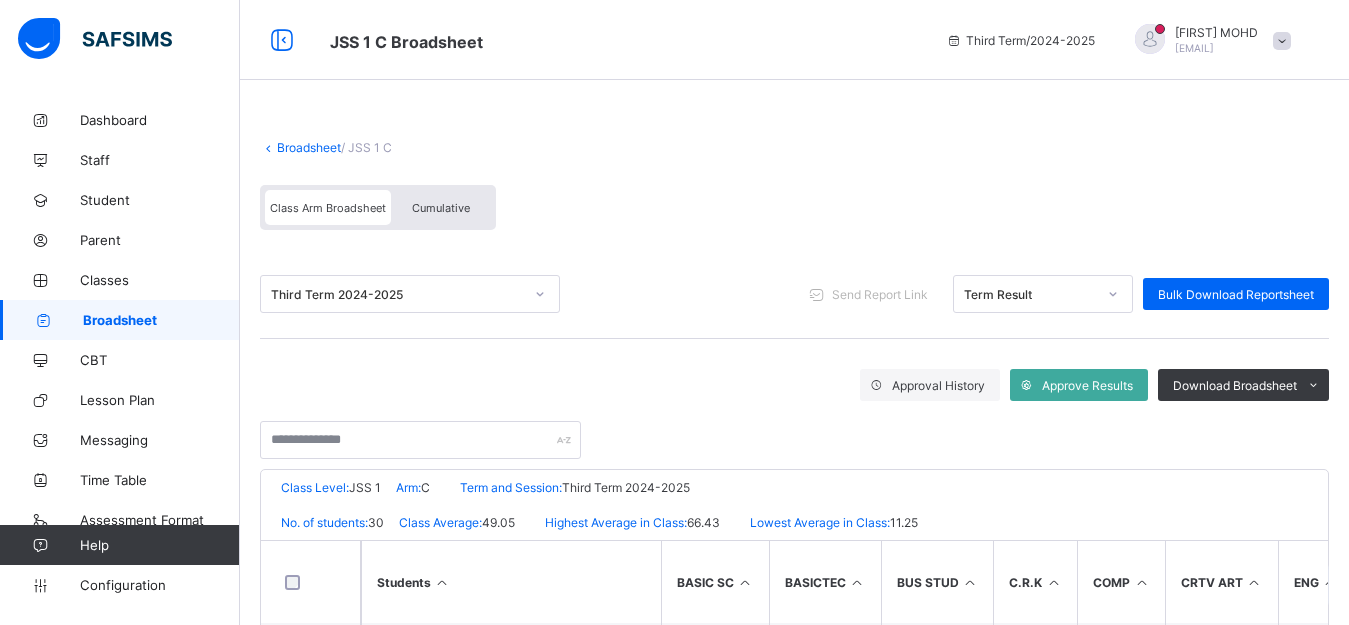 click on "Broadsheet" at bounding box center [309, 147] 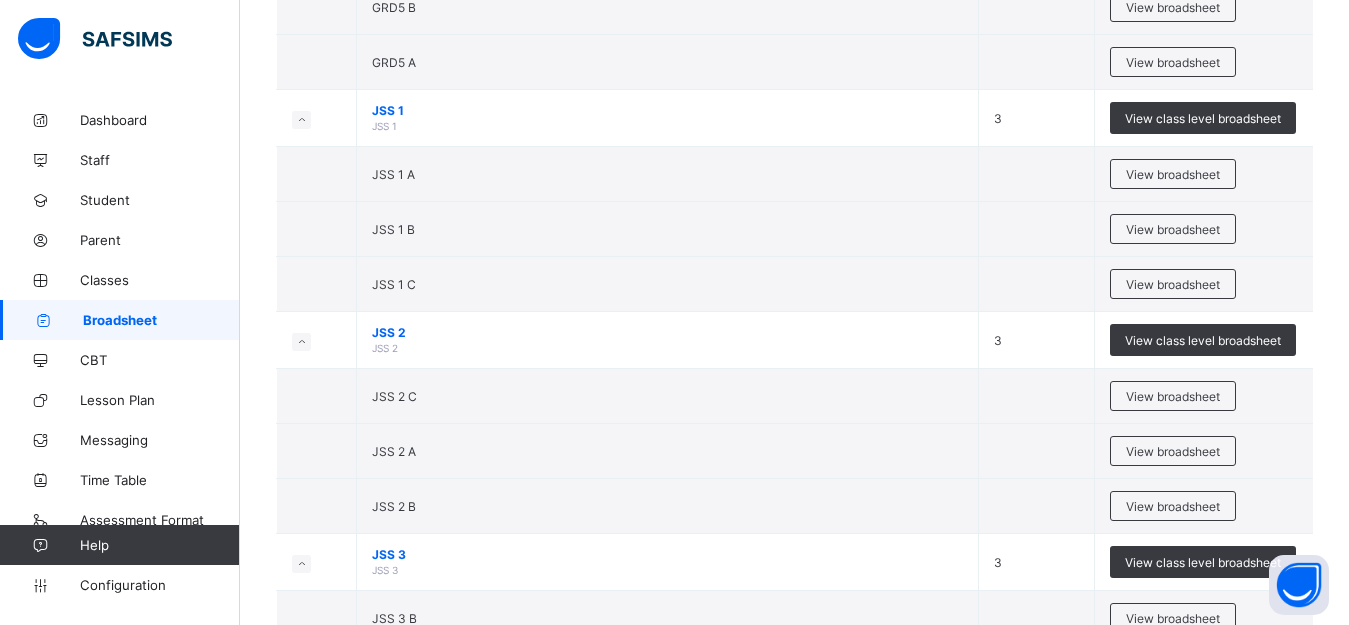 scroll, scrollTop: 1320, scrollLeft: 0, axis: vertical 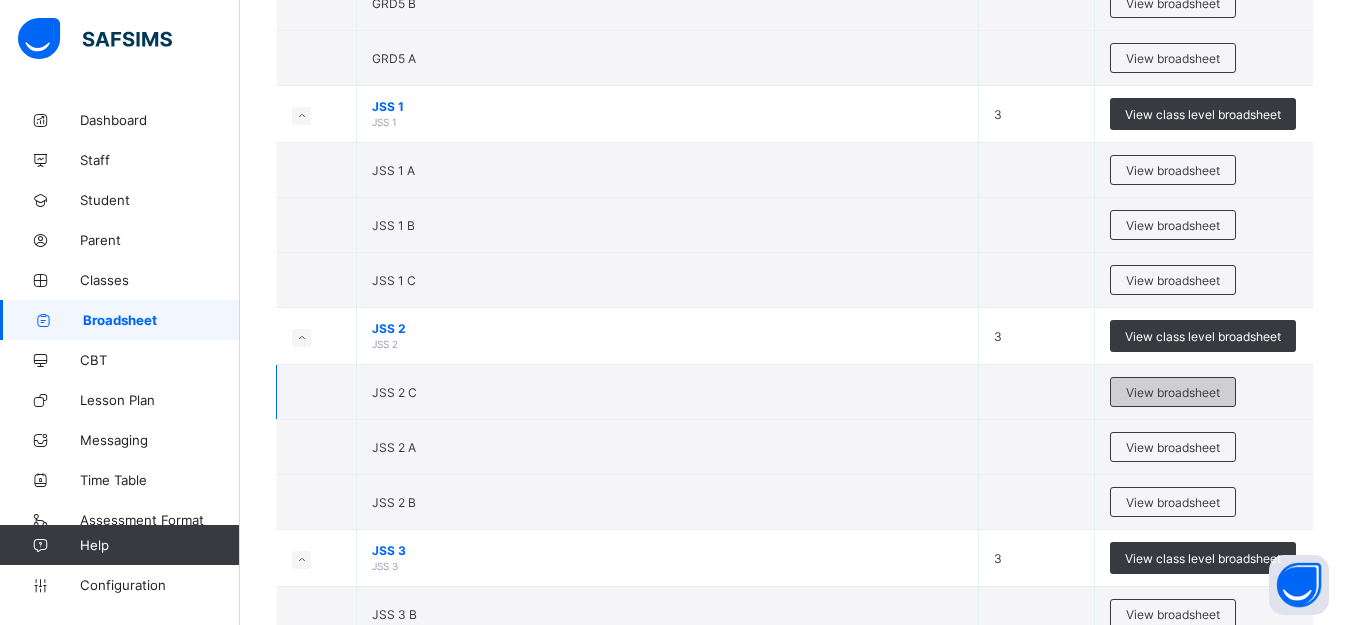 click on "View broadsheet" at bounding box center [1173, 392] 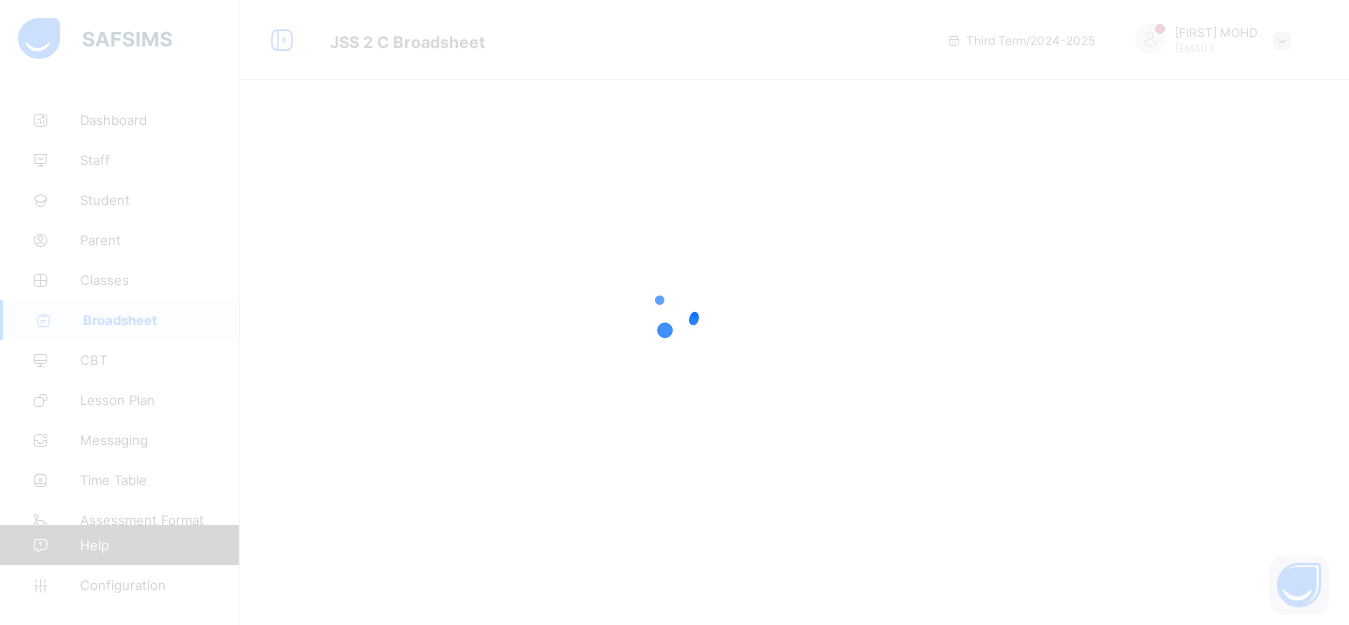 scroll, scrollTop: 0, scrollLeft: 0, axis: both 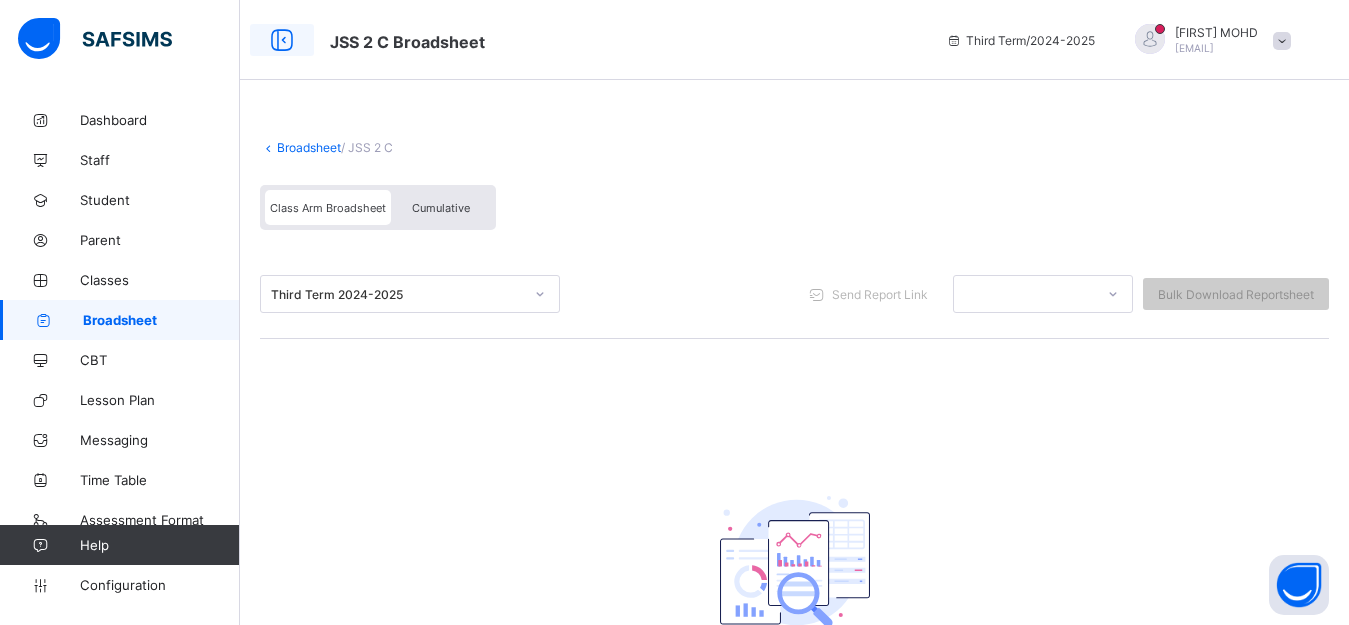 click at bounding box center (282, 40) 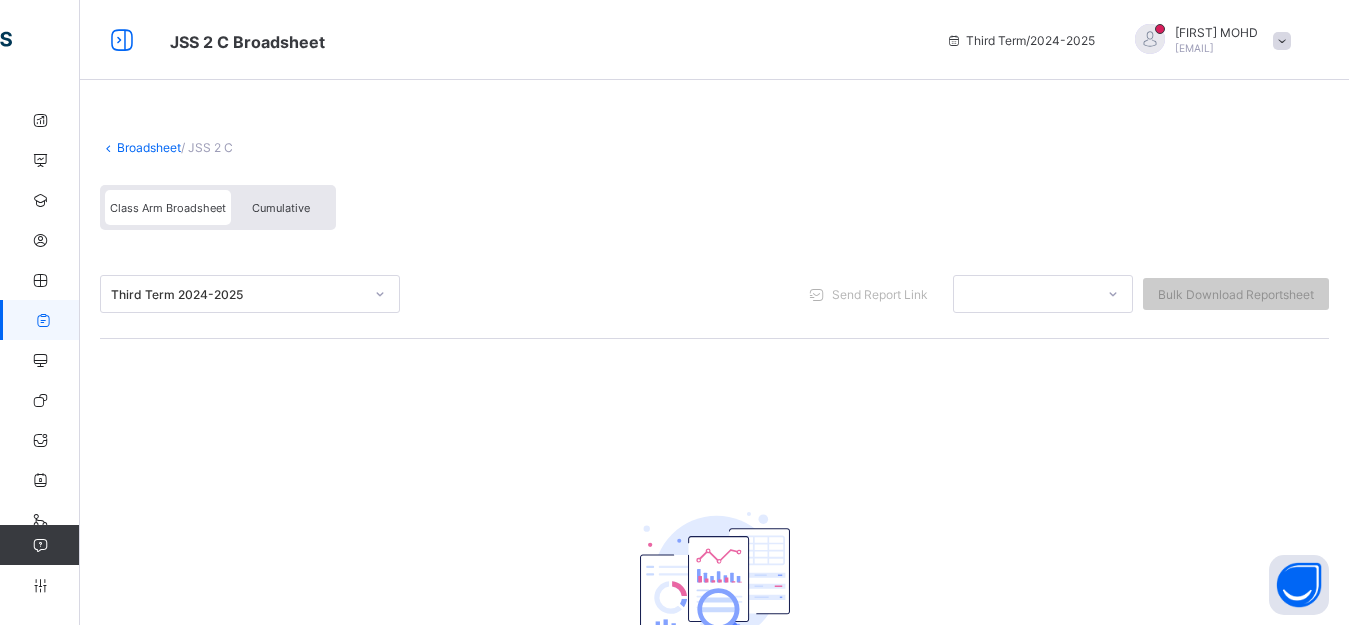 click on "Broadsheet" at bounding box center (149, 147) 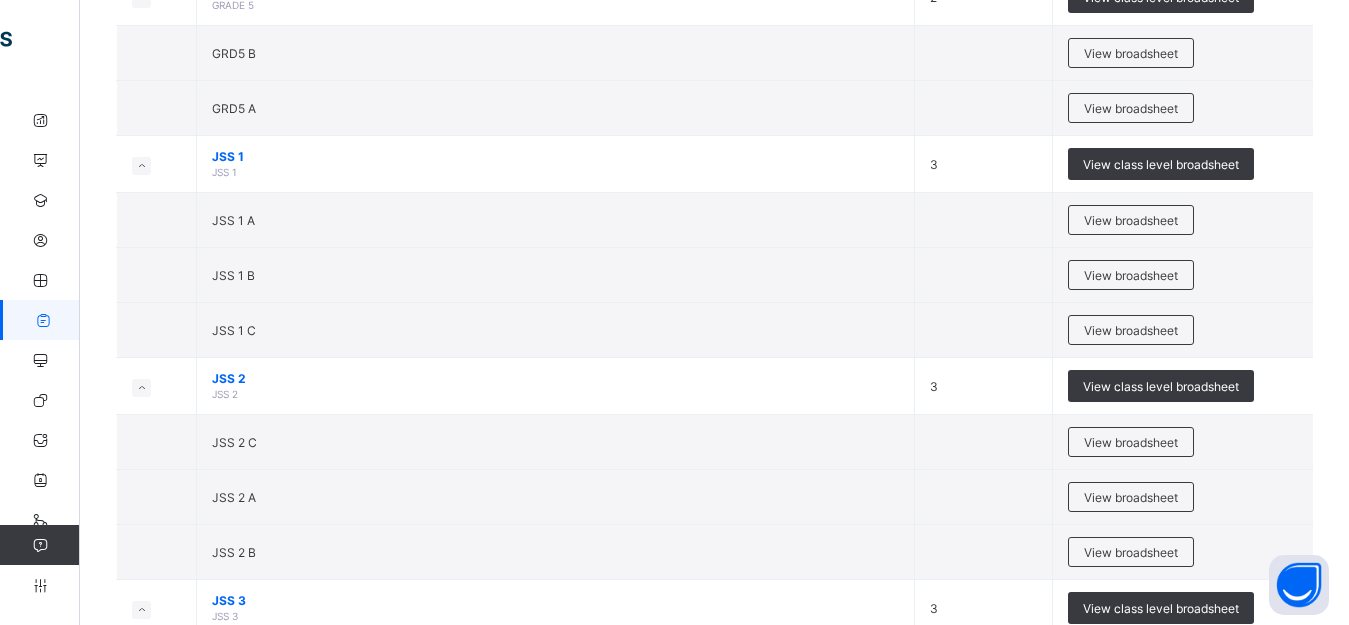 scroll, scrollTop: 1280, scrollLeft: 0, axis: vertical 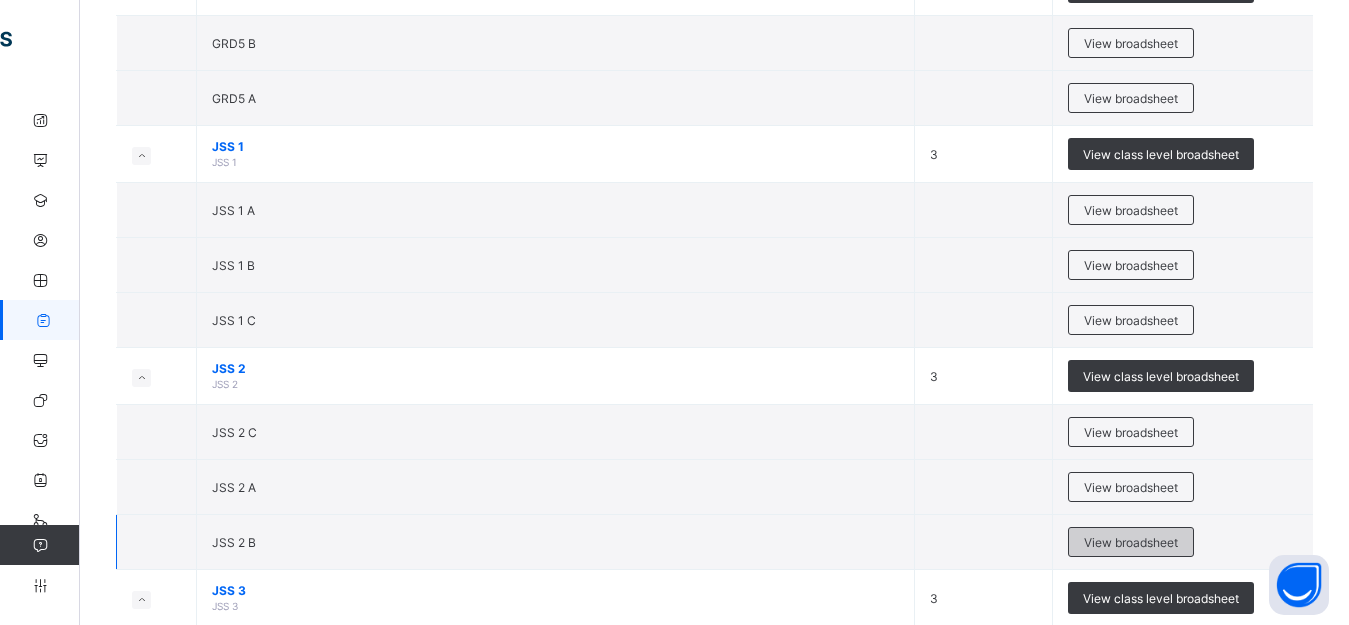 click on "View broadsheet" at bounding box center (1131, 542) 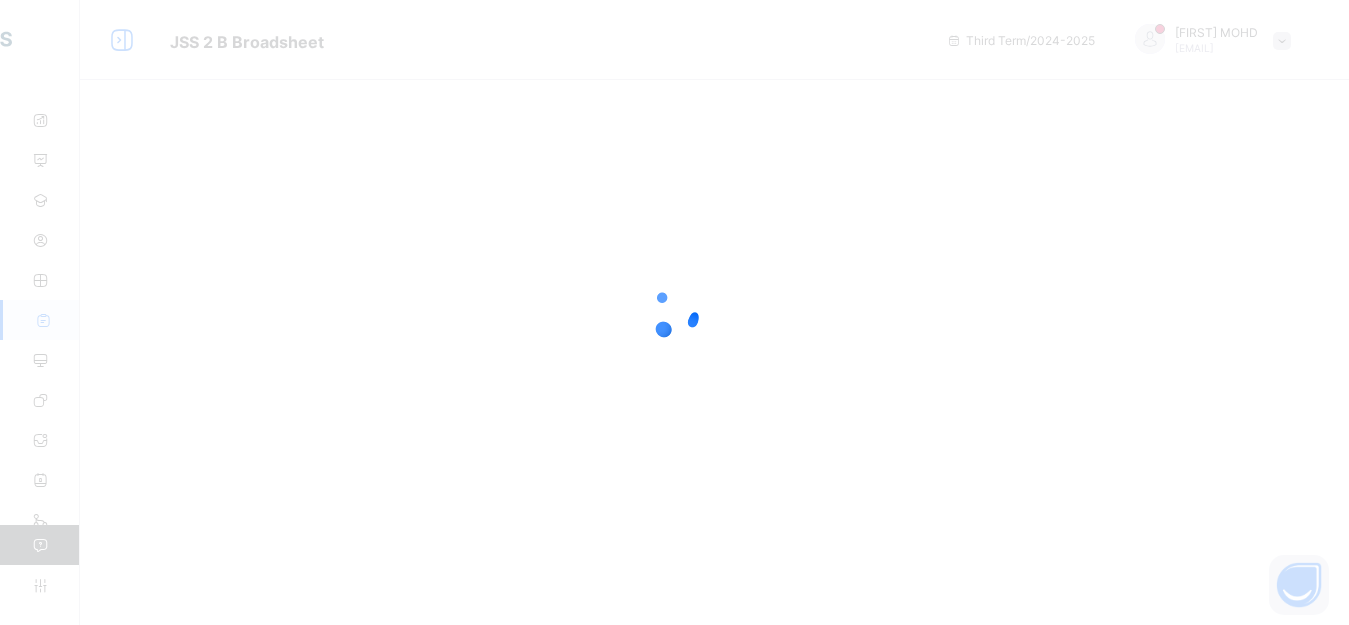 scroll, scrollTop: 0, scrollLeft: 0, axis: both 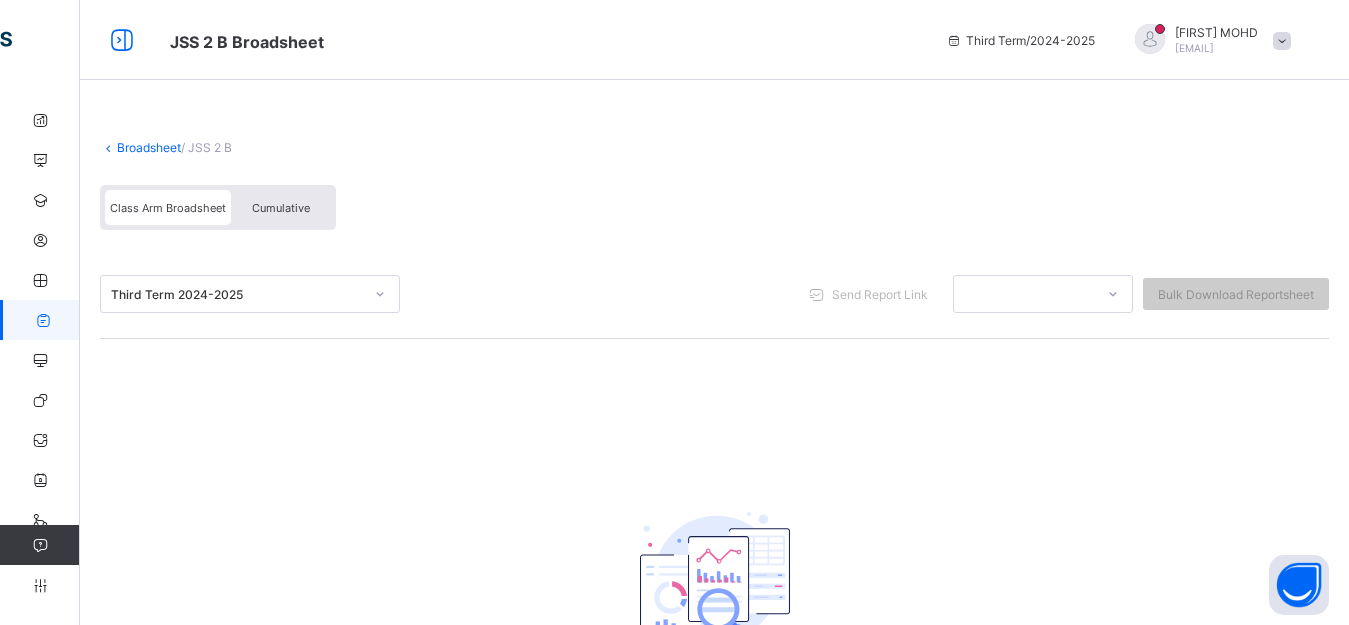 click on "Broadsheet" at bounding box center [149, 147] 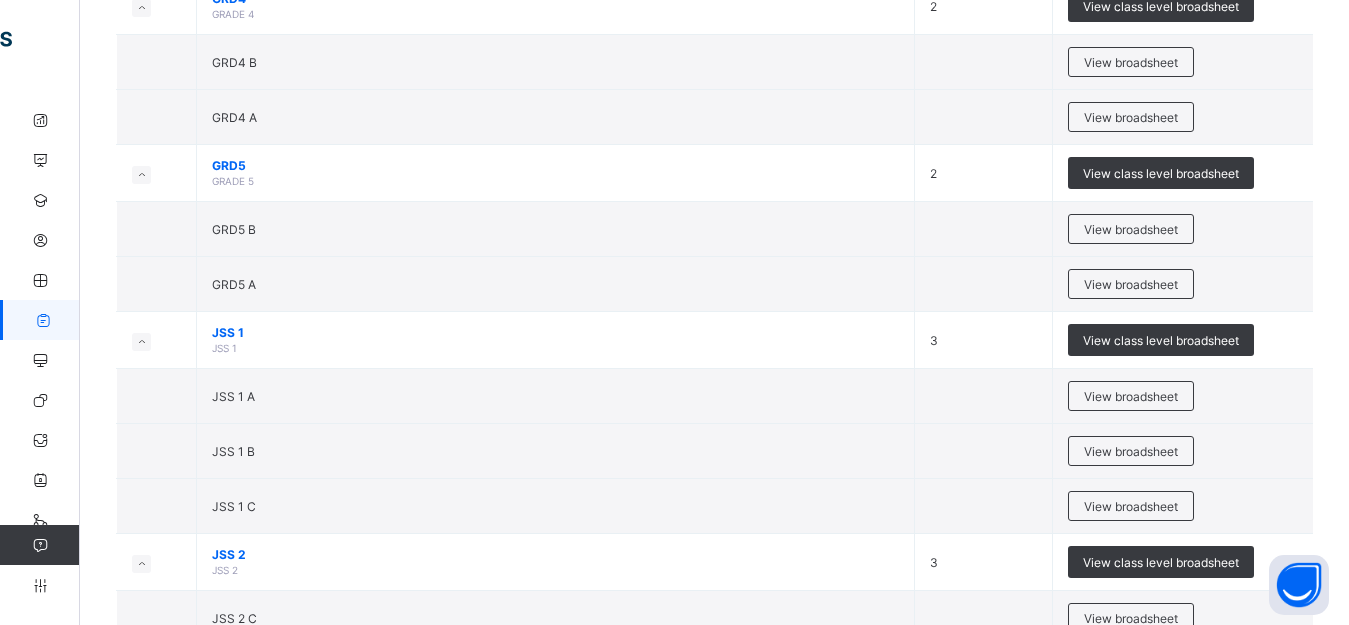 scroll, scrollTop: 1641, scrollLeft: 0, axis: vertical 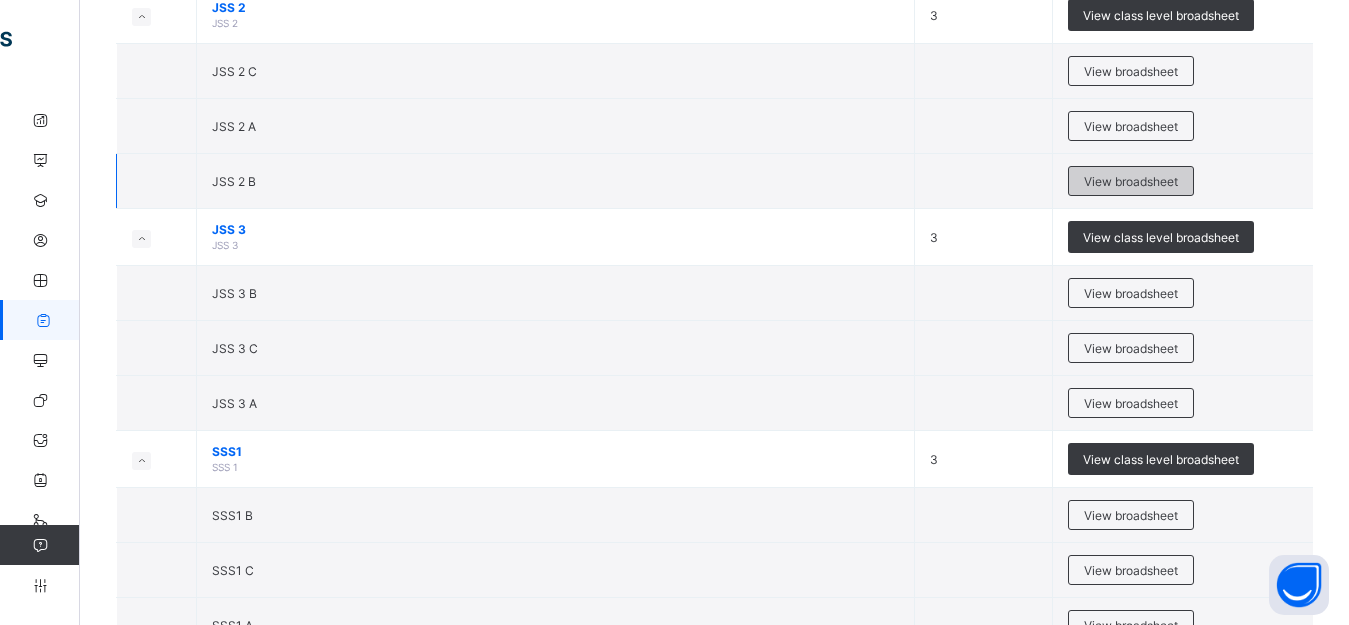 click on "View broadsheet" at bounding box center (1131, 181) 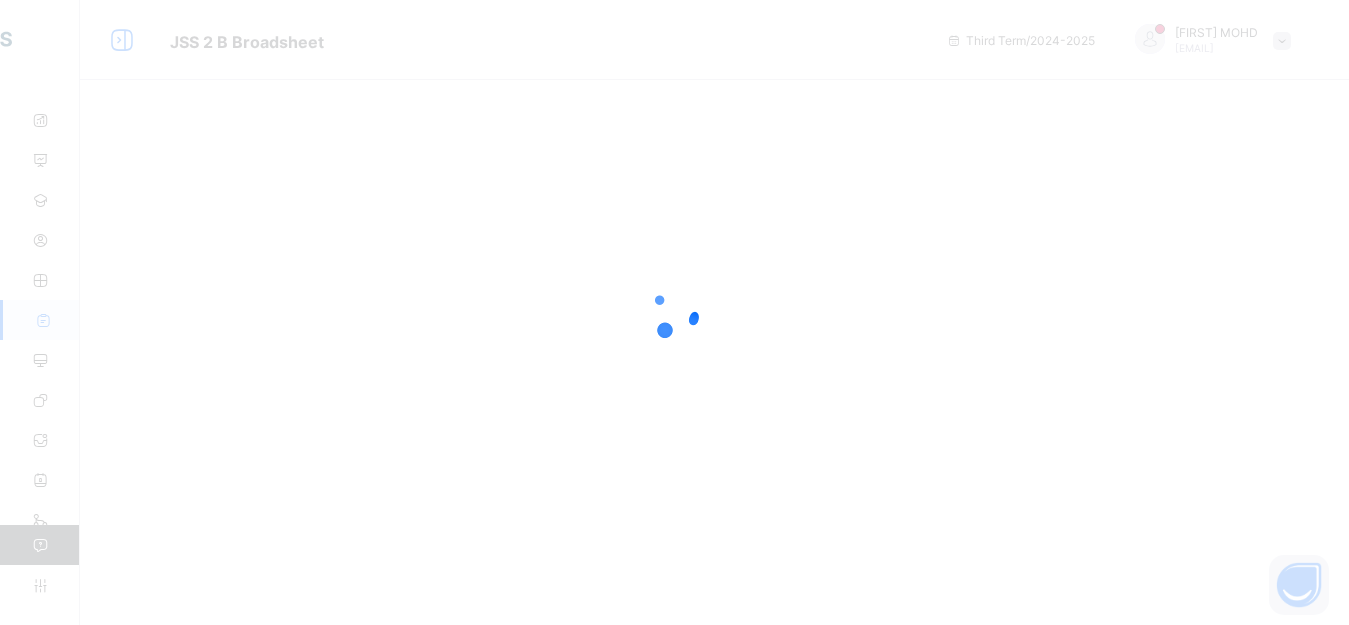 scroll, scrollTop: 0, scrollLeft: 0, axis: both 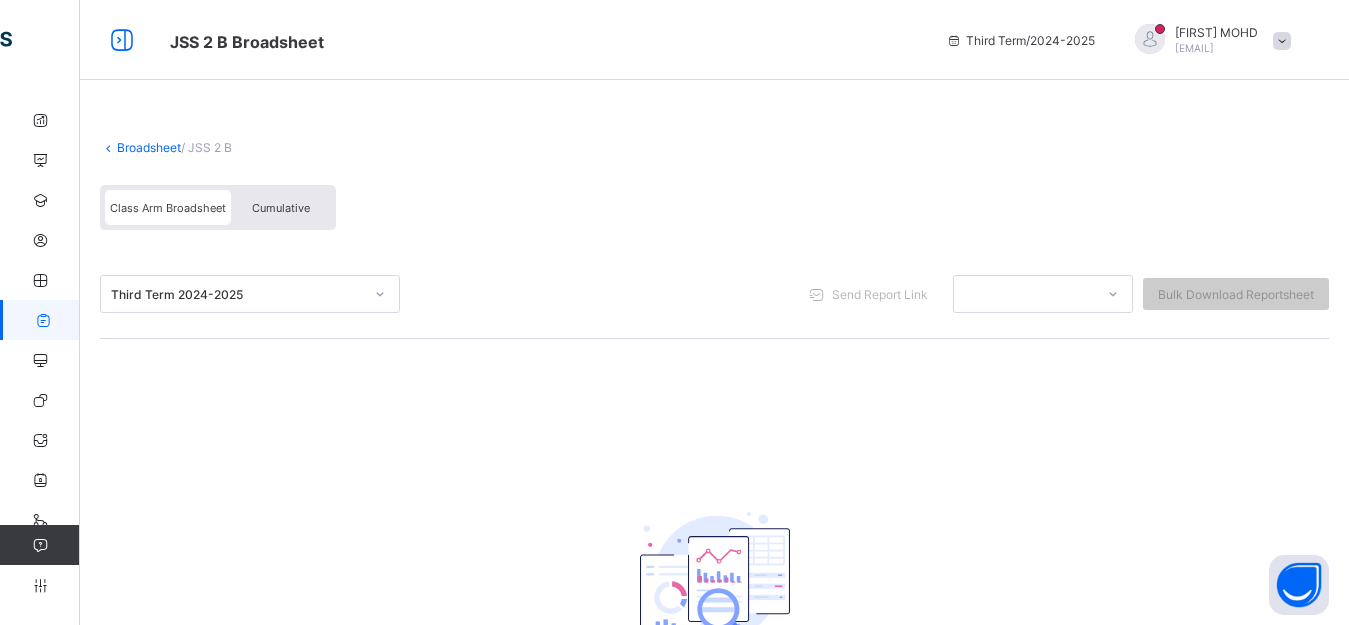click on "Broadsheet" at bounding box center [149, 147] 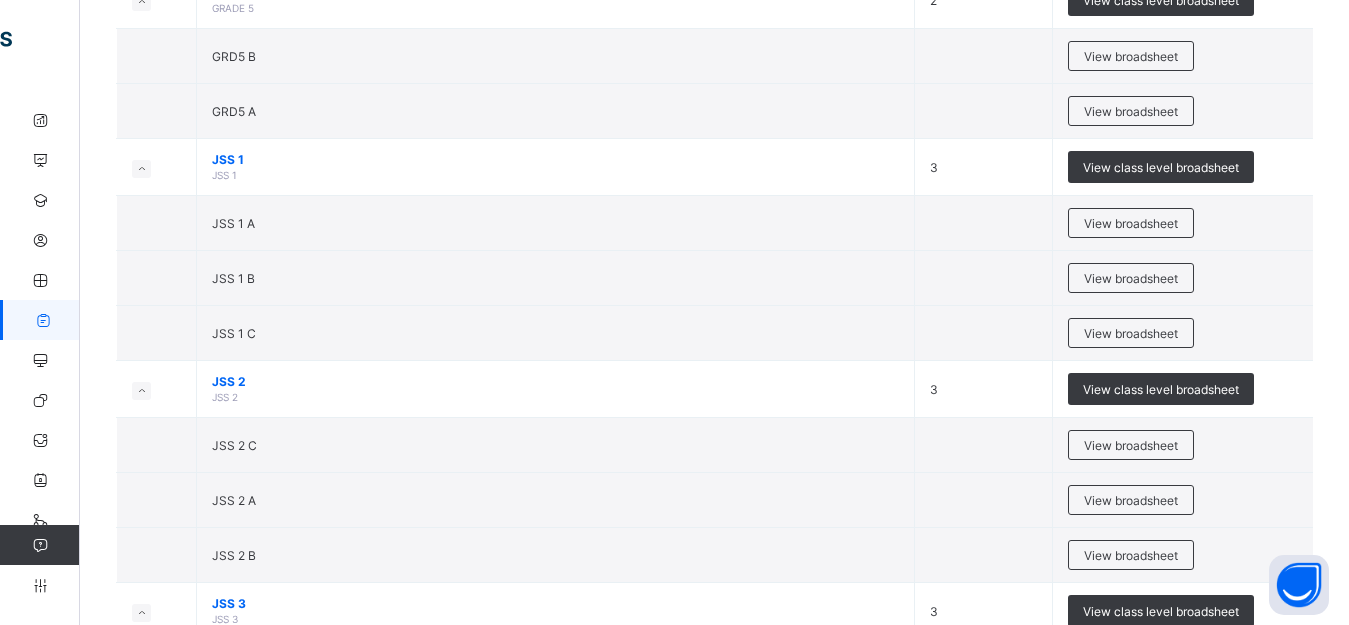 scroll, scrollTop: 2163, scrollLeft: 0, axis: vertical 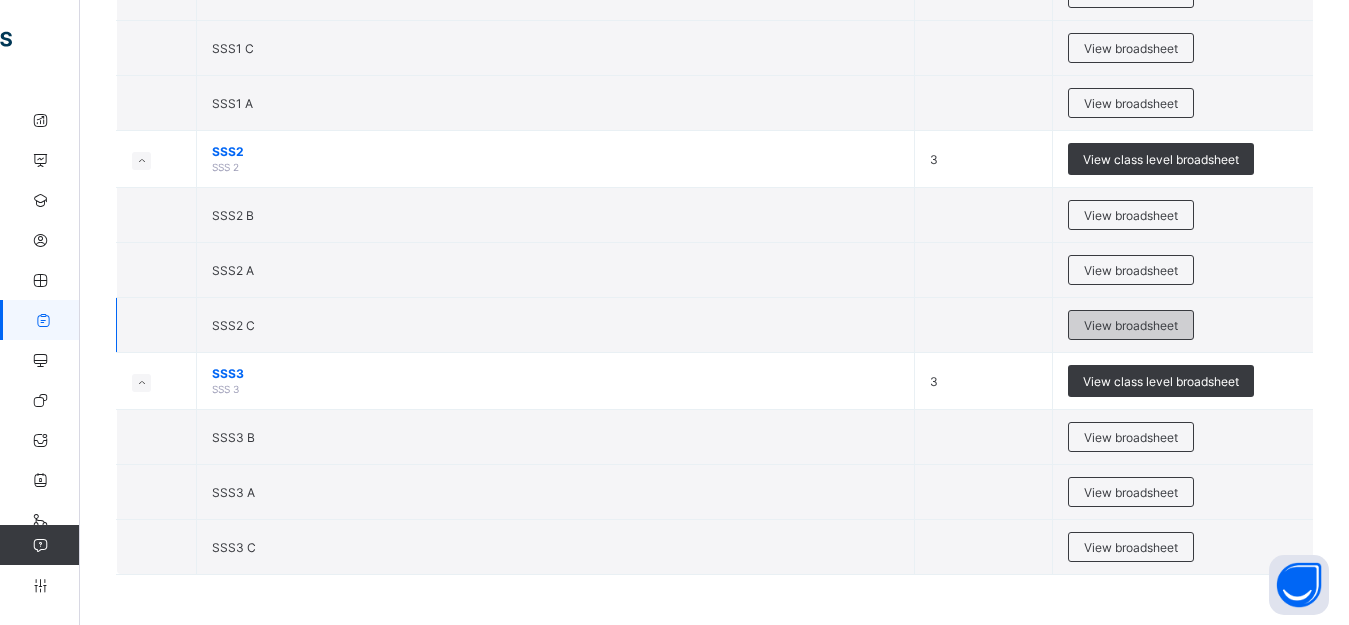 click on "View broadsheet" at bounding box center (1131, 325) 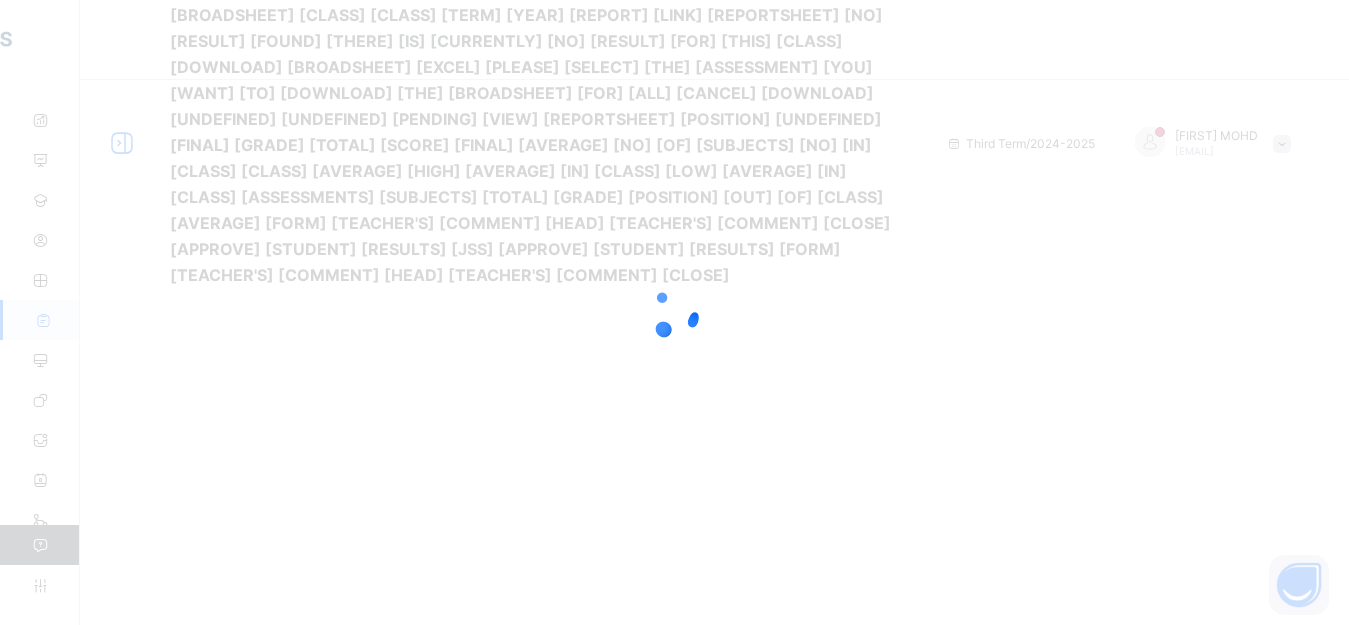scroll, scrollTop: 0, scrollLeft: 0, axis: both 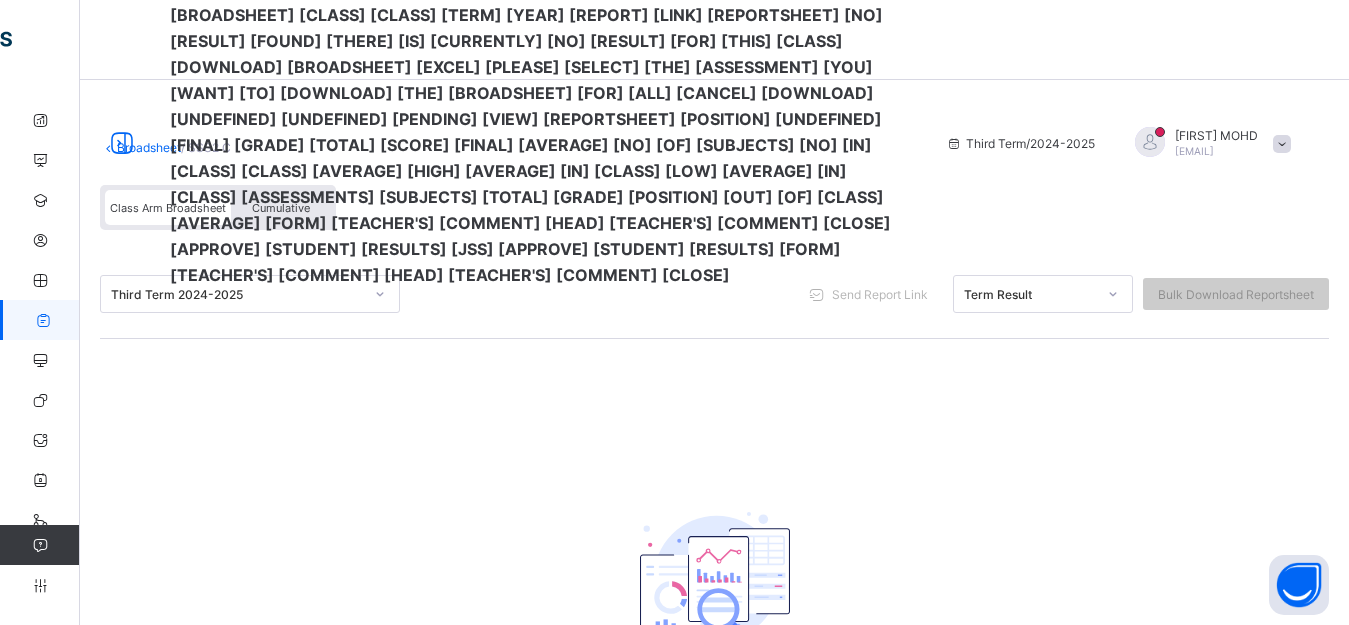 click on "Broadsheet" at bounding box center [149, 147] 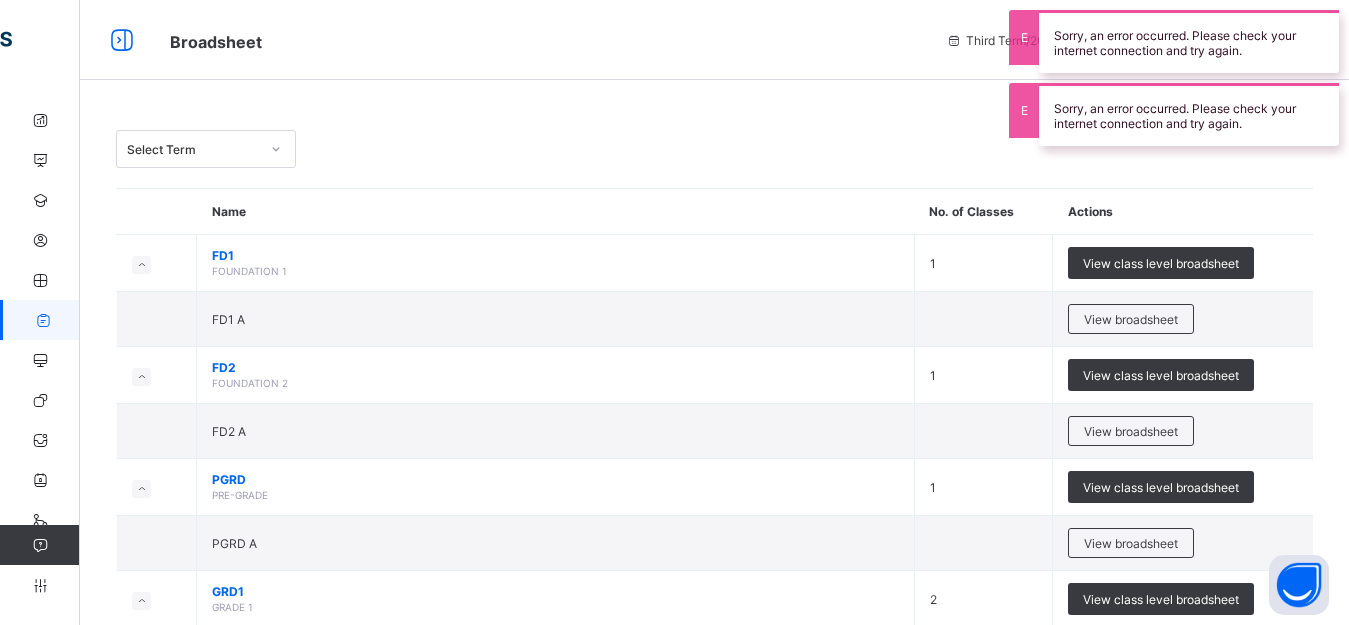 click on "Select Term Name No. of Classes Actions   FD1     FOUNDATION 1   1   View class level broadsheet   FD1 A View broadsheet   FD2     FOUNDATION 2   1   View class level broadsheet   FD2 A View broadsheet   PGRD     PRE-GRADE   1   View class level broadsheet   PGRD A View broadsheet   GRD1     GRADE 1   2   View class level broadsheet   GRD1 B View broadsheet GRD1 A View broadsheet   GRD2     GRADE 2   2   View class level broadsheet   GRD2 A View broadsheet GRD2 B View broadsheet   GRD3     GRADE 3   2   View class level broadsheet   GRD3 A View broadsheet GRD3 B View broadsheet   GRD4     GRADE 4   2   View class level broadsheet   GRD4 B View broadsheet GRD4 A View broadsheet   GRD5     GRADE 5   2   View class level broadsheet   GRD5 B View broadsheet GRD5 A View broadsheet   JSS 1     JSS 1   3   View class level broadsheet   JSS 1 A View broadsheet JSS 1 B View broadsheet JSS 1 C View broadsheet   JSS 2     JSS 2   3   View class level broadsheet   JSS 2 C View broadsheet JSS 2 A View broadsheet JSS 2 B" at bounding box center (714, 1444) 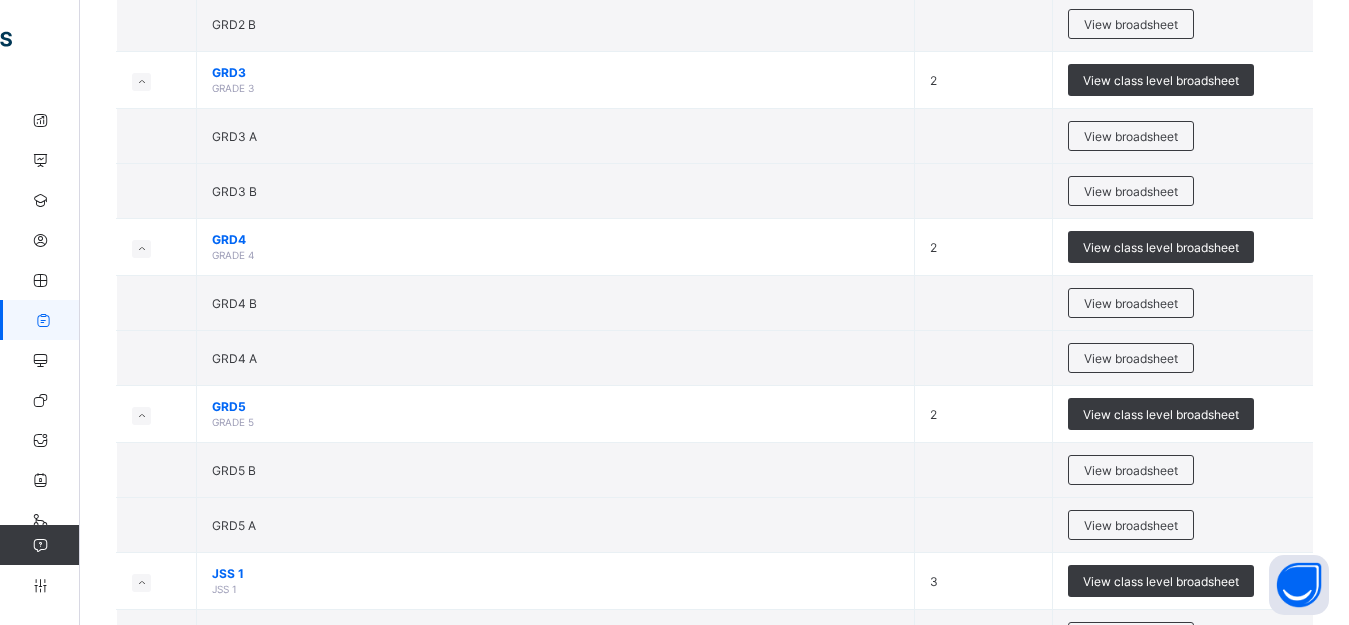 scroll, scrollTop: 1400, scrollLeft: 0, axis: vertical 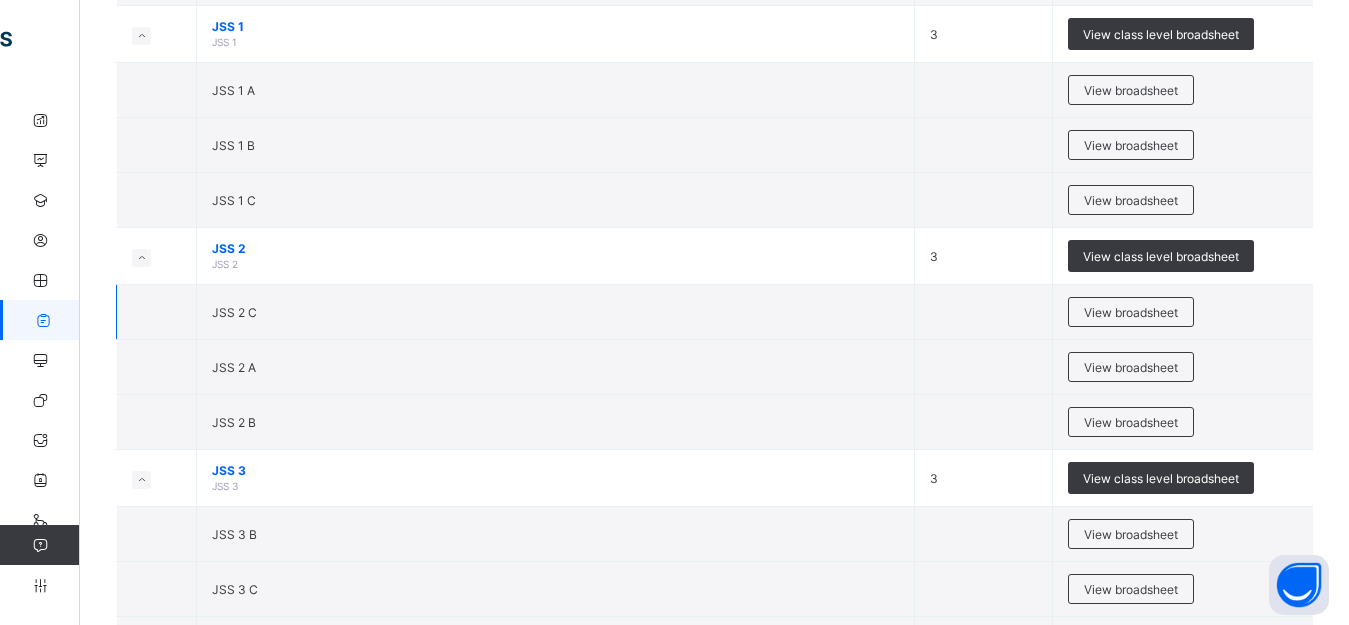 click on "JSS 2 C" at bounding box center [556, 312] 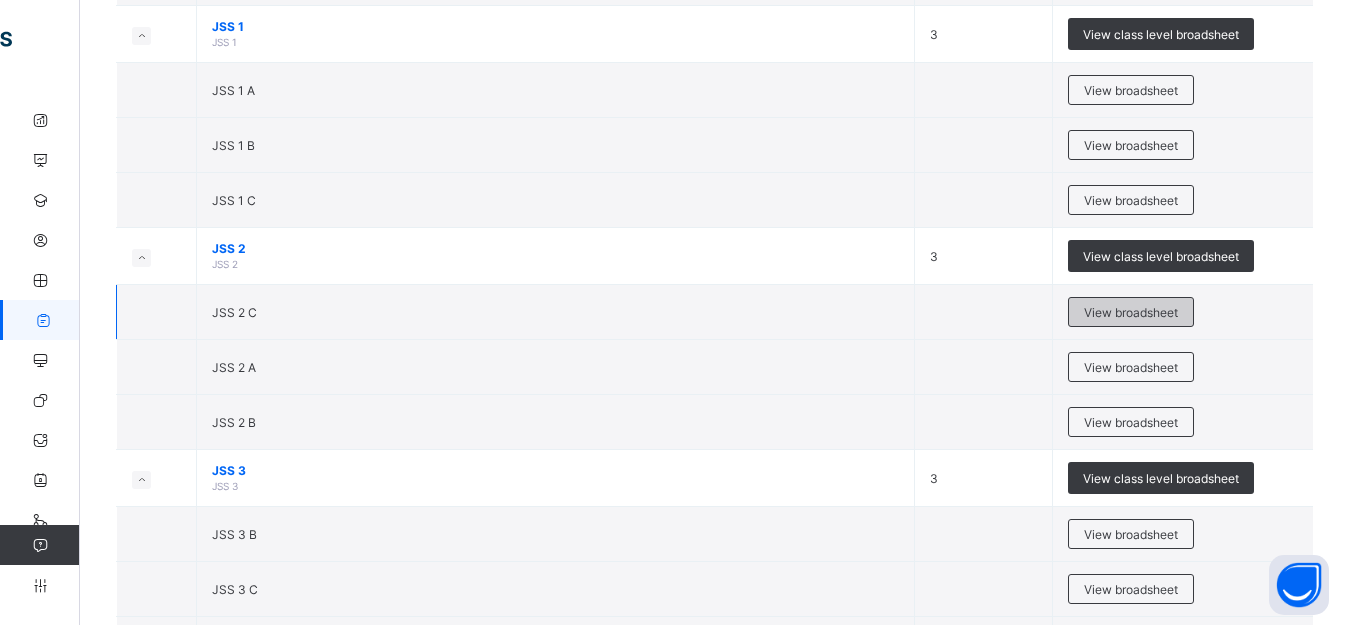 click on "View broadsheet" at bounding box center (1131, 312) 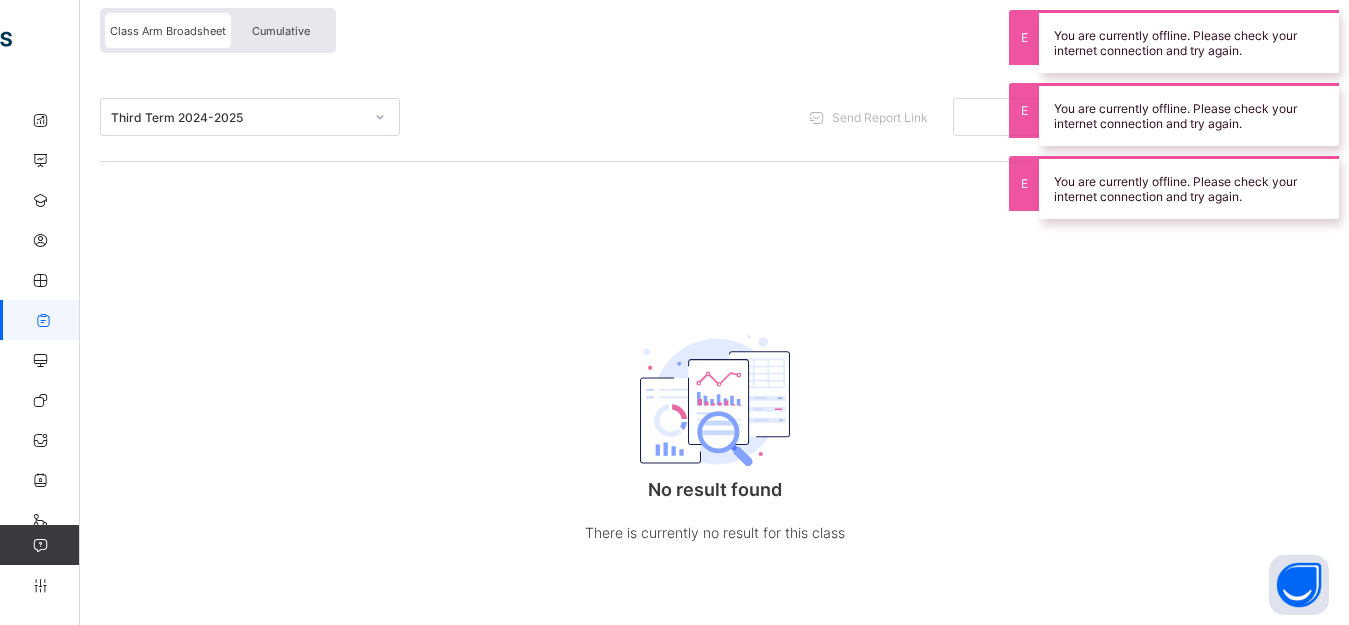 scroll, scrollTop: 179, scrollLeft: 0, axis: vertical 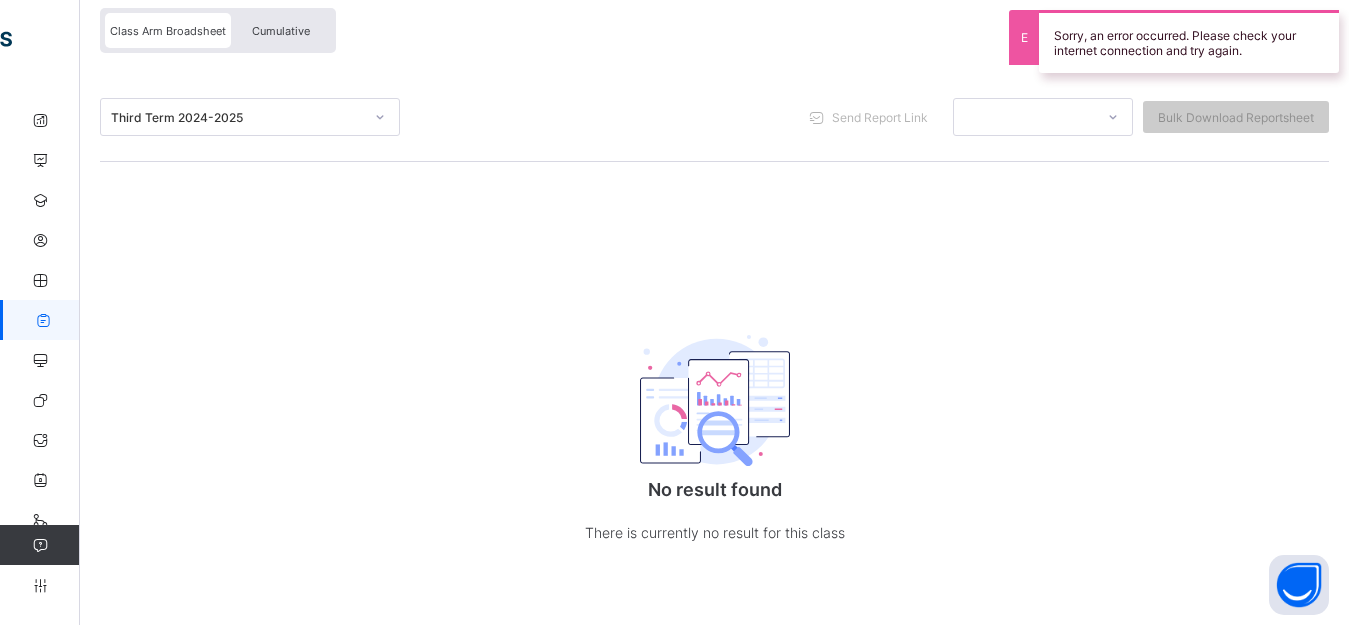 click on "Broadsheet  / JSS 2 C Class Arm Broadsheet Cumulative Third Term 2024-2025 Send Report Link Bulk Download Reportsheet No result found There is currently no result for this class × Download Broadsheet Excel Please select the Assessment you want to download the broadsheet for: ALL Cancel Download           undefined undefined   Pending View Reportsheet     Position               /undefined         Final Grade                 Total Score                 Final Average                 No. of Subjects                 No. in Class                 Class Average                 High. Average in Class                 Low. Average in Class             Assessments     Subjects         Total         Grade         Position         Out of         Class average     Form Teacher's comment   Head Teacher's comment   Close   Approve Student Results             JSS 2 C Approve Student Results Form Teacher's comment   Head Teacher's comment   Close" at bounding box center [714, 274] 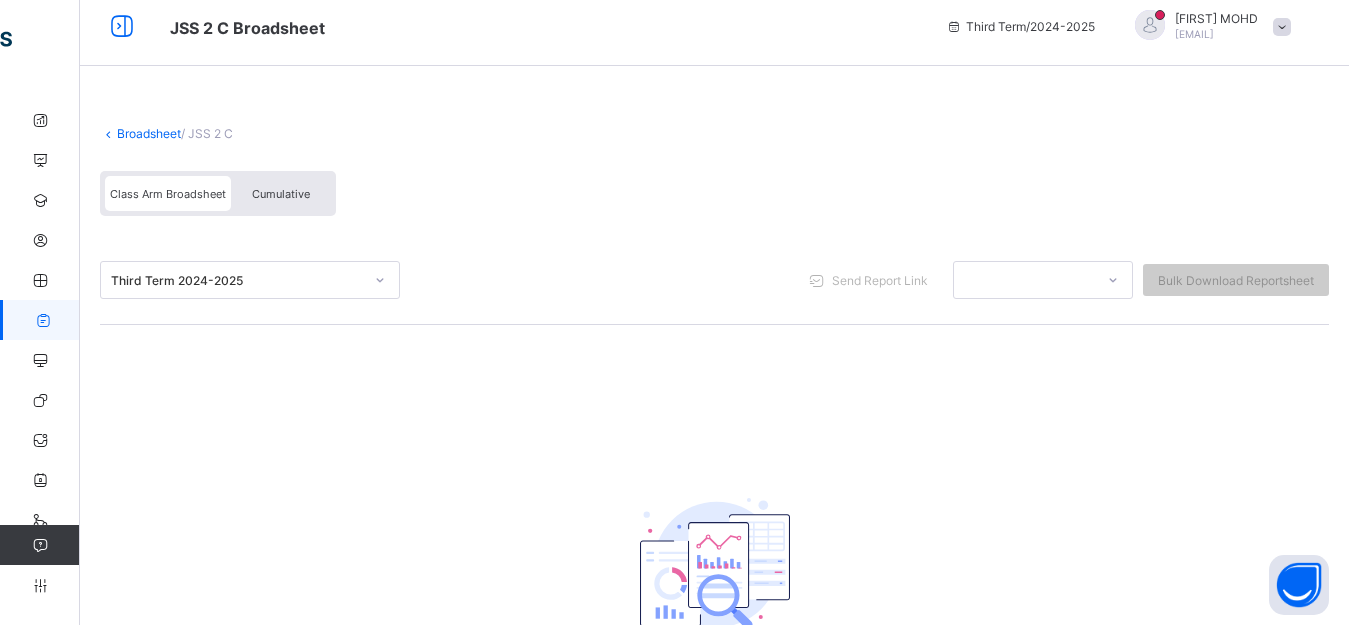scroll, scrollTop: 3, scrollLeft: 0, axis: vertical 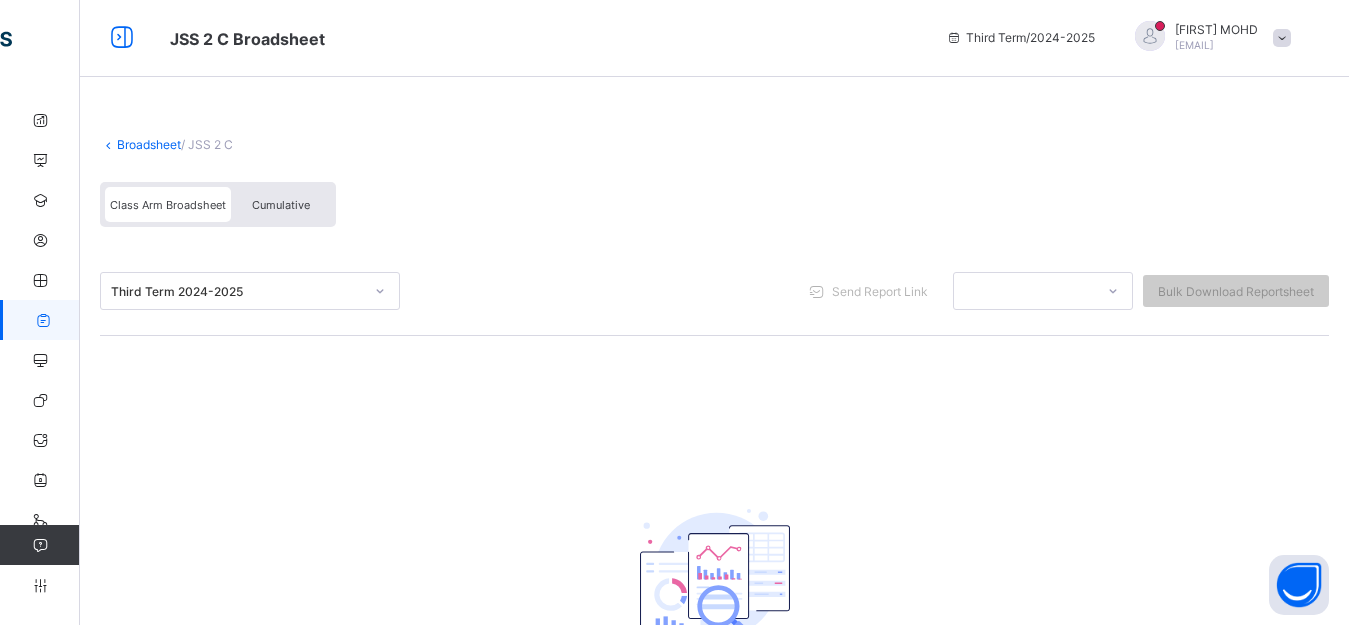 click on "Broadsheet" at bounding box center [149, 144] 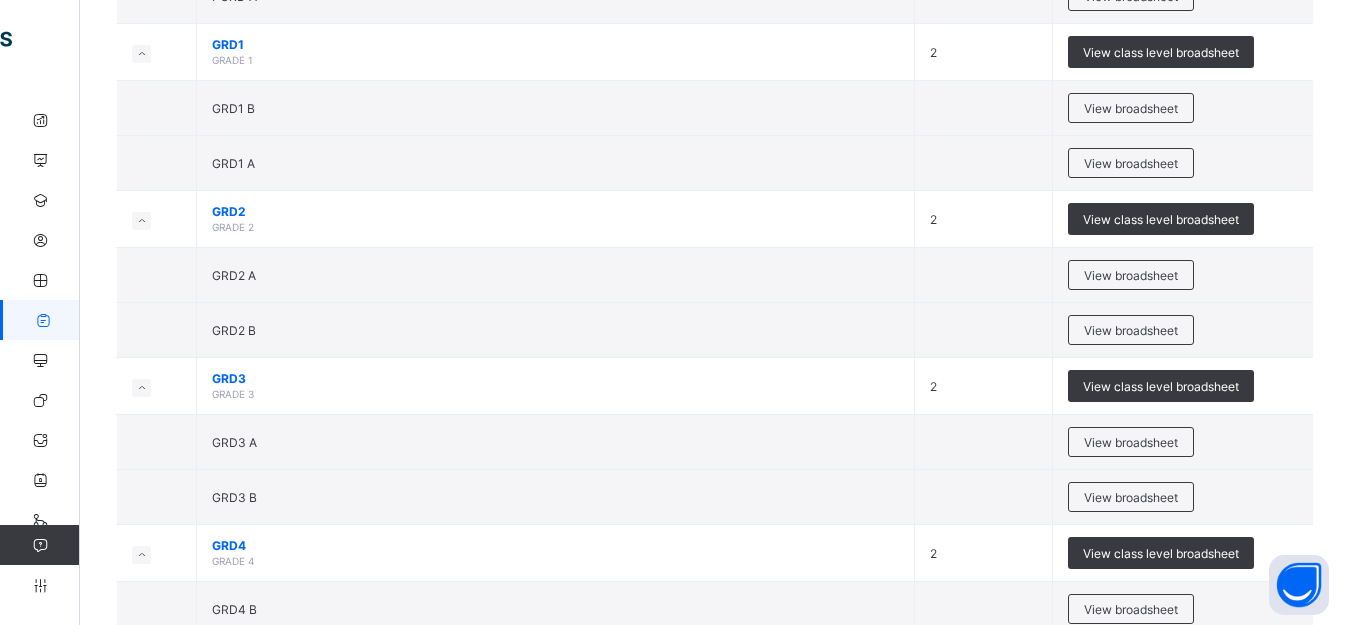 scroll, scrollTop: 1094, scrollLeft: 0, axis: vertical 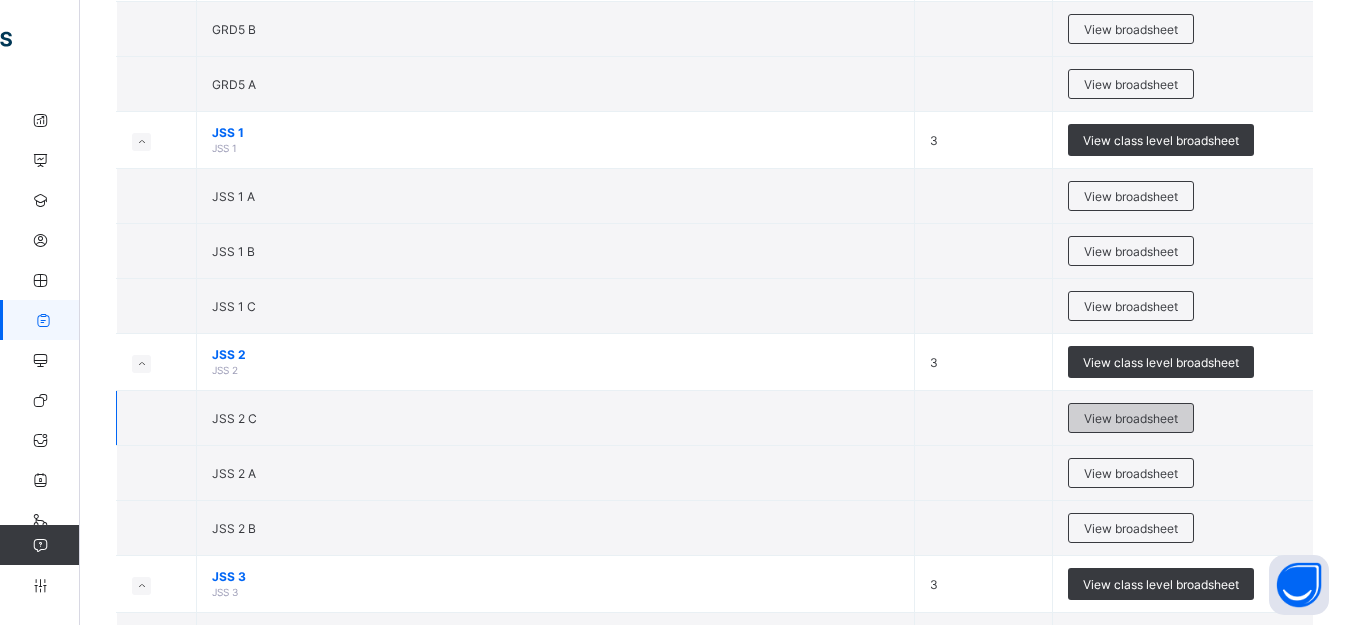 click on "View broadsheet" at bounding box center [1131, 418] 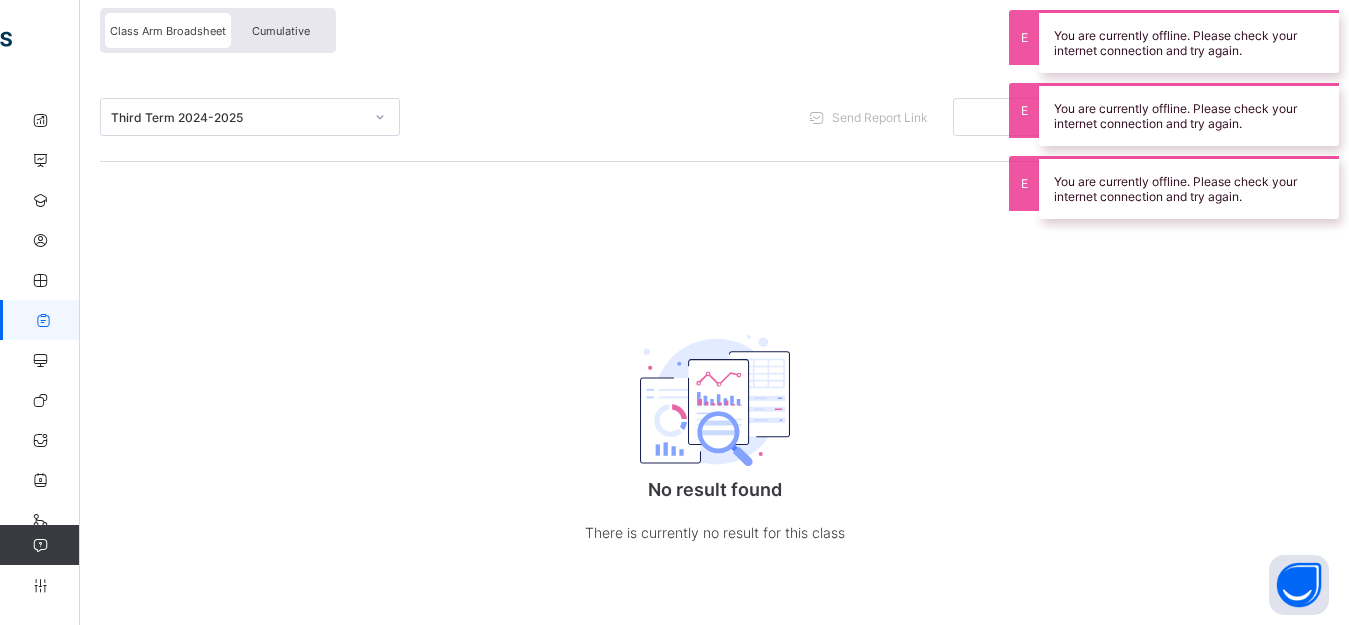 scroll, scrollTop: 179, scrollLeft: 0, axis: vertical 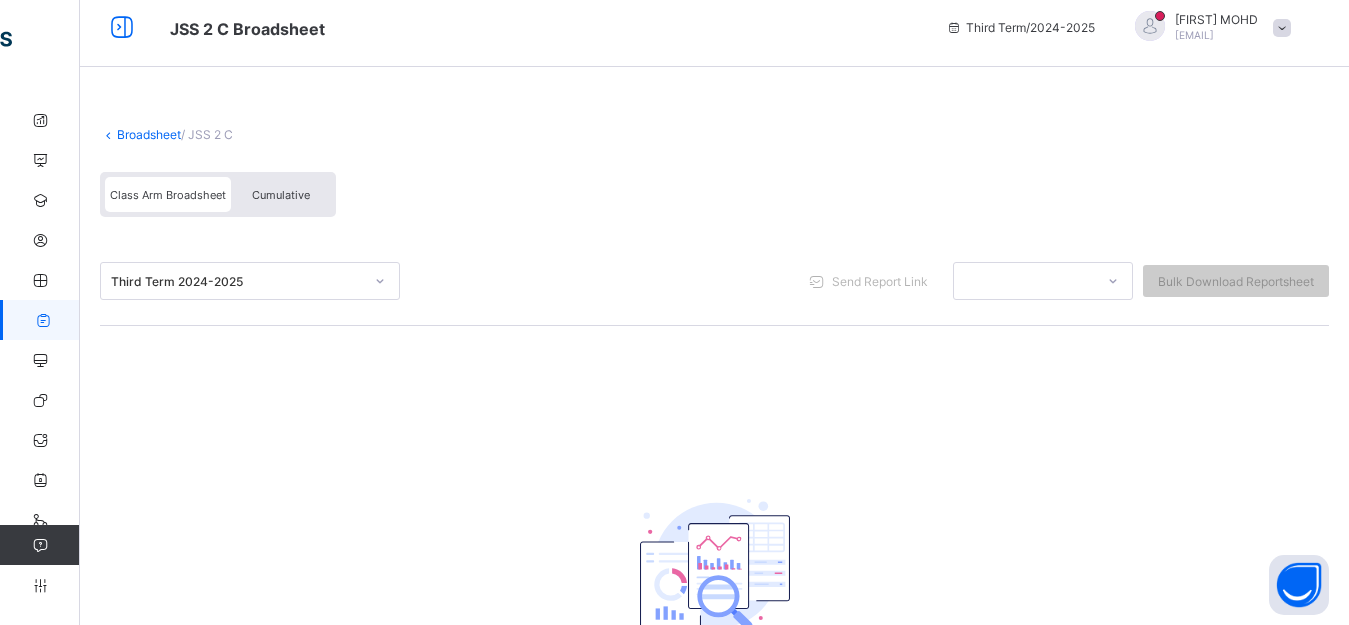 click on "Broadsheet" at bounding box center (149, 134) 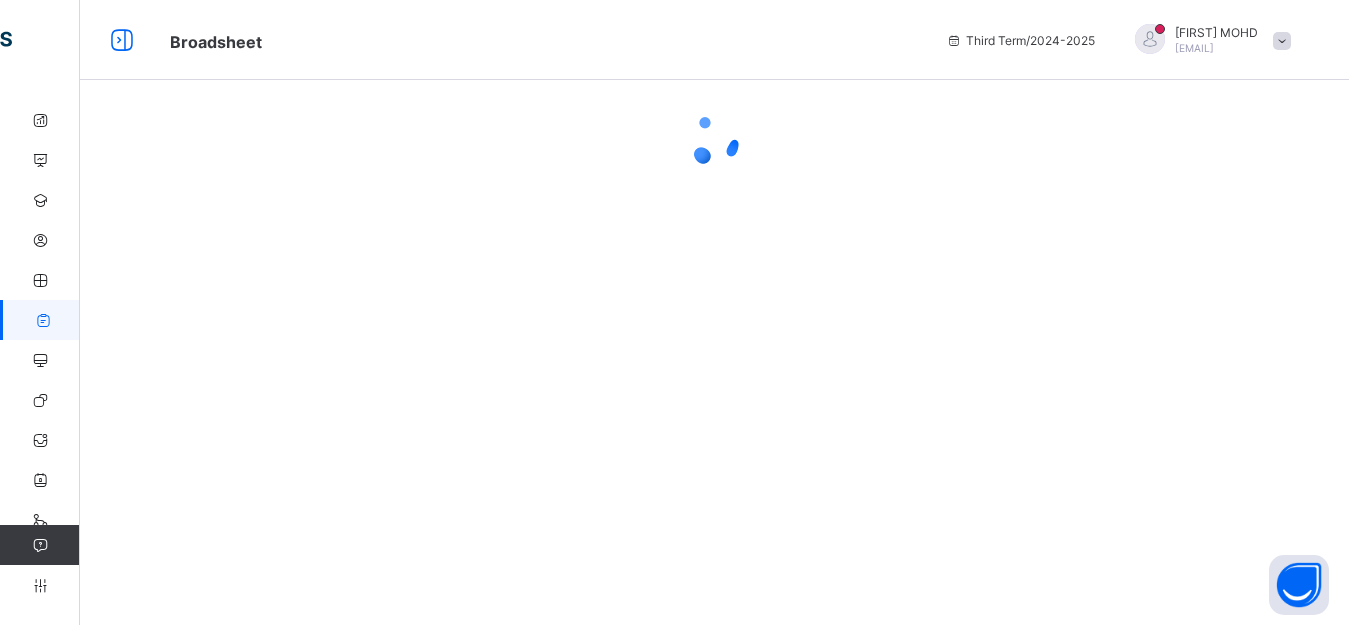 scroll, scrollTop: 0, scrollLeft: 0, axis: both 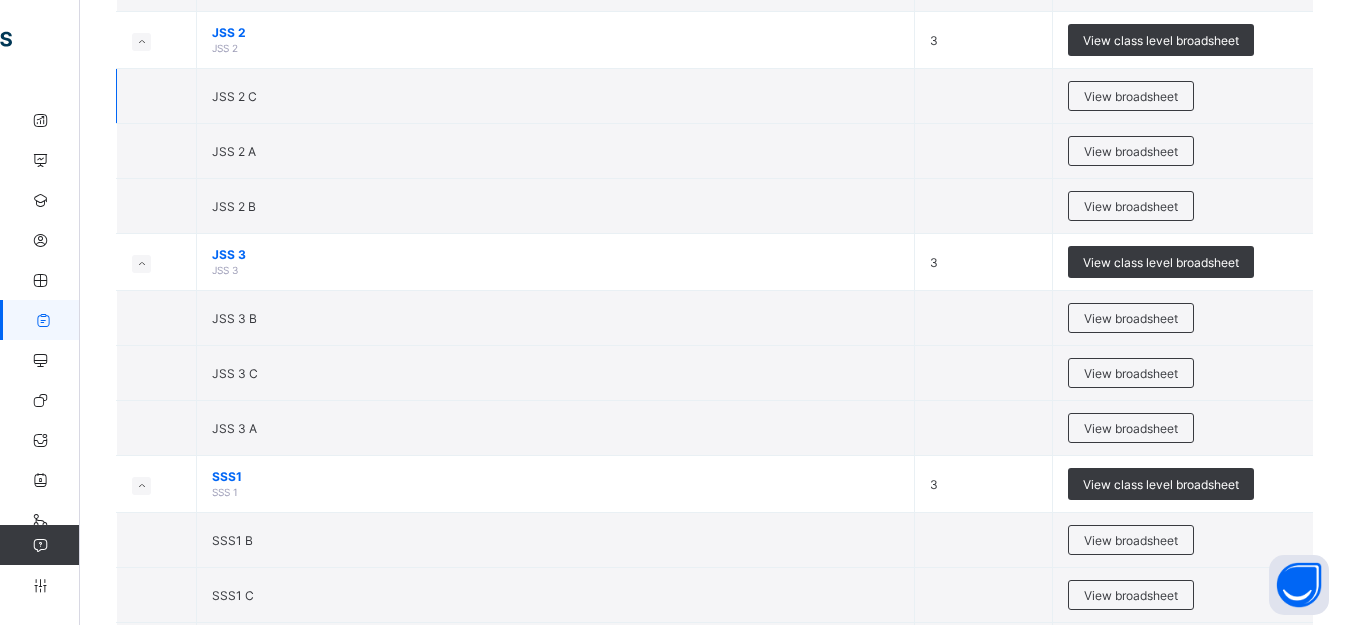 click on "JSS 2 C" at bounding box center [234, 96] 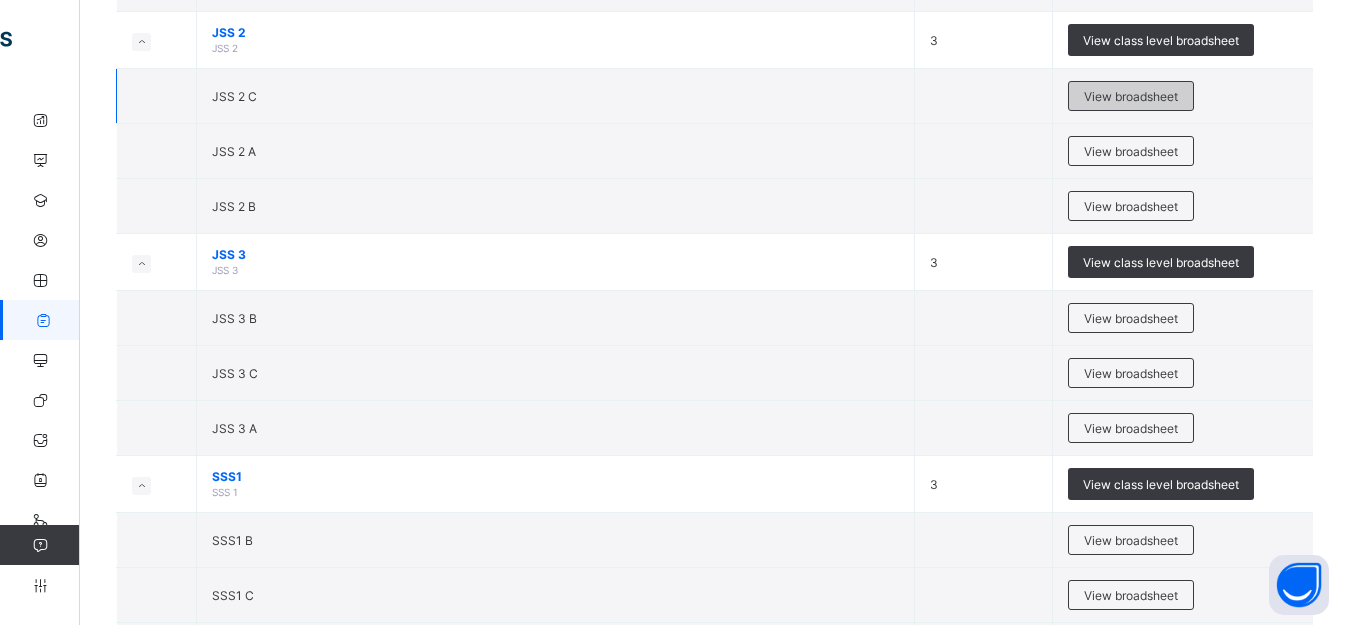 click on "View broadsheet" at bounding box center (1131, 96) 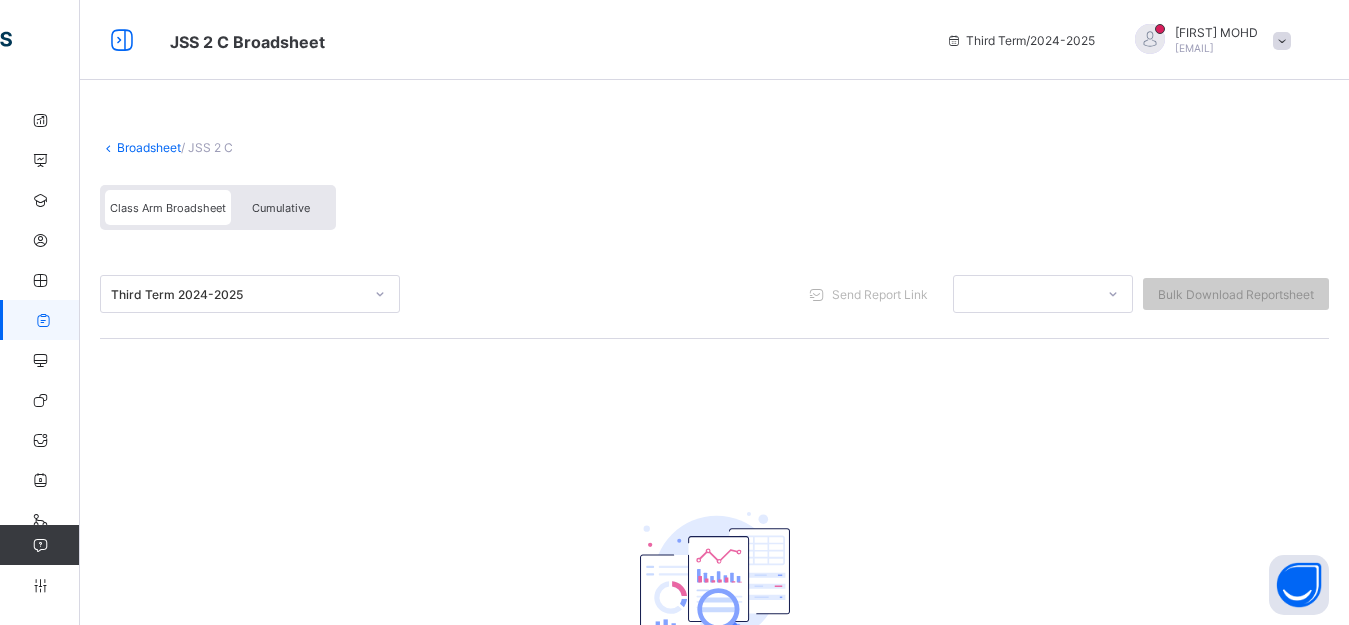 click on "Broadsheet" at bounding box center (149, 147) 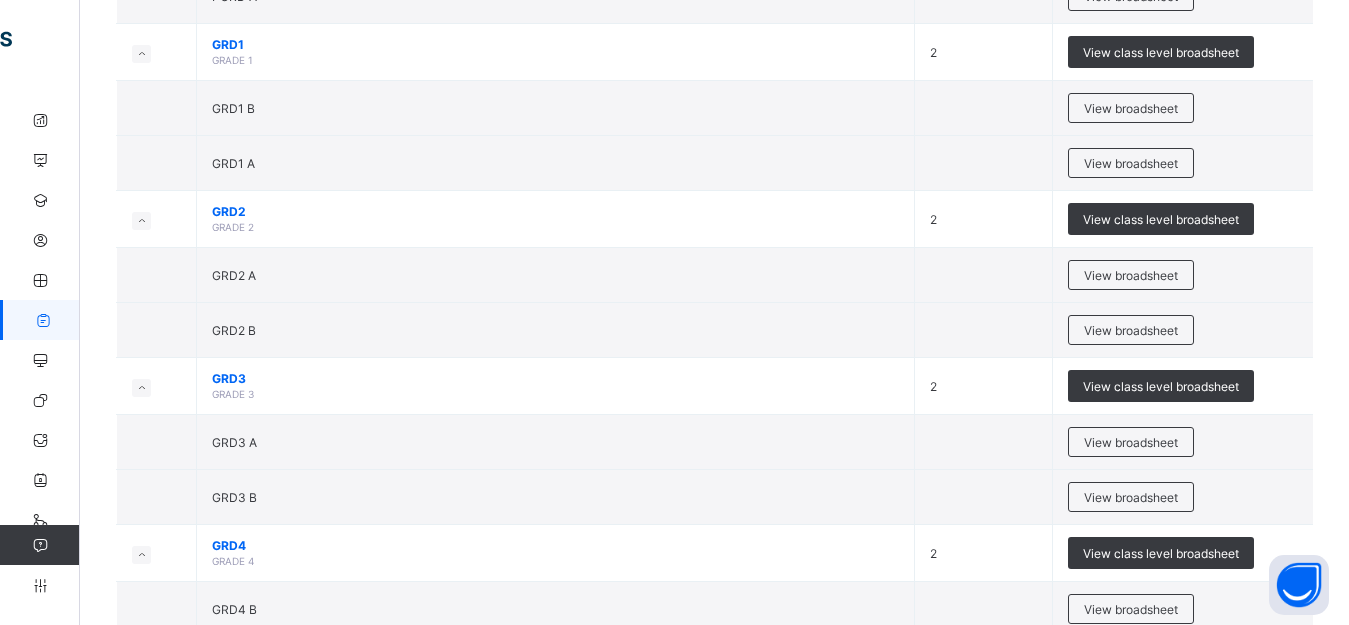 scroll, scrollTop: 1094, scrollLeft: 0, axis: vertical 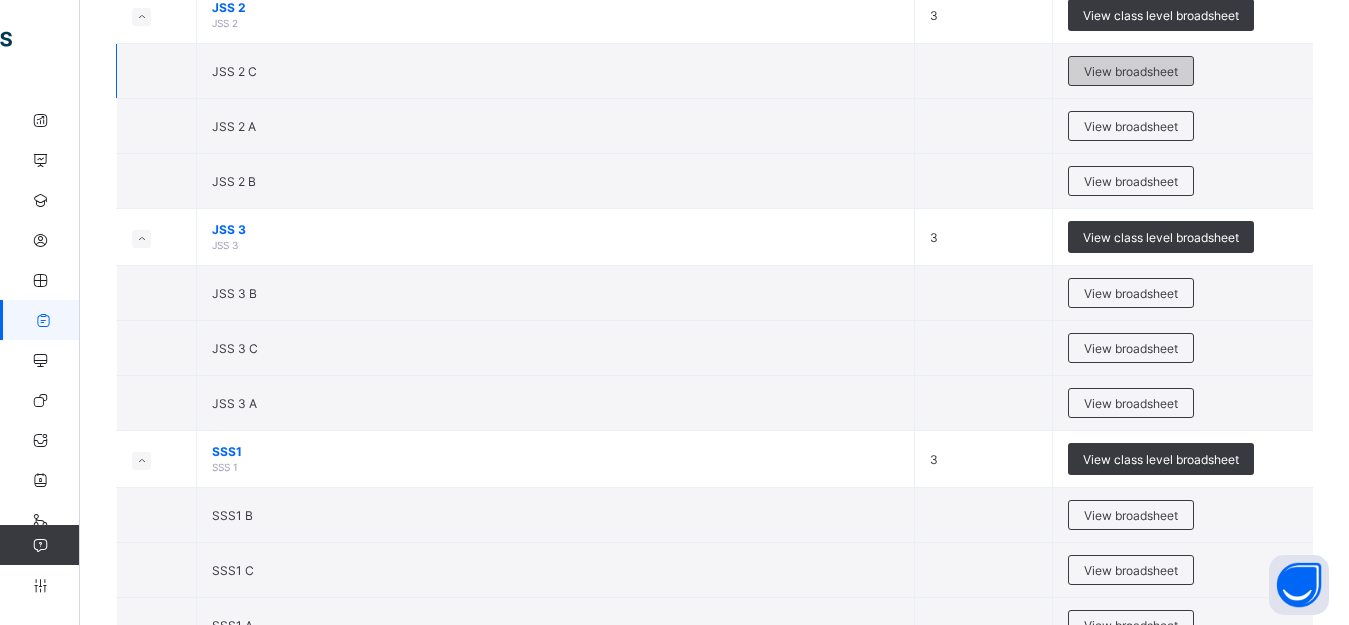 click on "View broadsheet" at bounding box center [1131, 71] 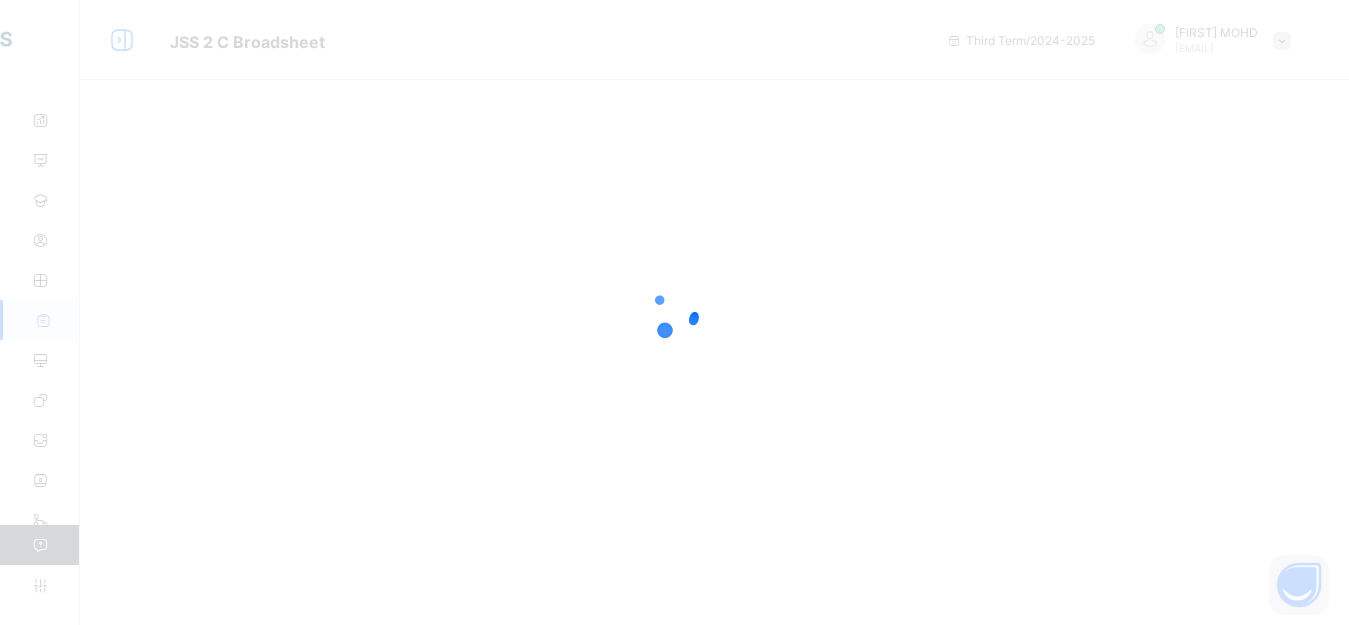 scroll, scrollTop: 0, scrollLeft: 0, axis: both 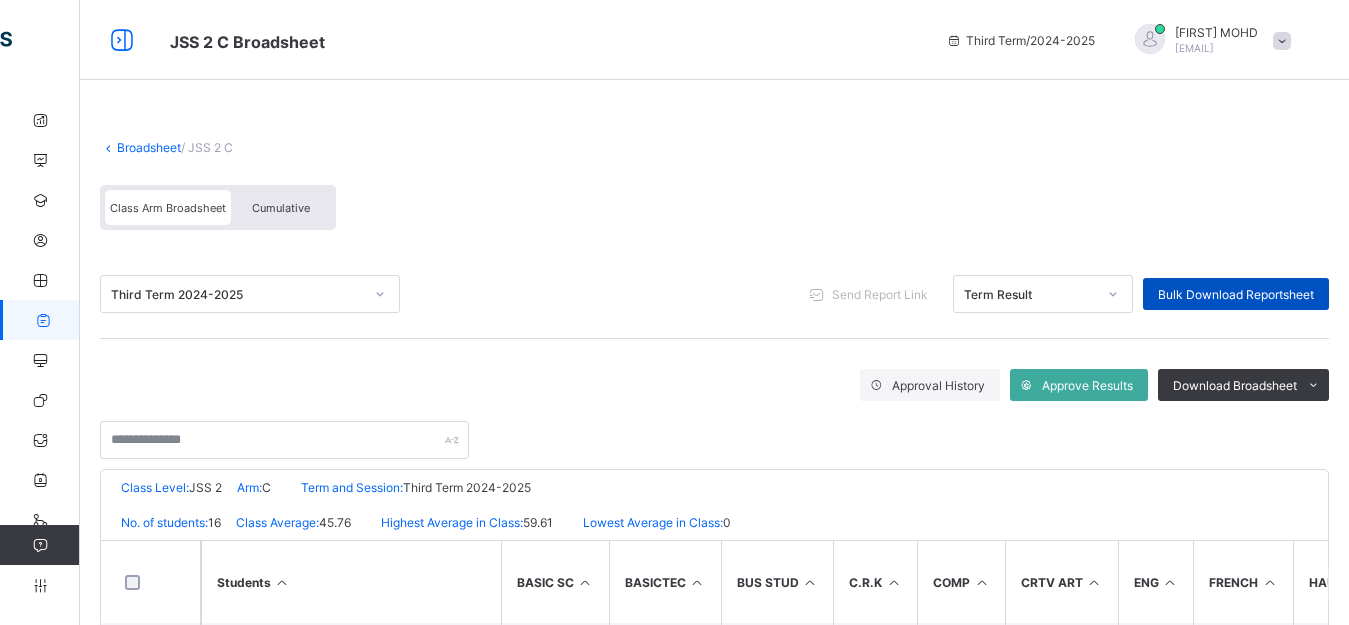 click on "Bulk Download Reportsheet" at bounding box center [1236, 294] 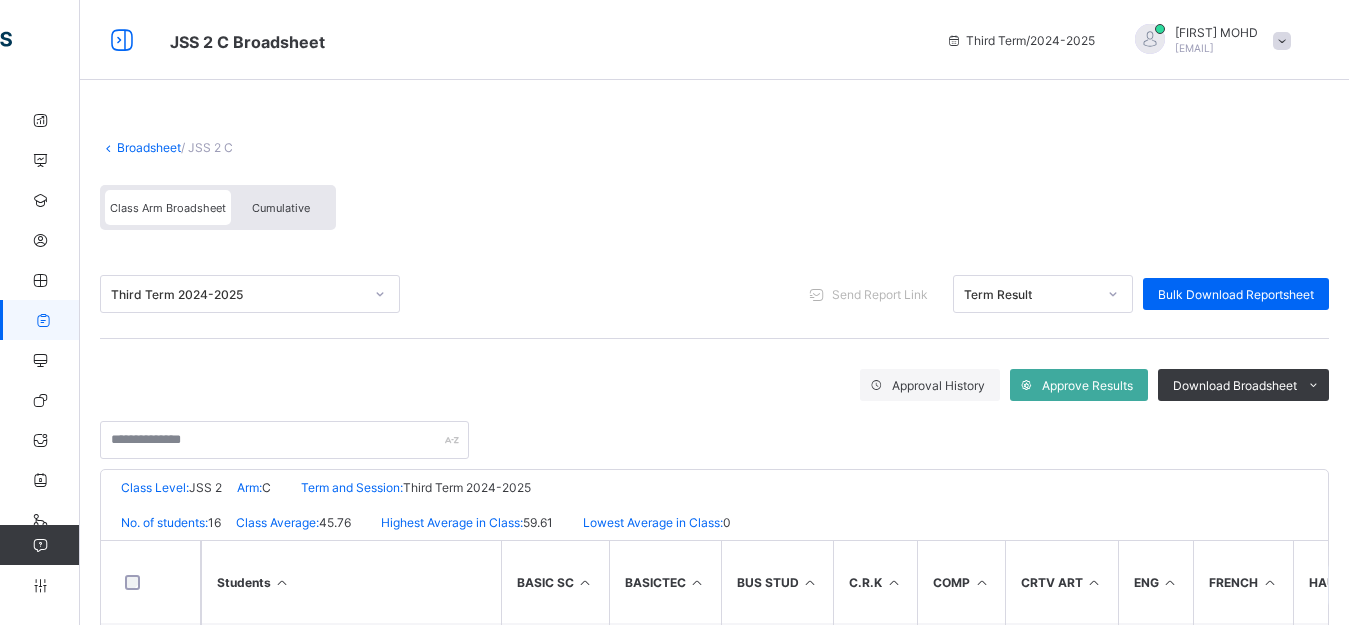 click on "Broadsheet" at bounding box center (149, 147) 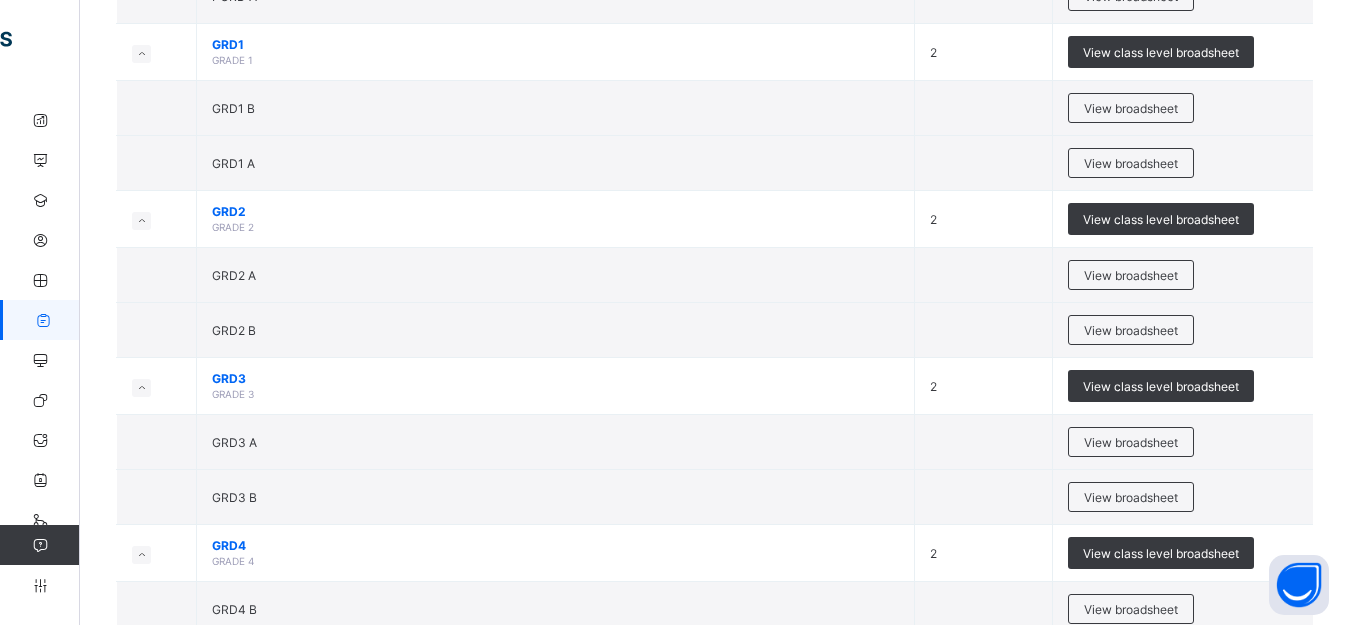 scroll, scrollTop: 1094, scrollLeft: 0, axis: vertical 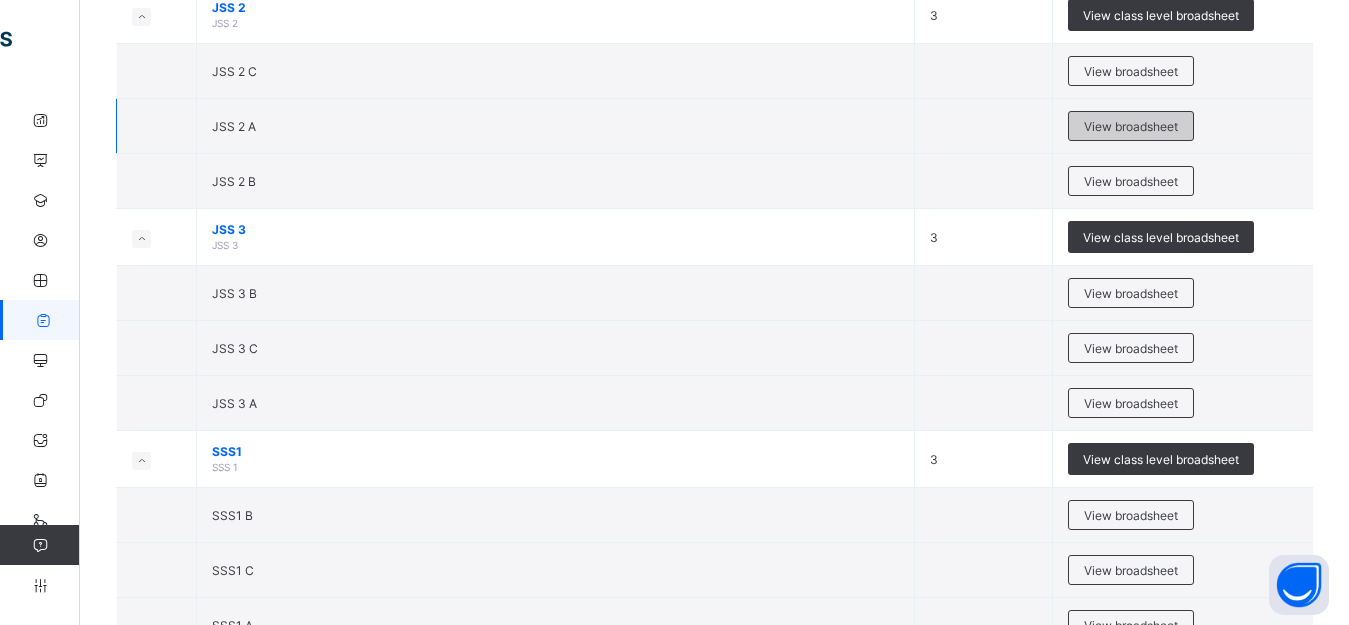 click on "View broadsheet" at bounding box center [1131, 126] 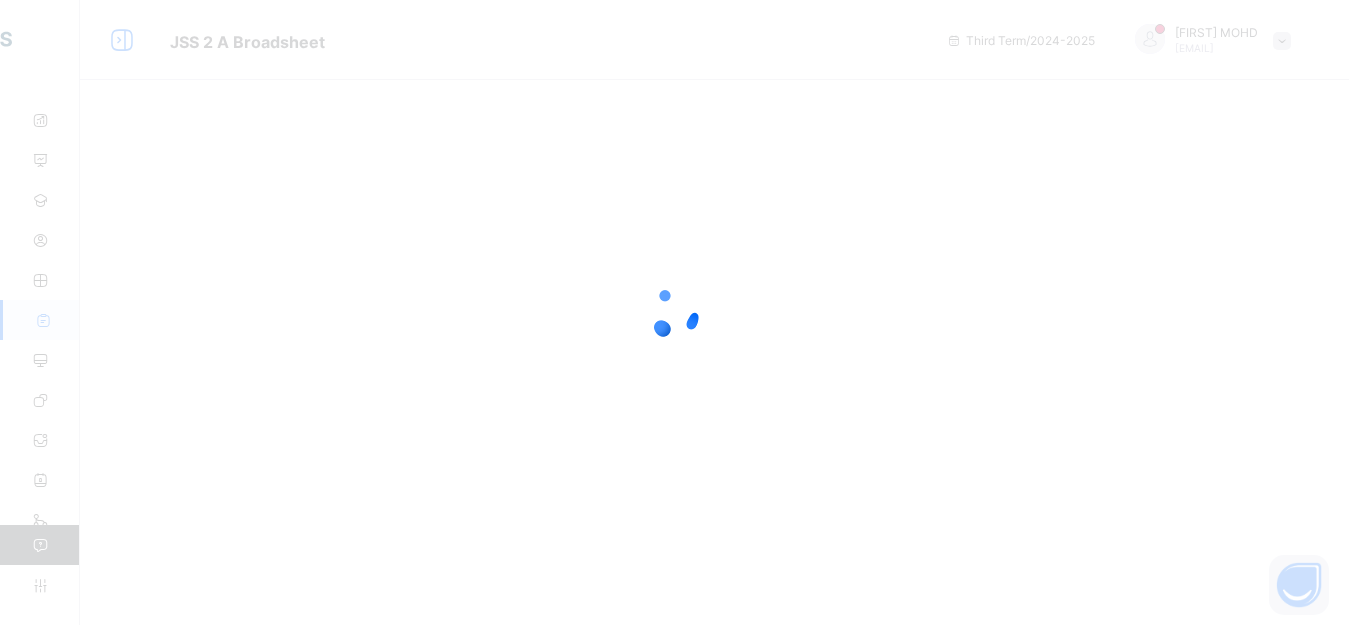 scroll, scrollTop: 0, scrollLeft: 0, axis: both 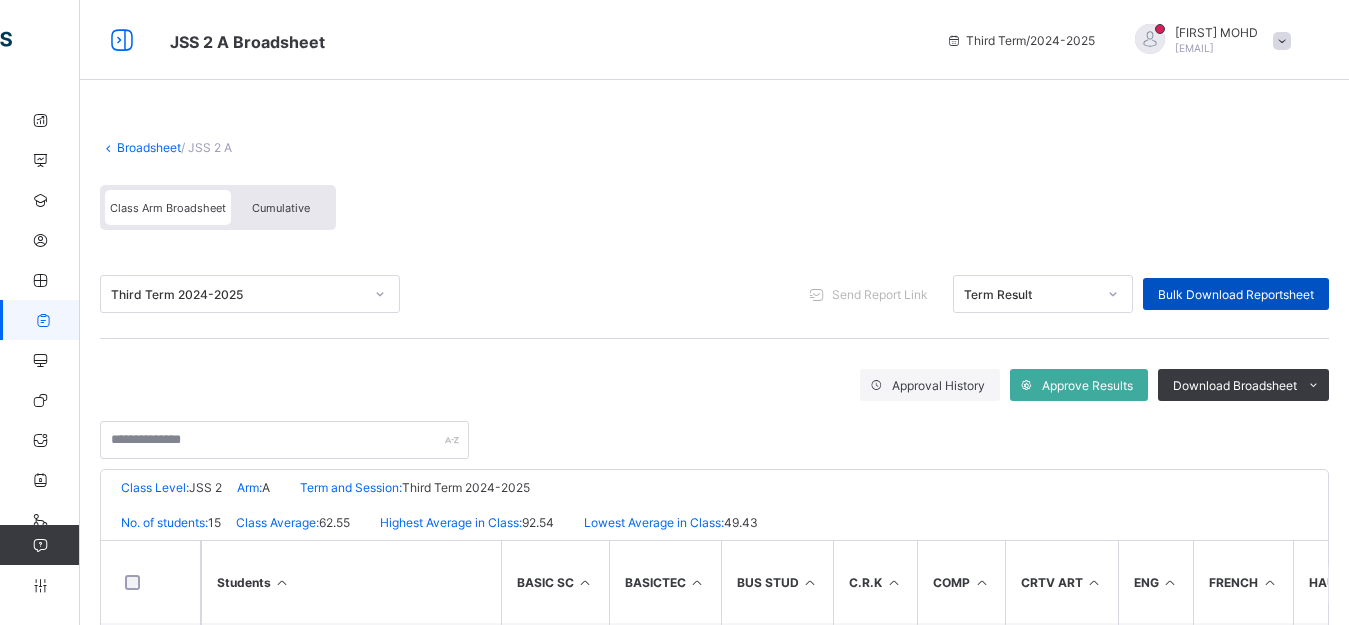 click on "Bulk Download Reportsheet" at bounding box center [1236, 294] 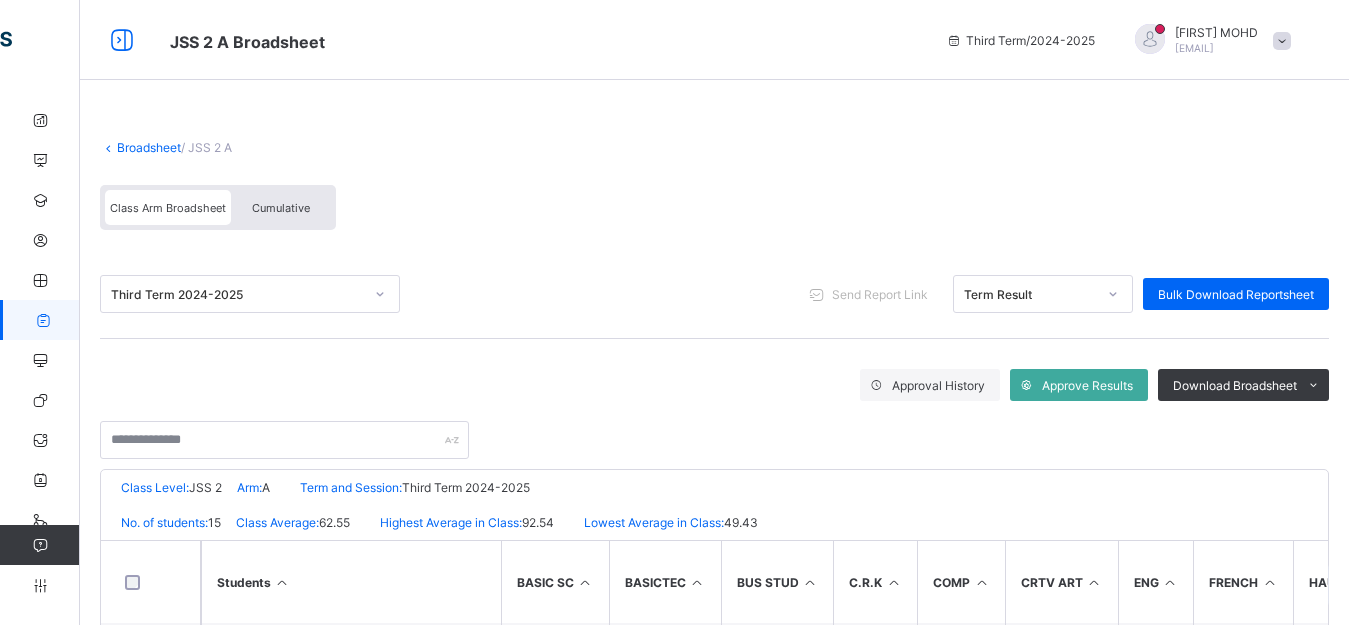 click at bounding box center (714, 130) 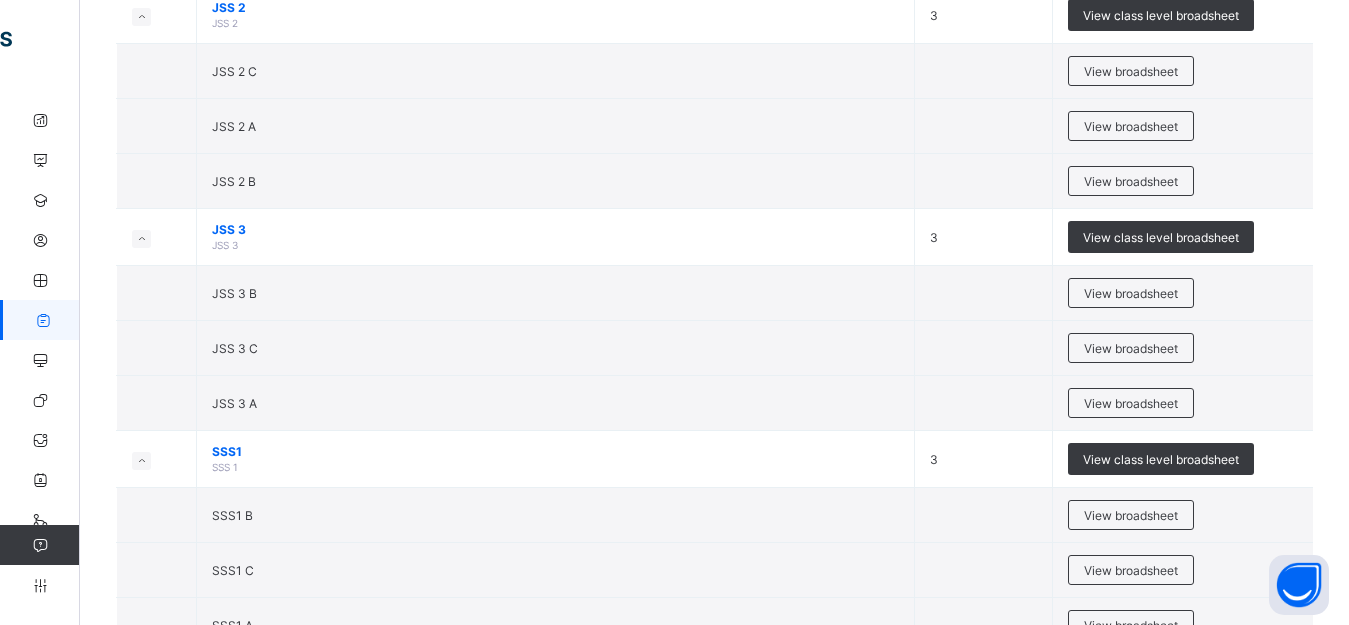 scroll, scrollTop: 2163, scrollLeft: 0, axis: vertical 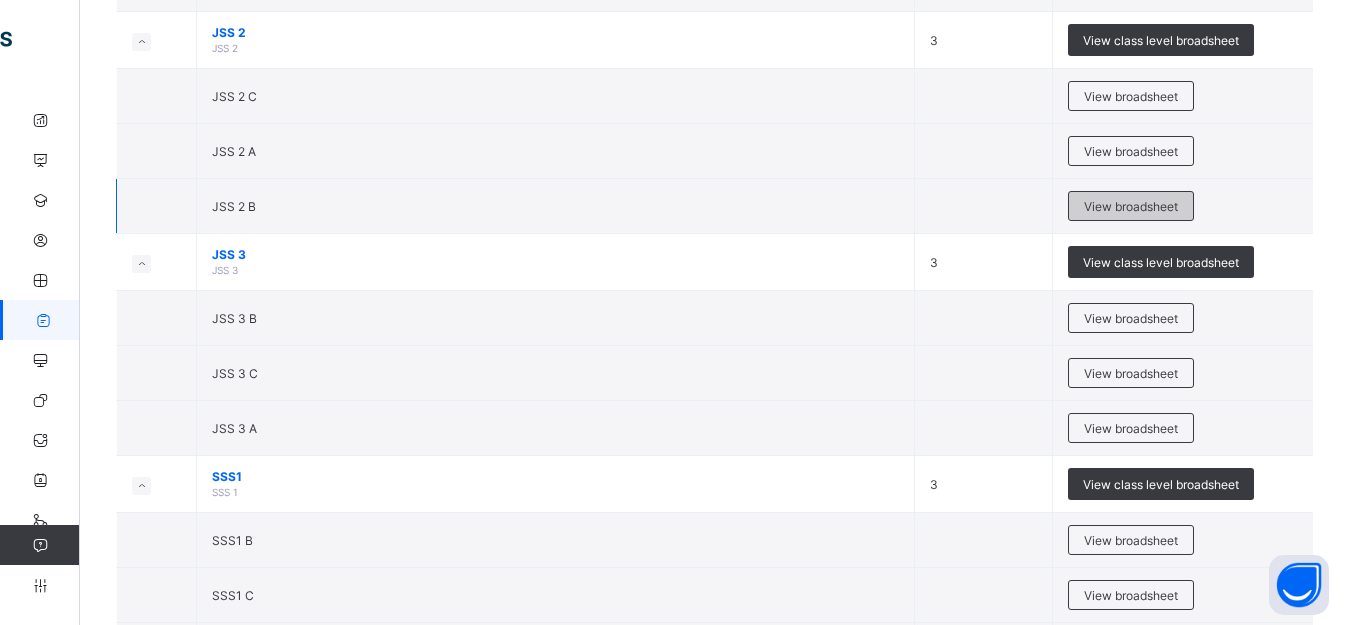 click on "View broadsheet" at bounding box center [1131, 206] 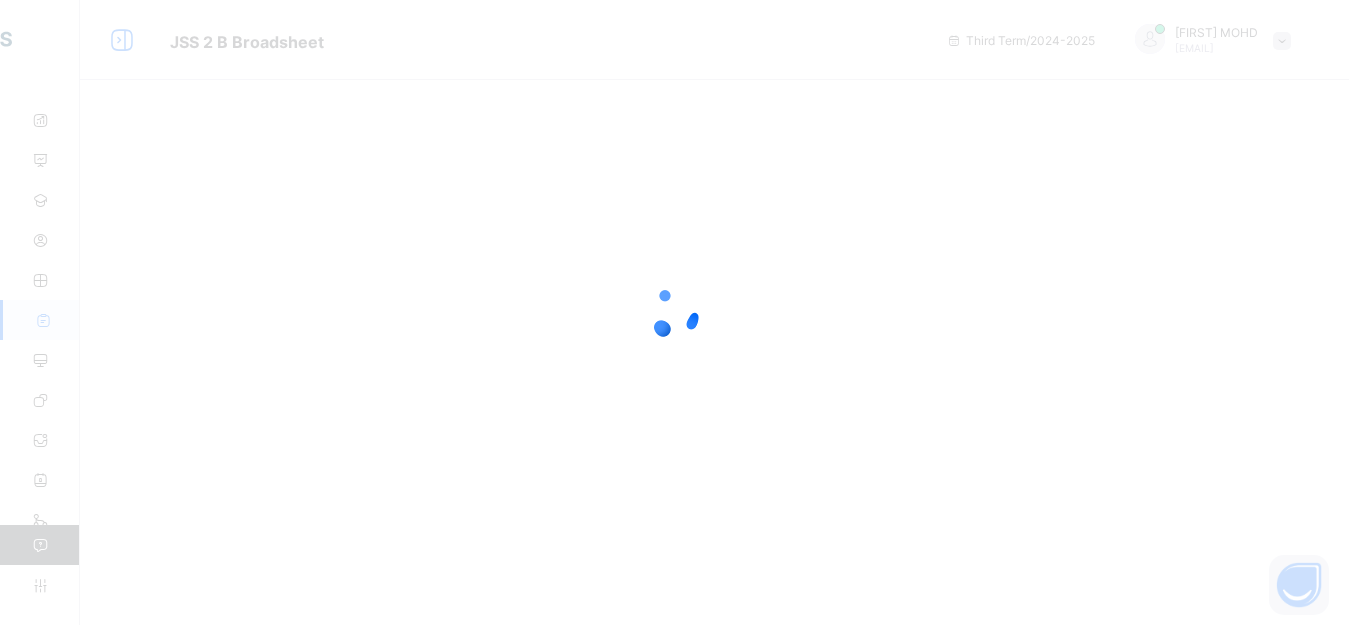 scroll, scrollTop: 0, scrollLeft: 0, axis: both 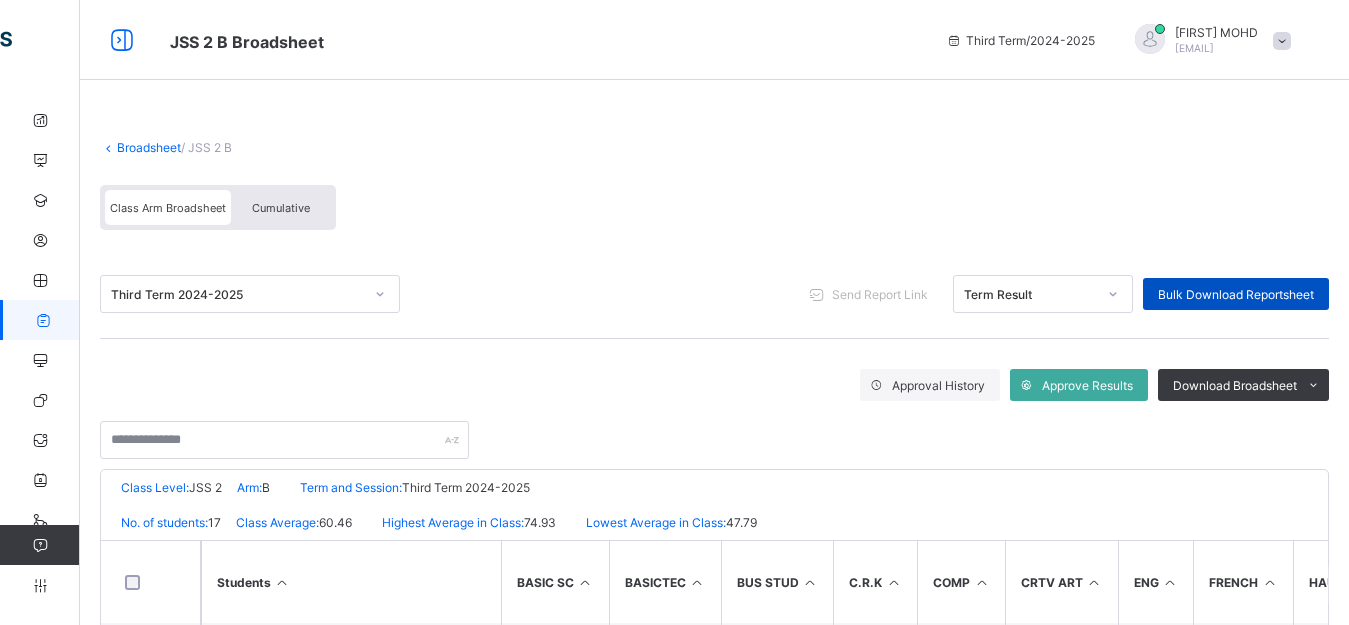 click on "Bulk Download Reportsheet" at bounding box center (1236, 294) 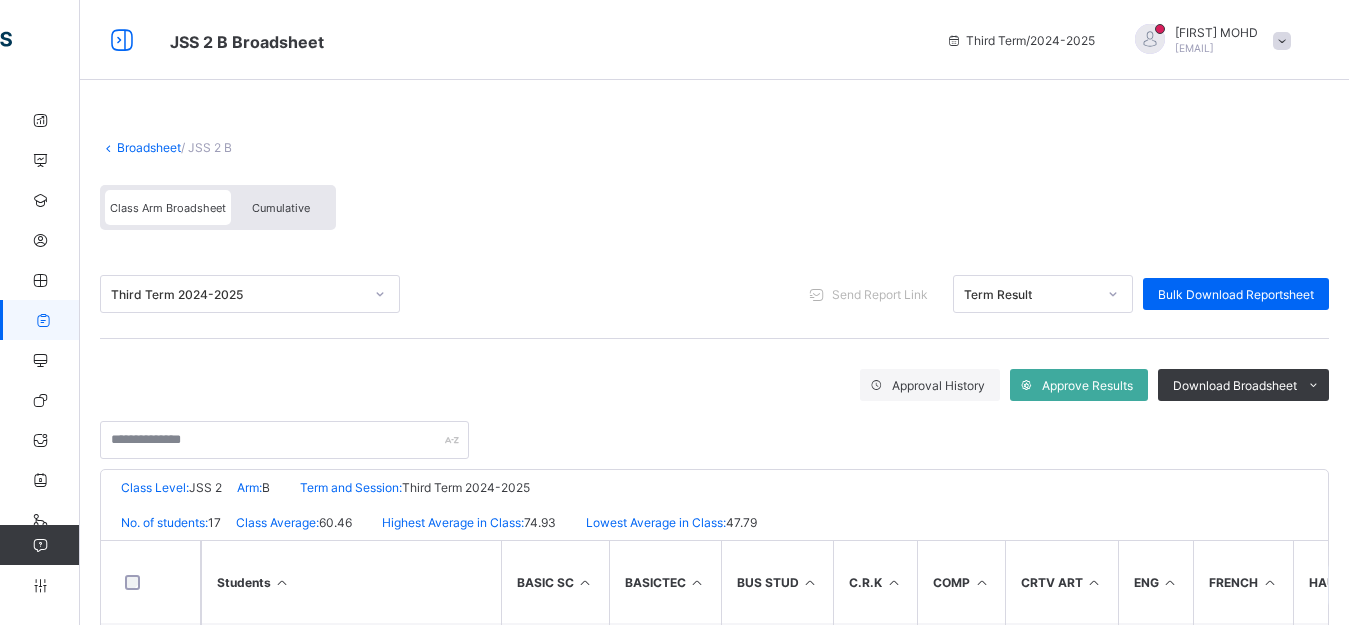 click on "Broadsheet" at bounding box center [149, 147] 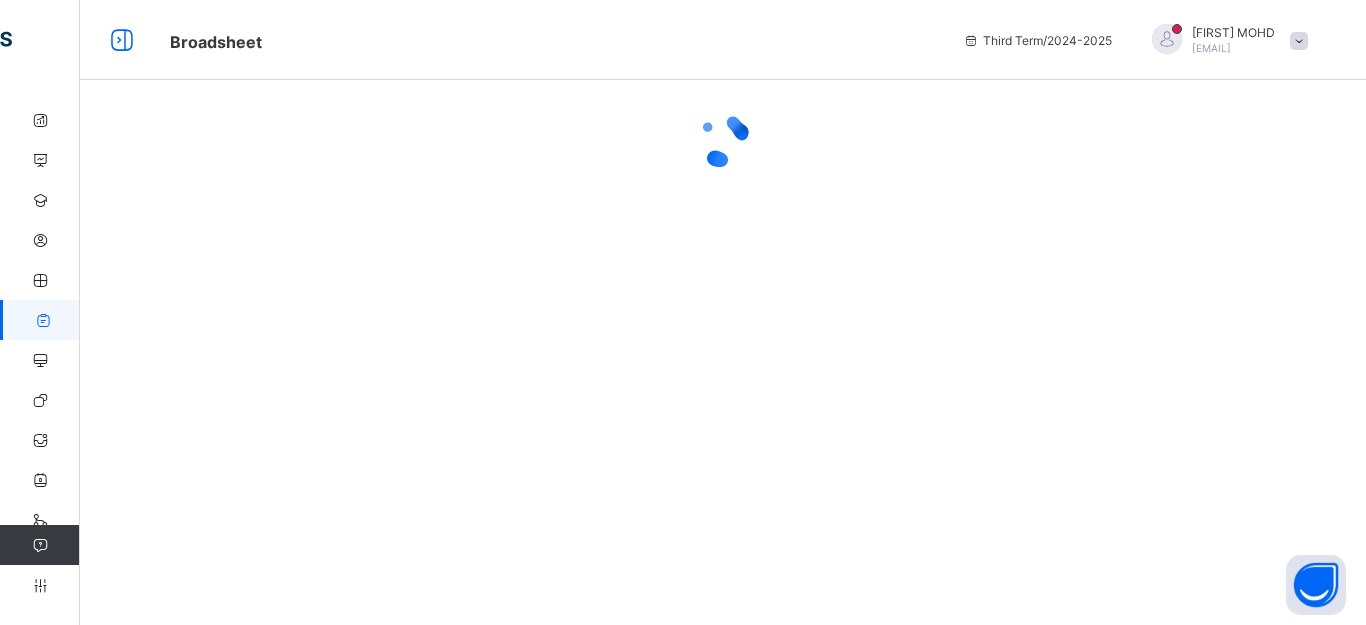 click at bounding box center (723, 312) 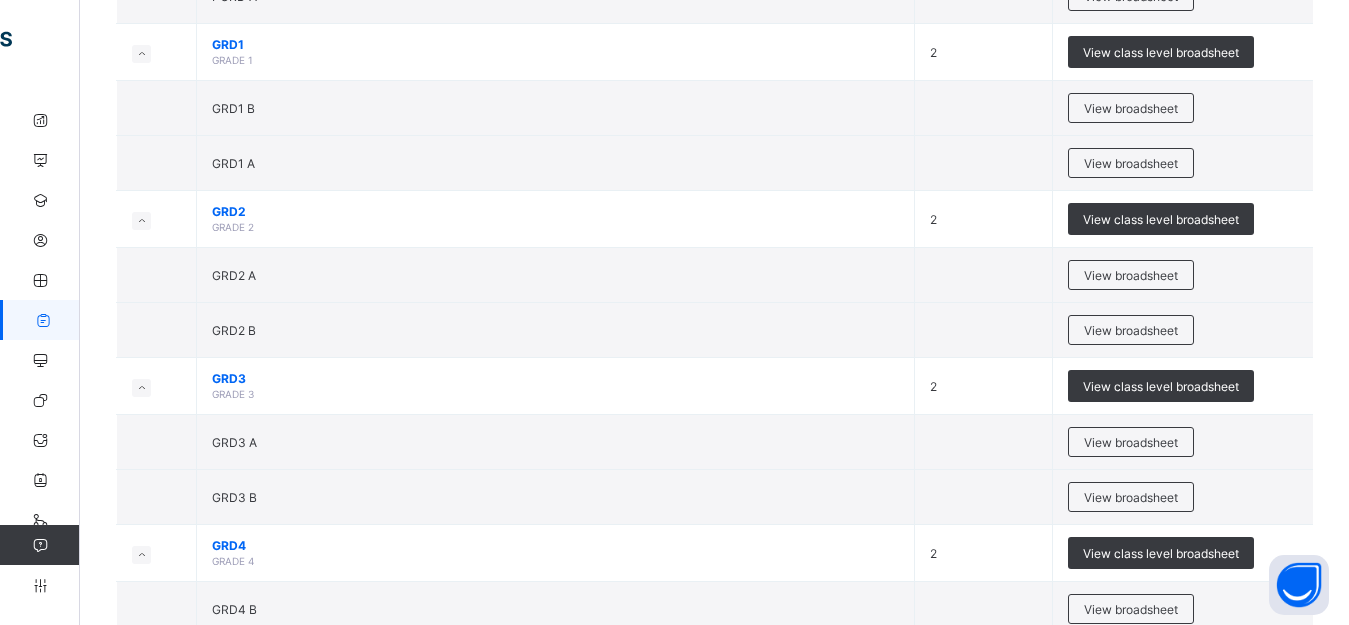 scroll, scrollTop: 1641, scrollLeft: 0, axis: vertical 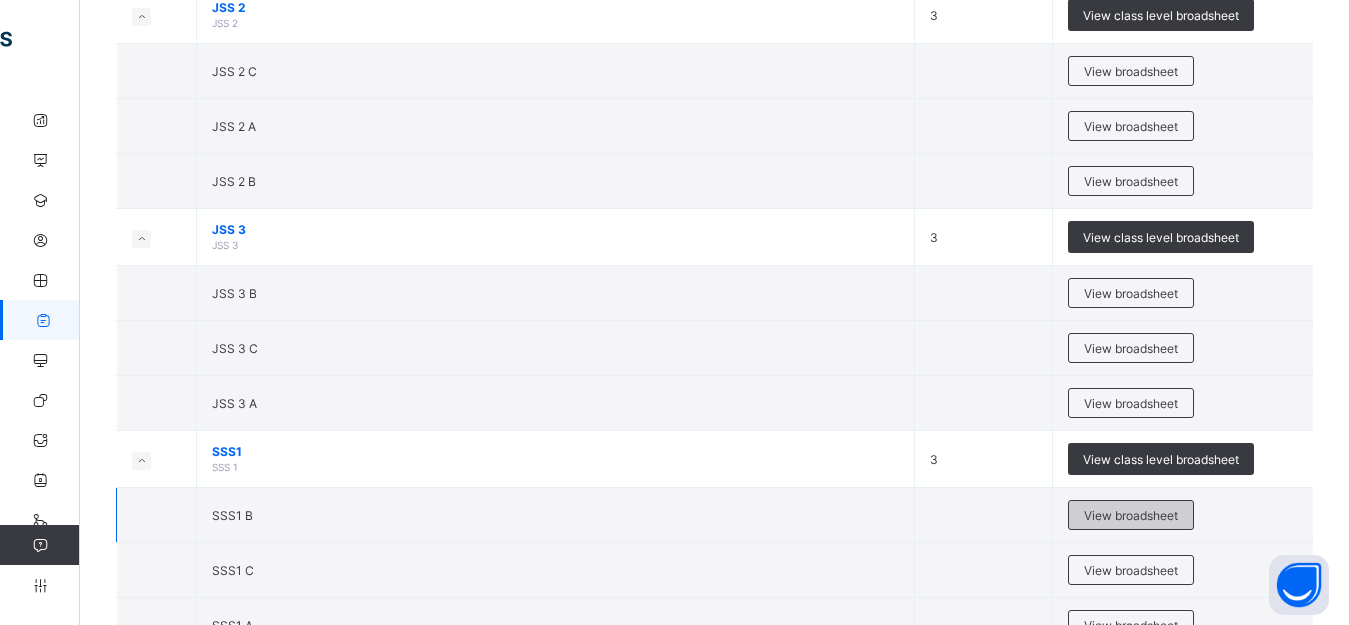 click on "View broadsheet" at bounding box center (1131, 515) 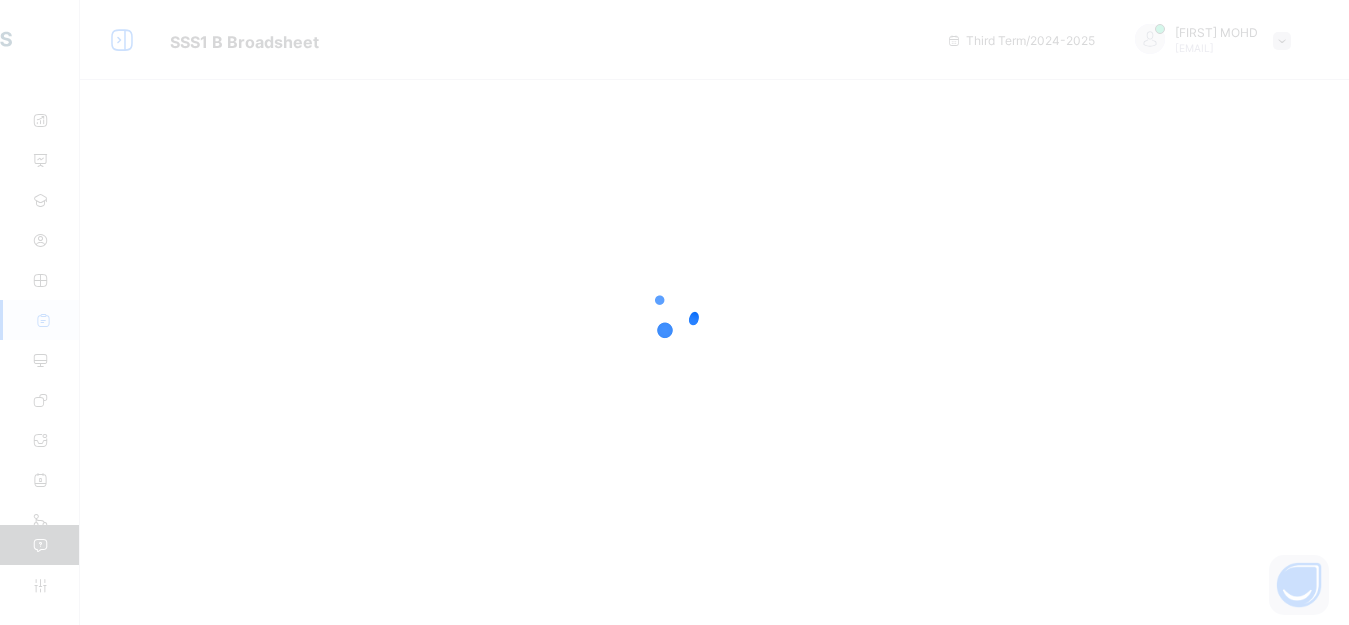 scroll, scrollTop: 0, scrollLeft: 0, axis: both 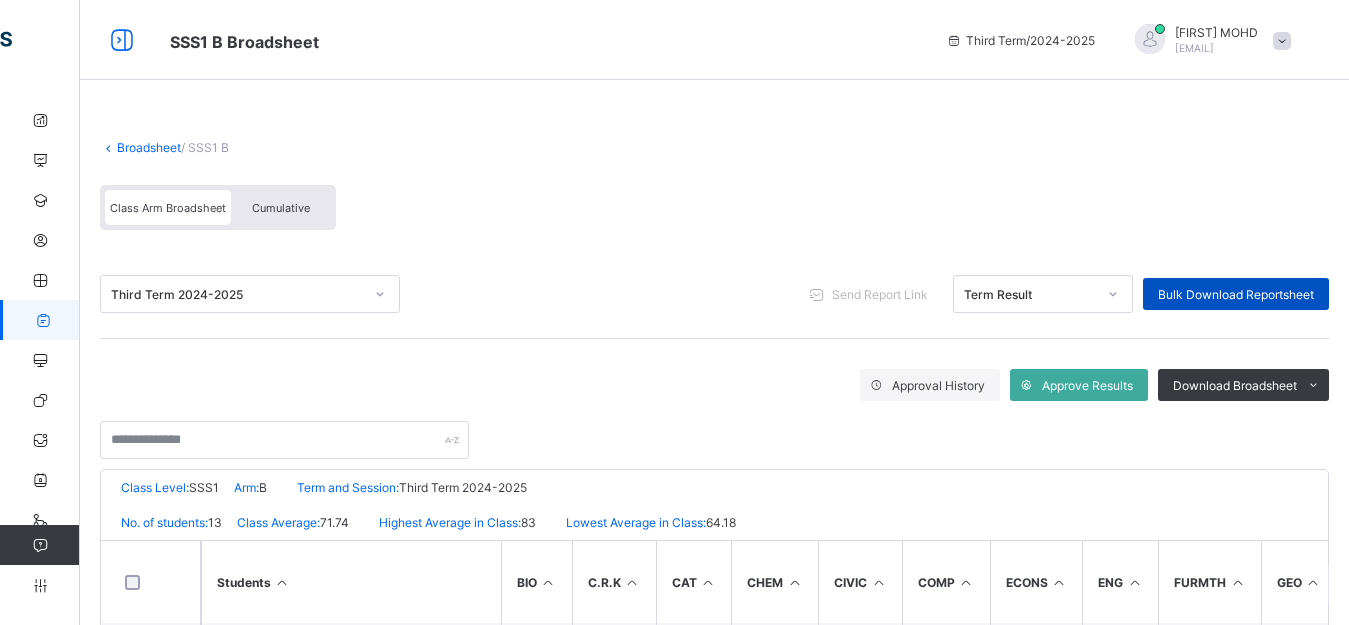 click on "Bulk Download Reportsheet" at bounding box center [1236, 294] 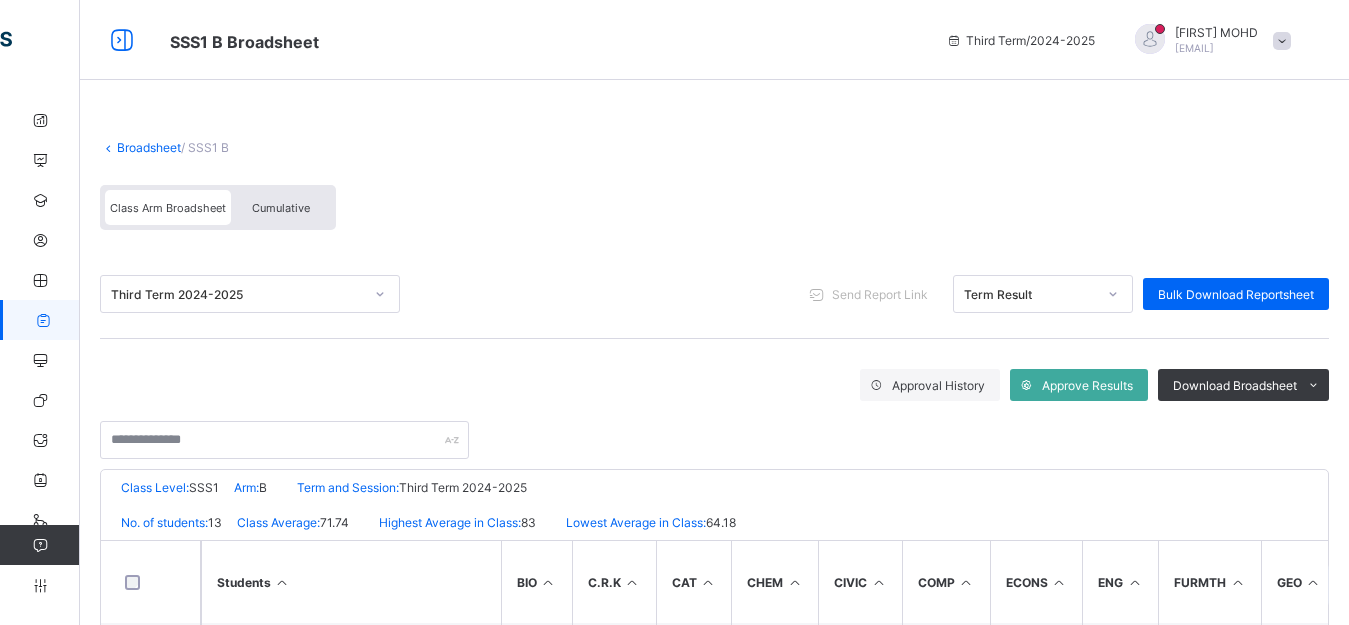 click on "Broadsheet" at bounding box center [149, 147] 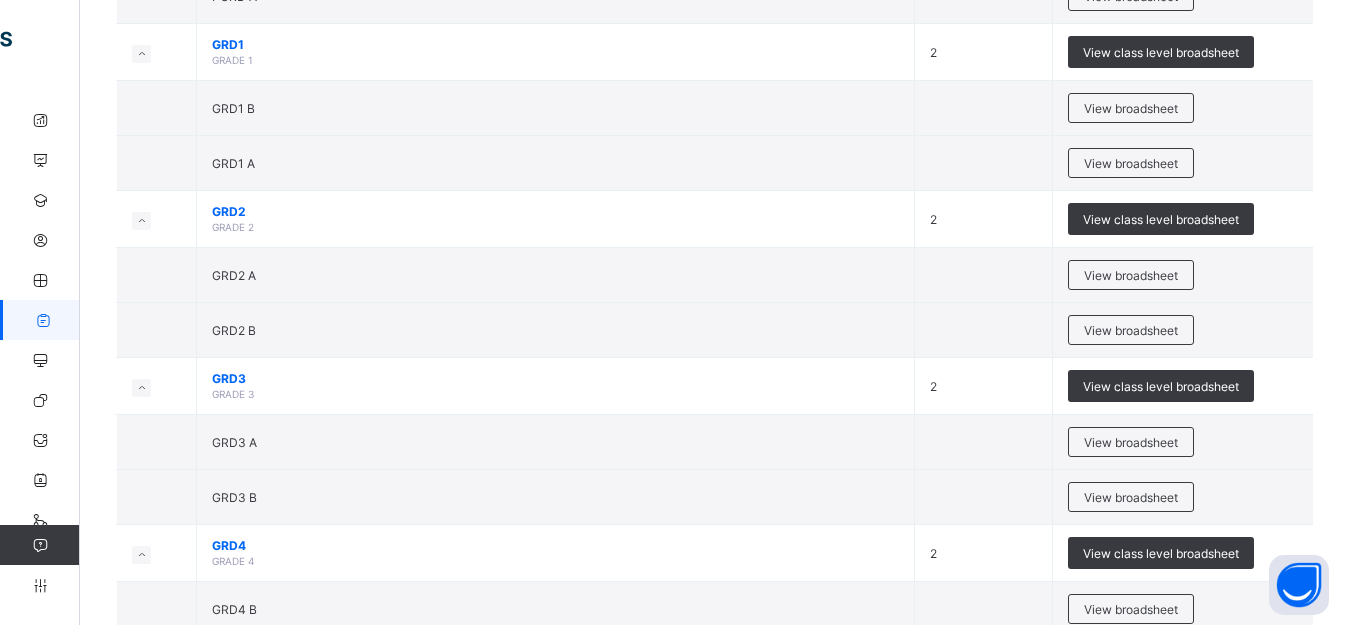 scroll, scrollTop: 1094, scrollLeft: 0, axis: vertical 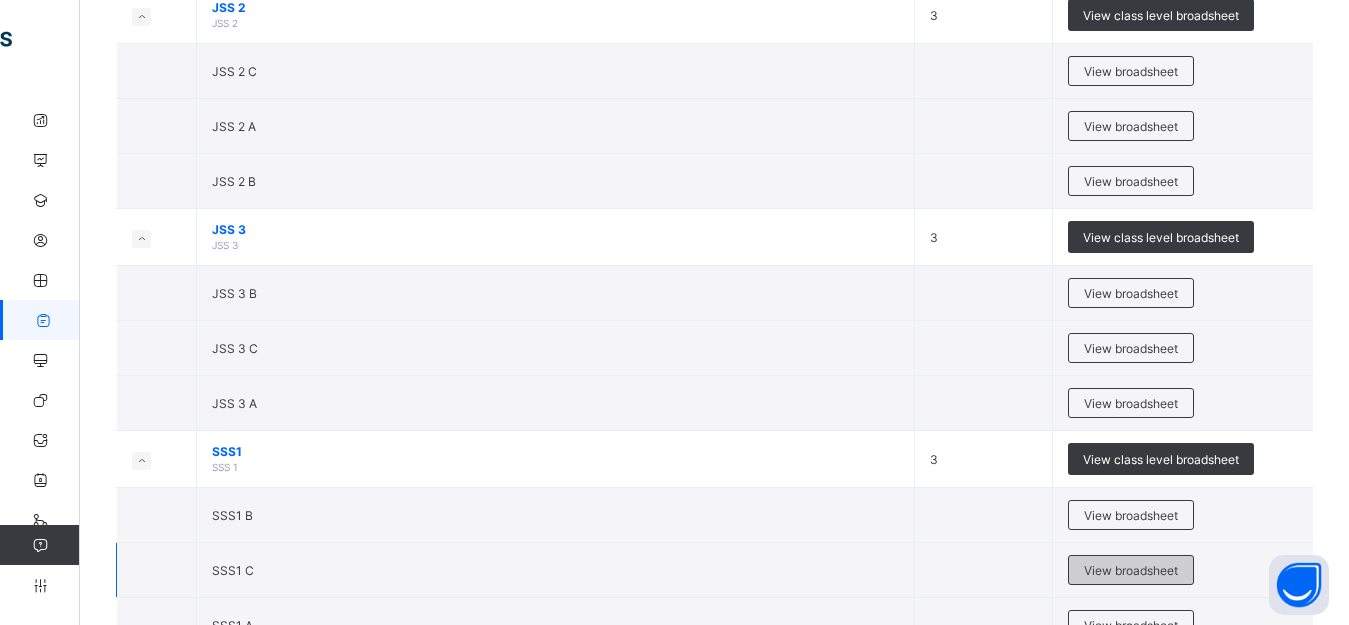 click on "View broadsheet" at bounding box center (1131, 570) 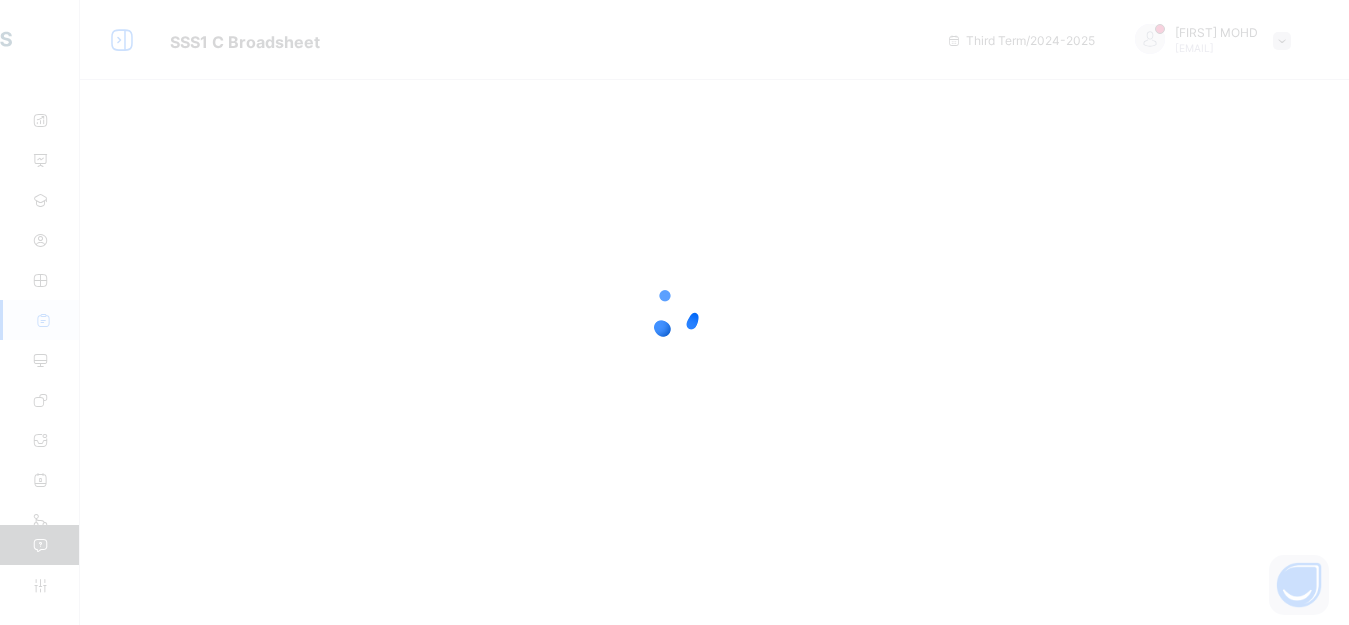 scroll, scrollTop: 0, scrollLeft: 0, axis: both 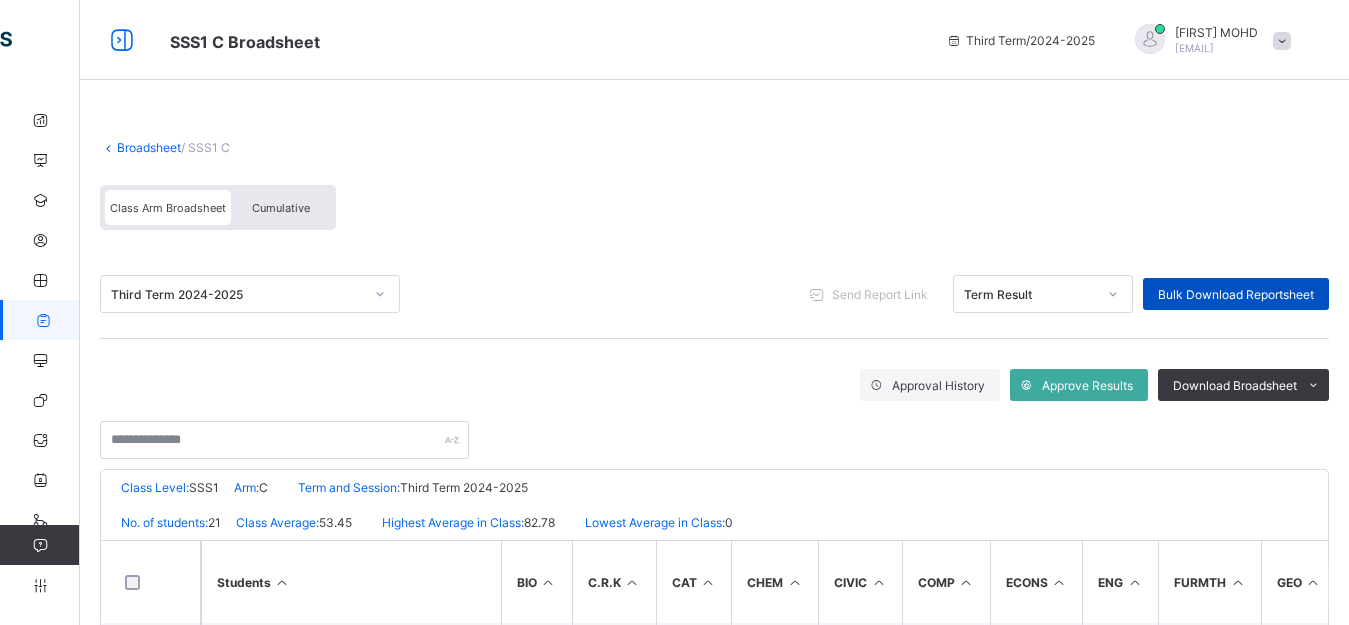 click on "Bulk Download Reportsheet" at bounding box center [1236, 294] 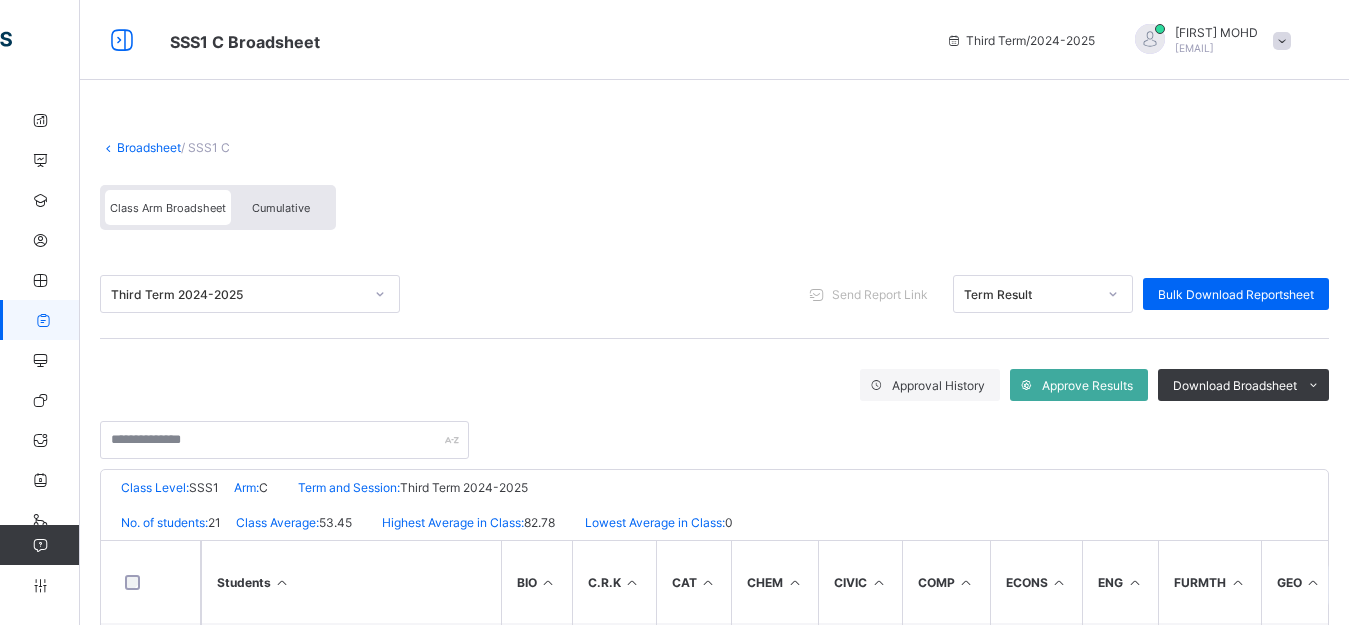 click on "Broadsheet" at bounding box center (149, 147) 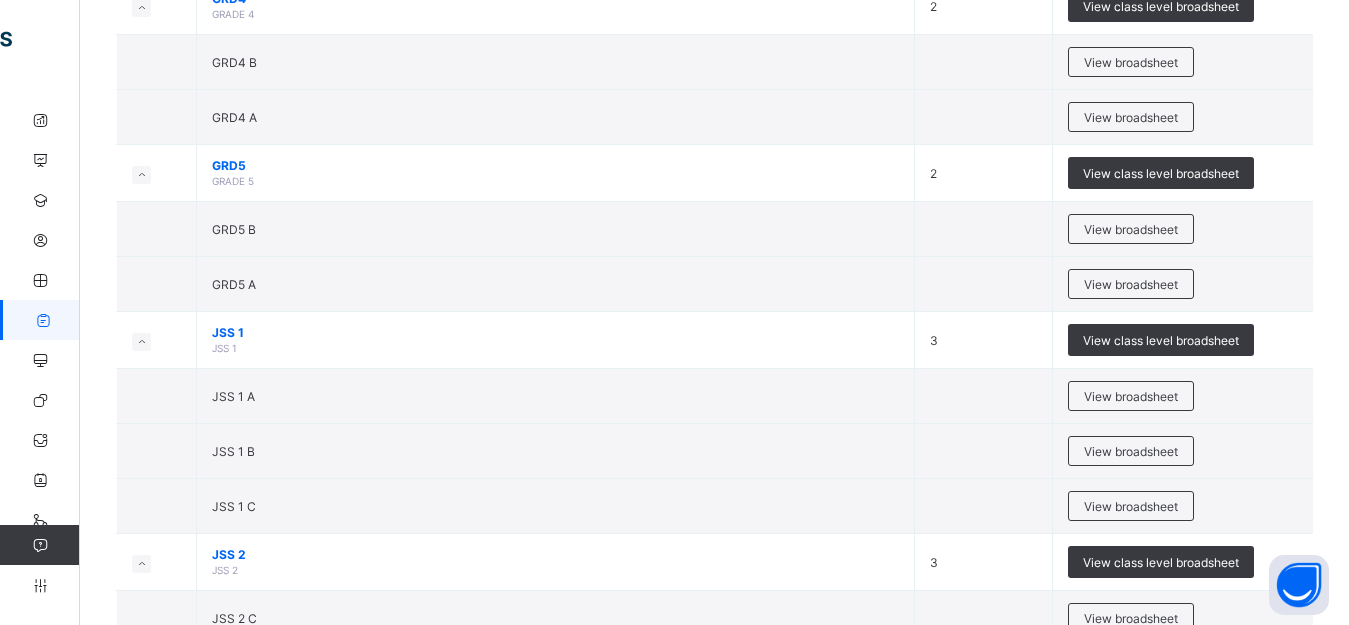 scroll, scrollTop: 1641, scrollLeft: 0, axis: vertical 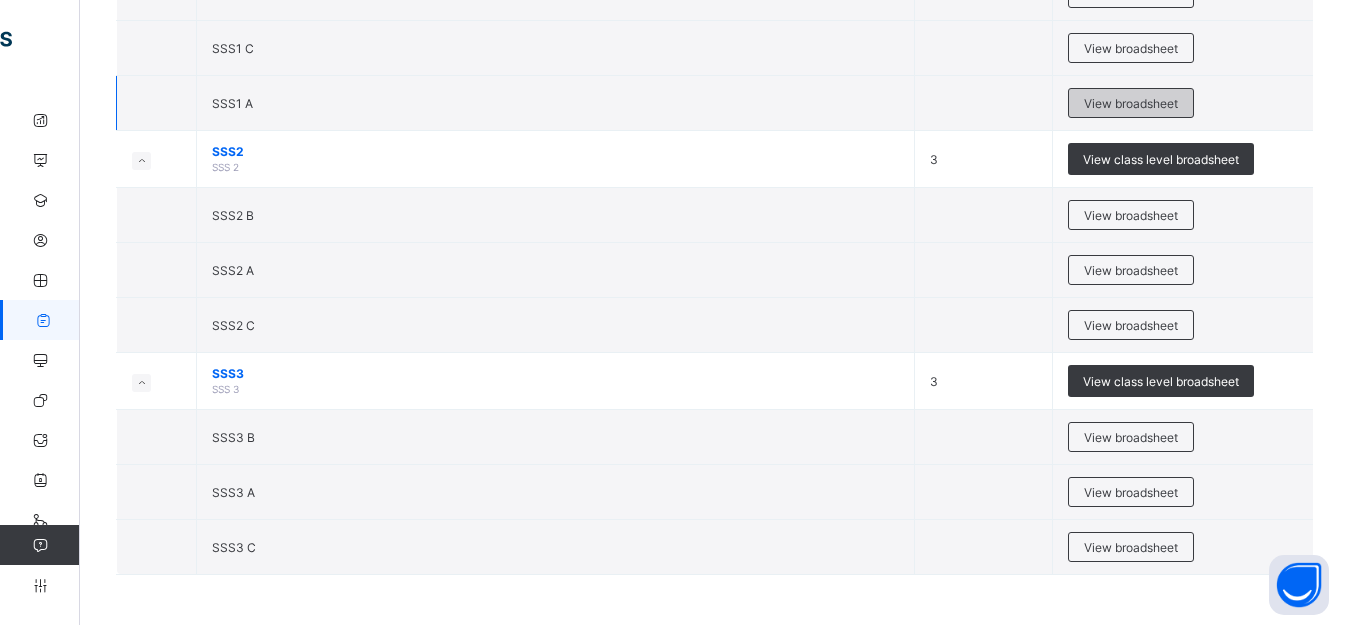 click on "View broadsheet" at bounding box center [1131, 103] 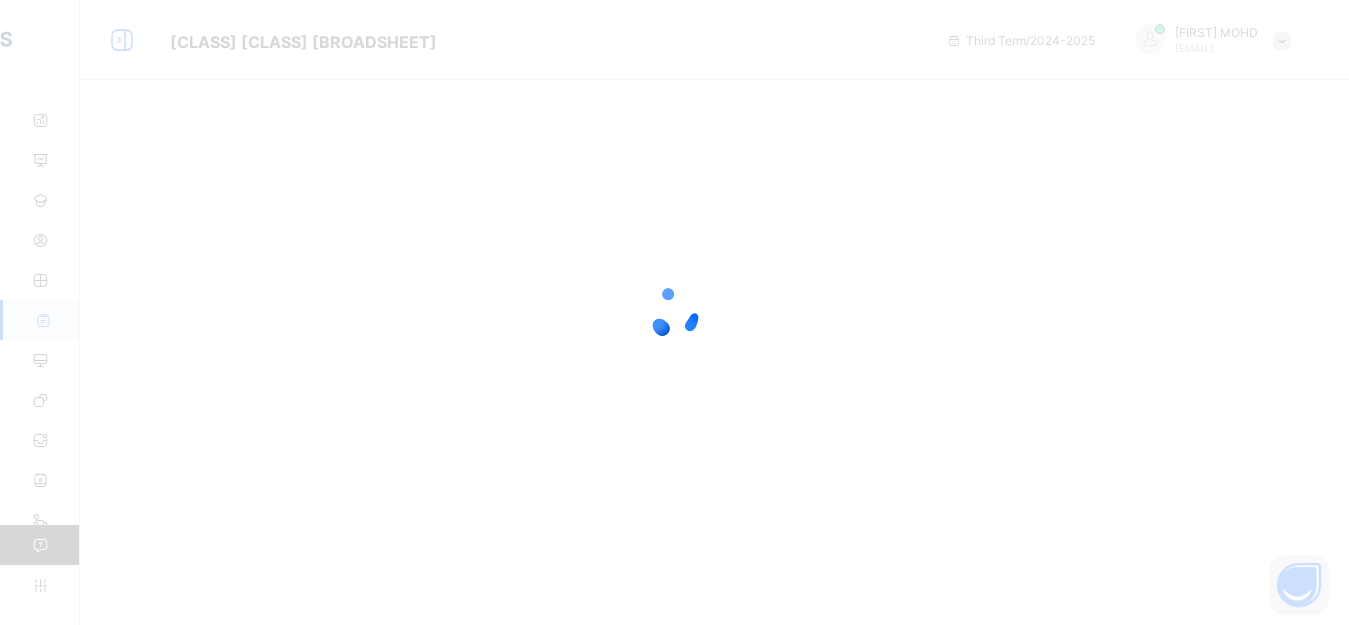 scroll, scrollTop: 0, scrollLeft: 0, axis: both 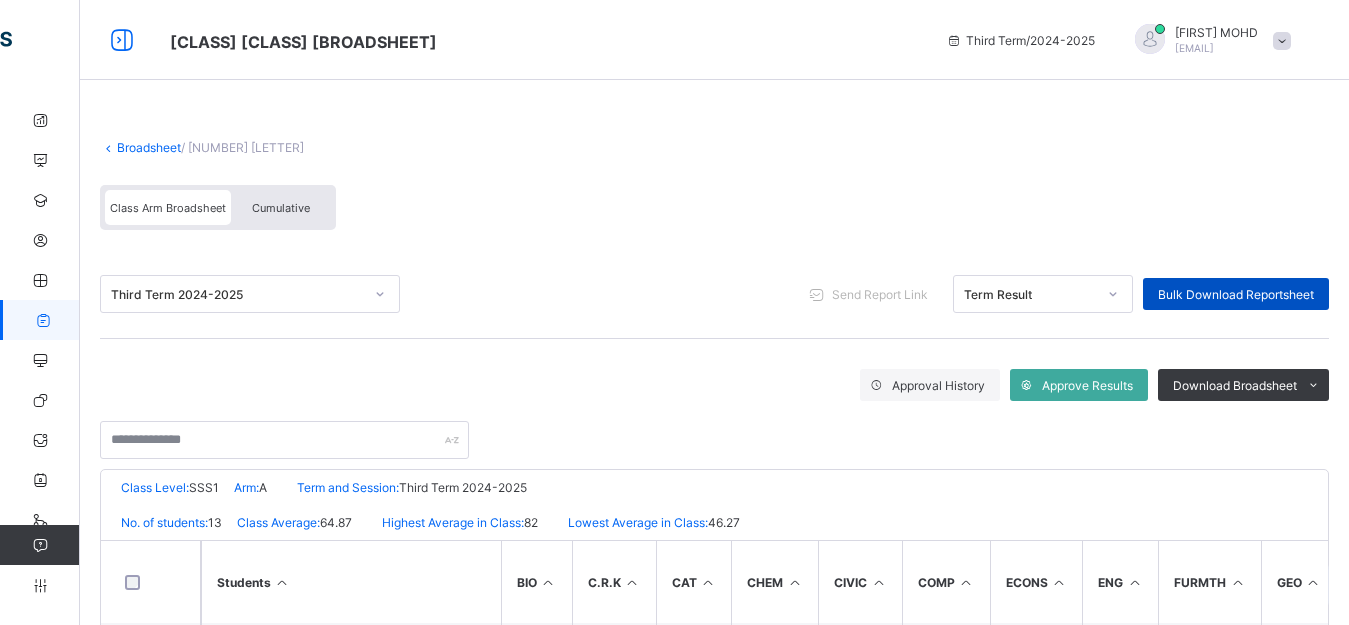 click on "Bulk Download Reportsheet" at bounding box center (1236, 294) 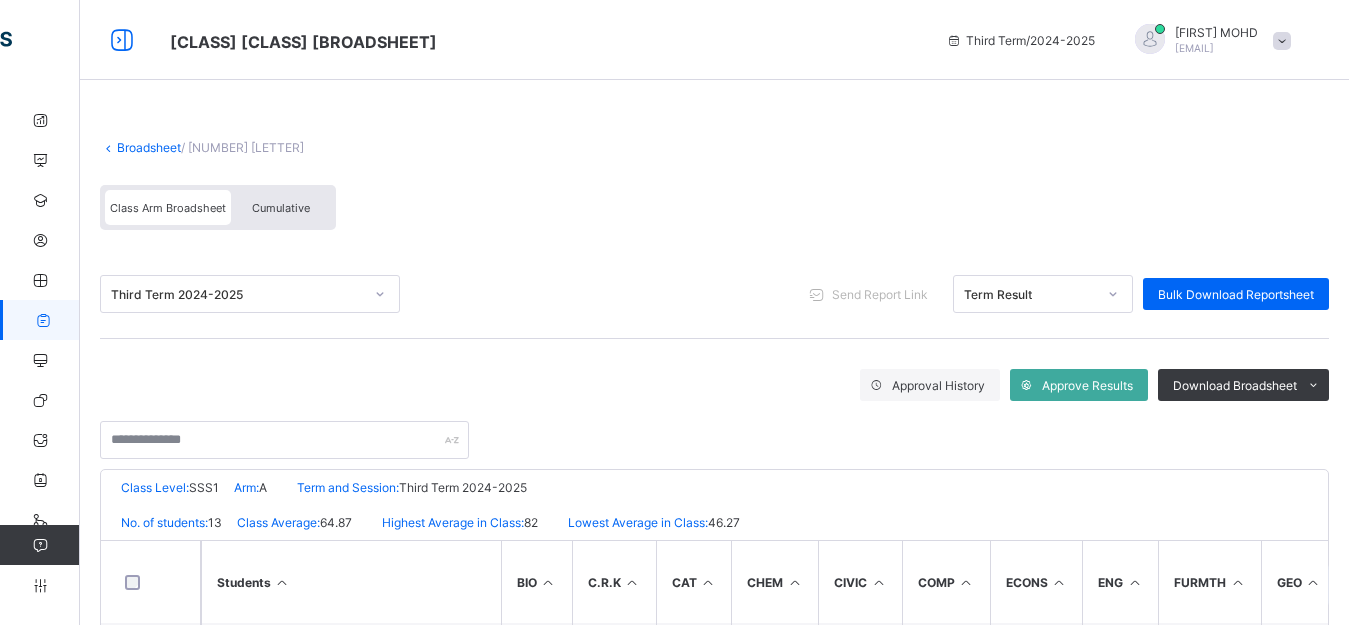 click on "Broadsheet" at bounding box center (149, 147) 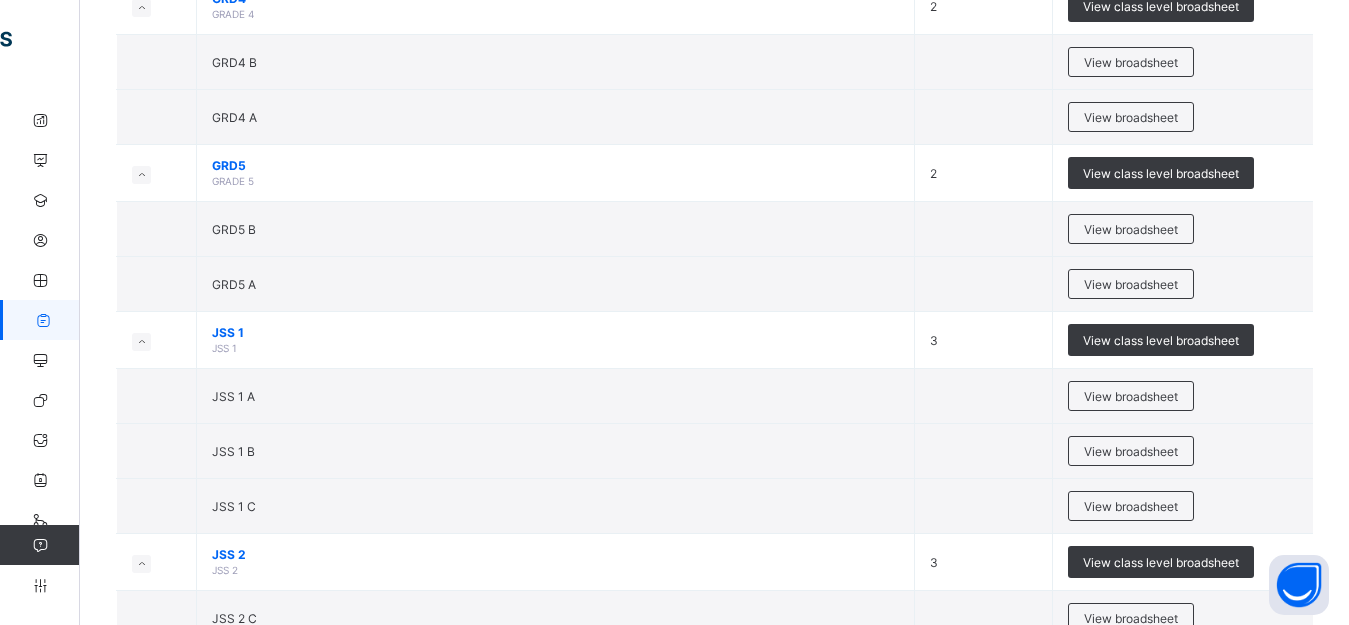 scroll, scrollTop: 1641, scrollLeft: 0, axis: vertical 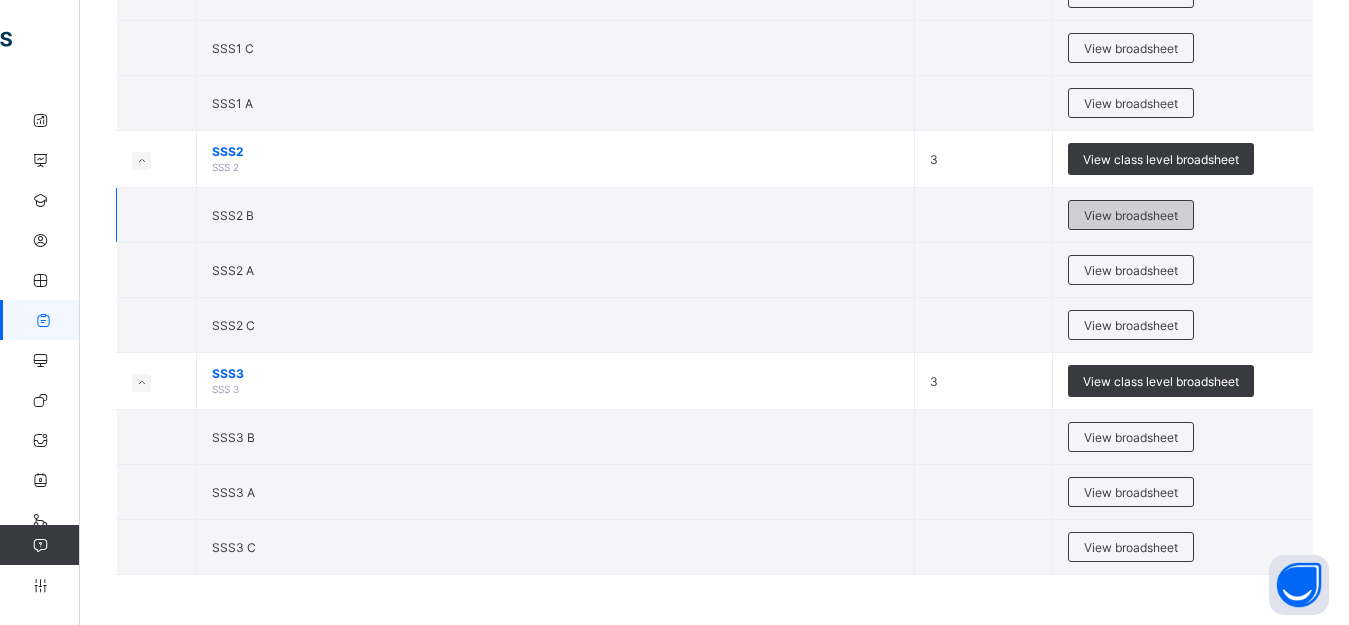 click on "View broadsheet" at bounding box center (1131, 215) 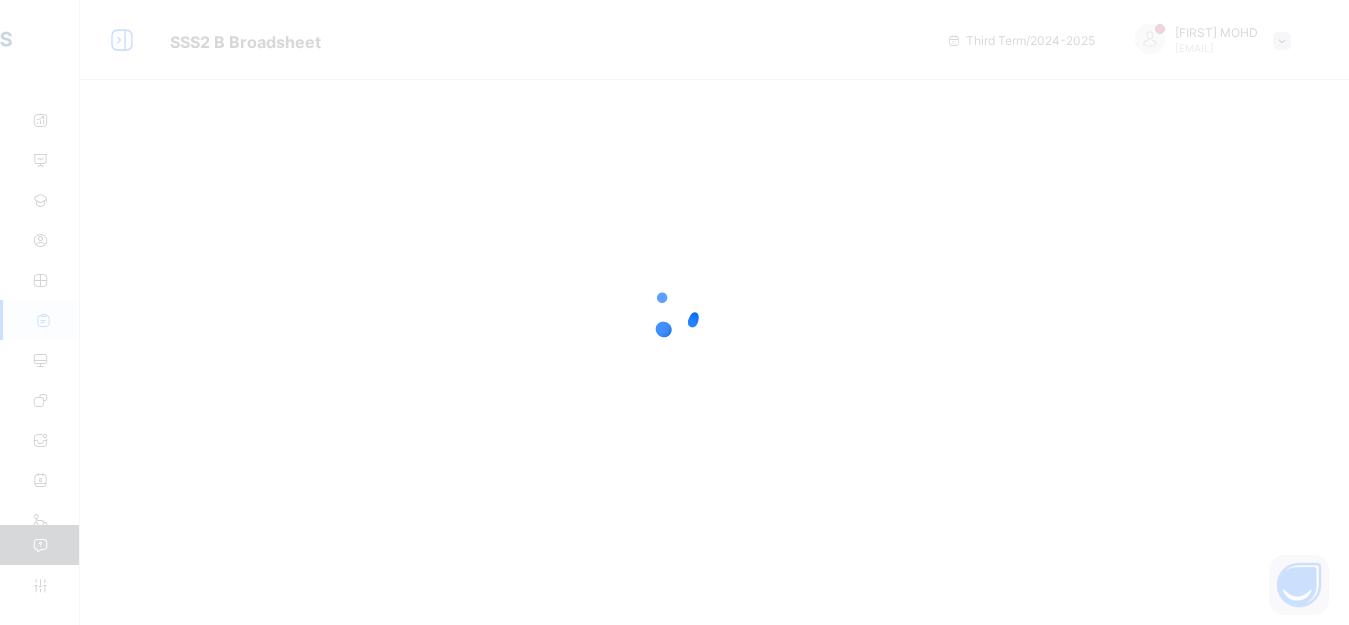 scroll, scrollTop: 0, scrollLeft: 0, axis: both 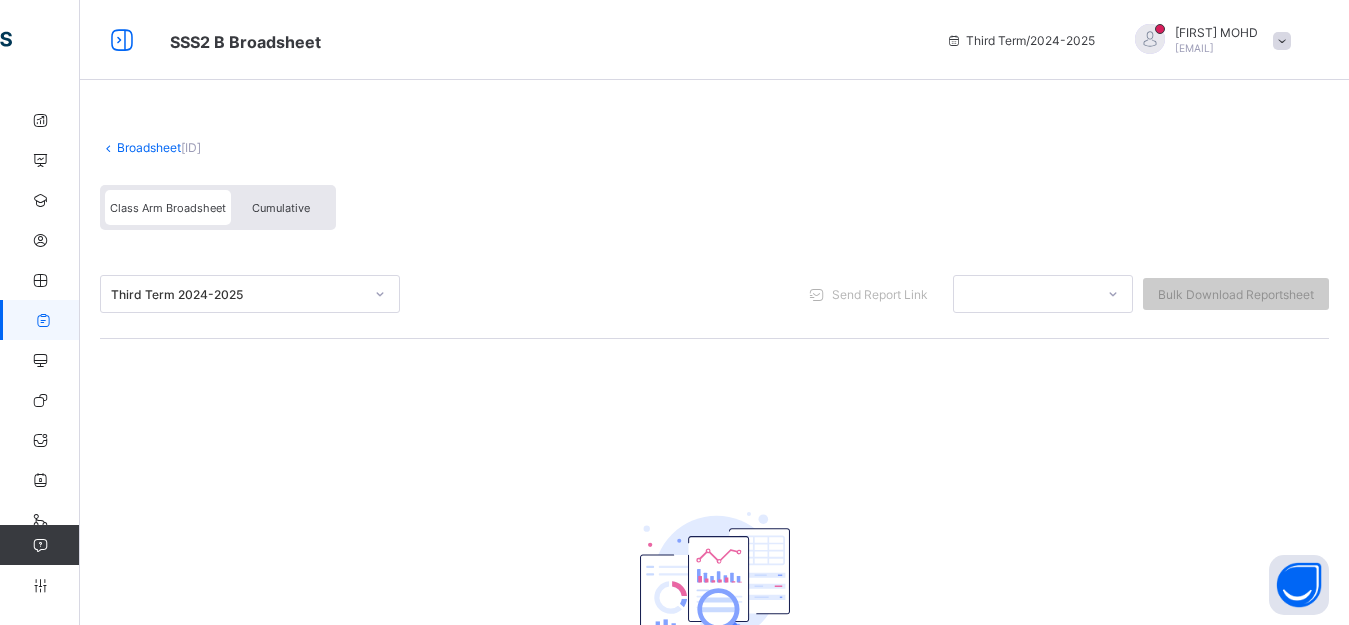 click on "Broadsheet" at bounding box center (149, 147) 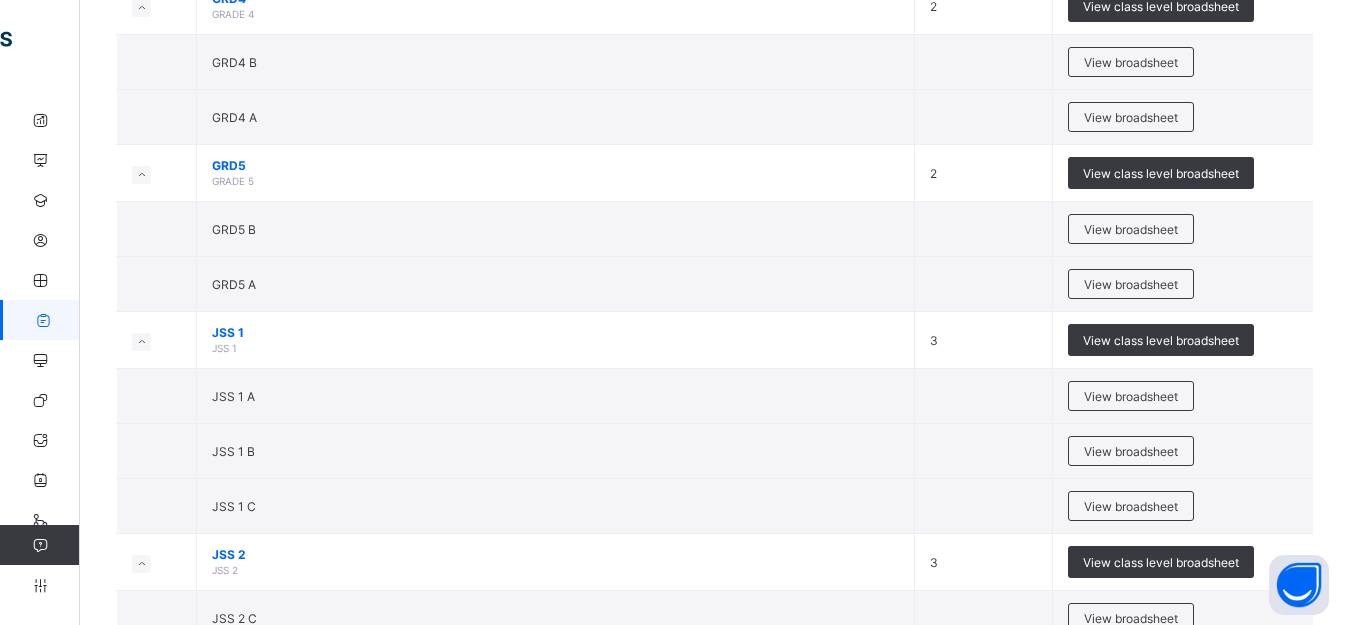 scroll, scrollTop: 1641, scrollLeft: 0, axis: vertical 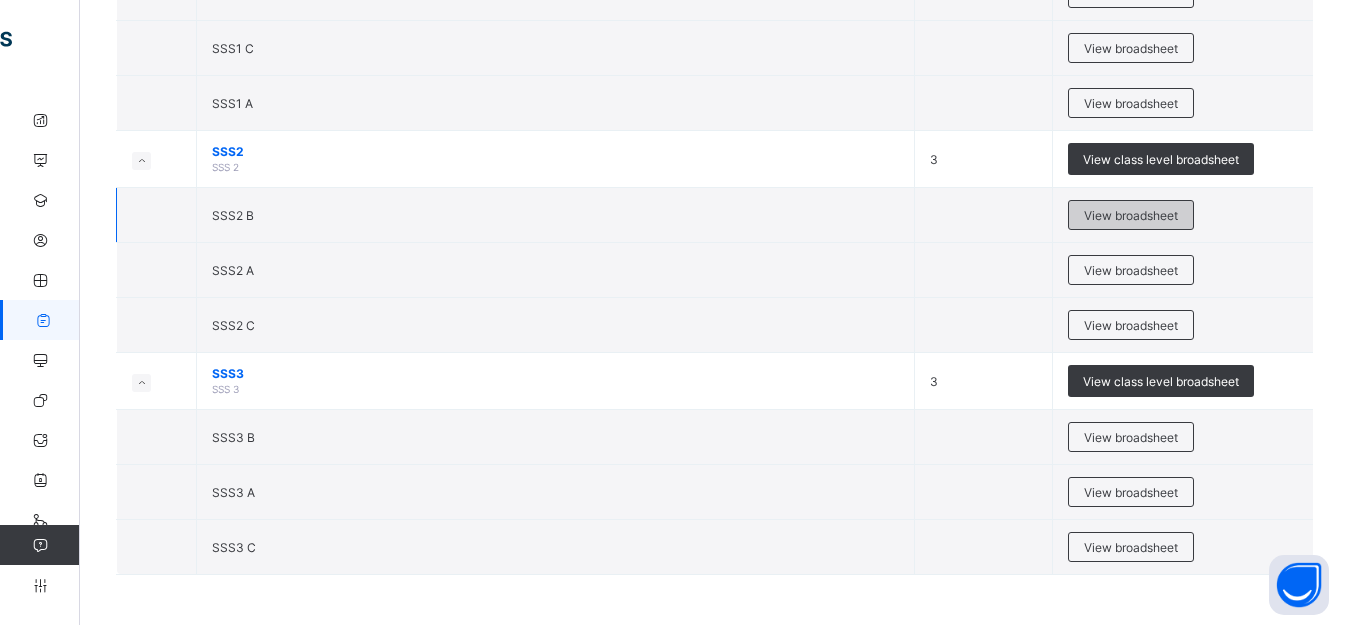 click on "View broadsheet" at bounding box center (1131, 215) 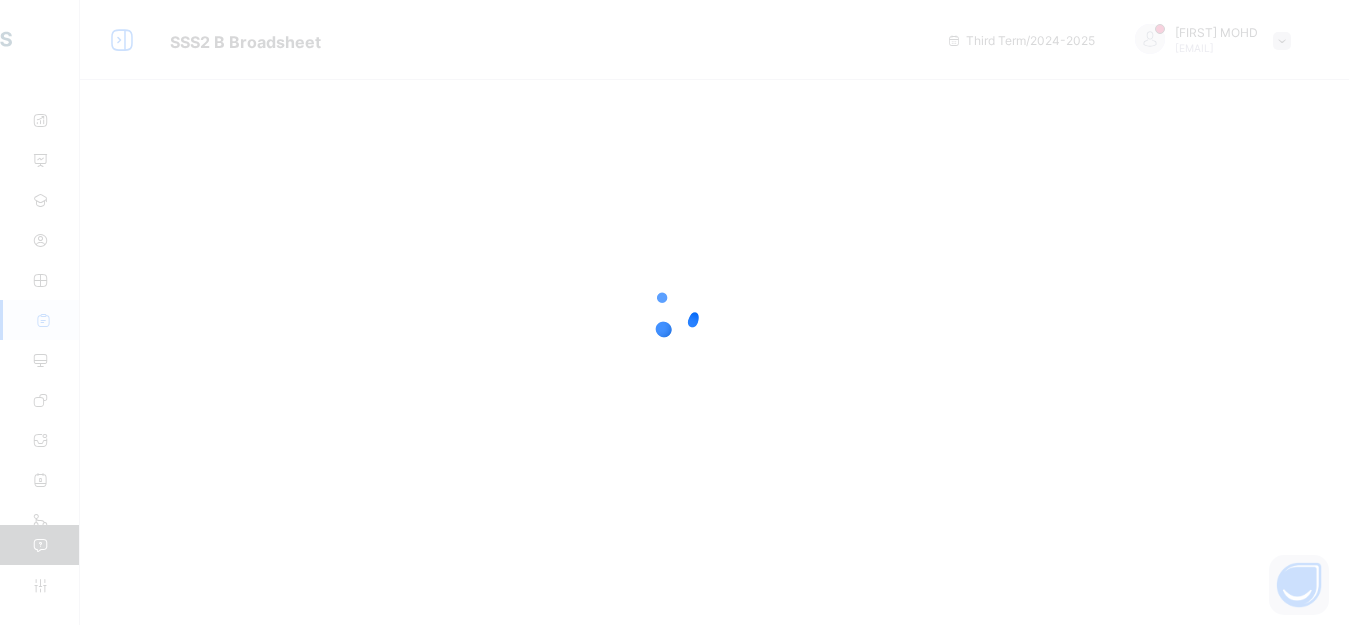 scroll, scrollTop: 0, scrollLeft: 0, axis: both 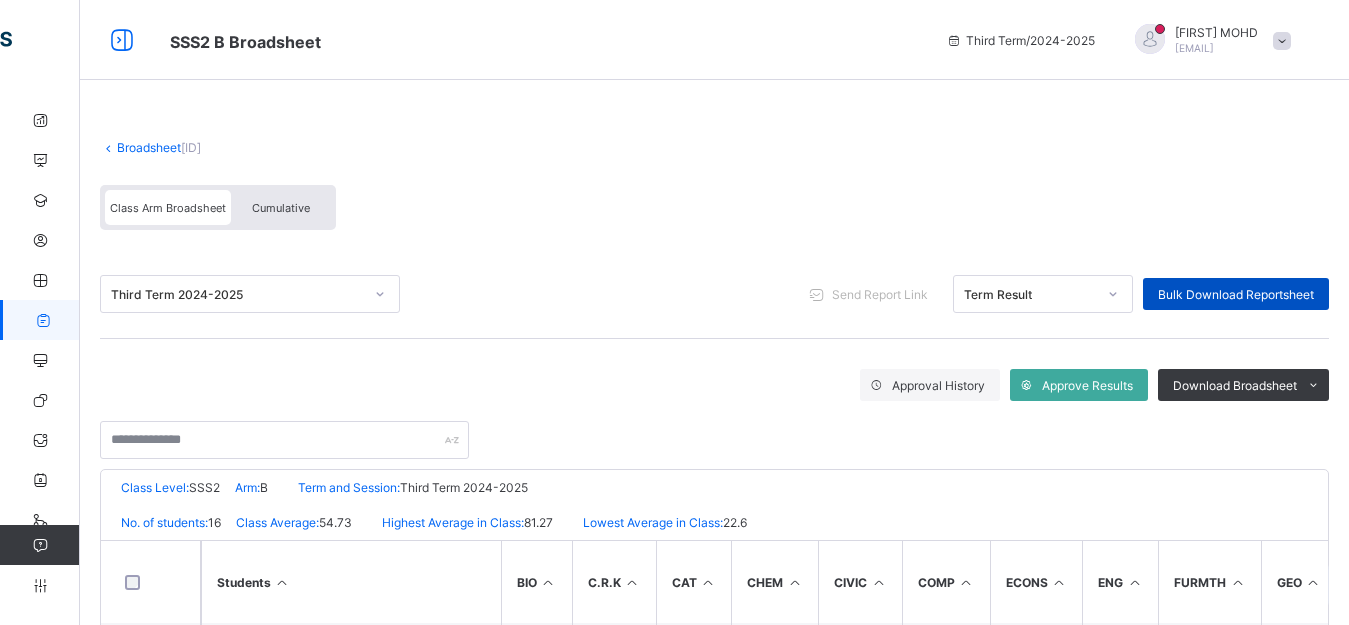 click on "Bulk Download Reportsheet" at bounding box center (1236, 294) 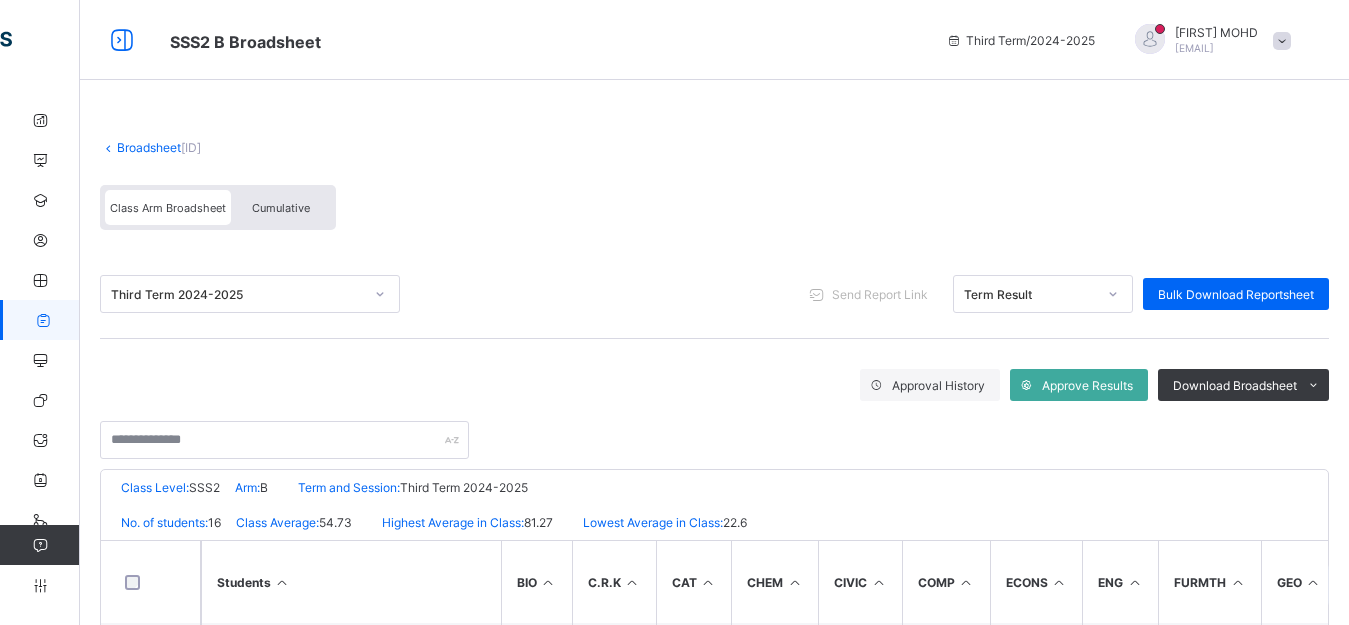click on "Broadsheet" at bounding box center [149, 147] 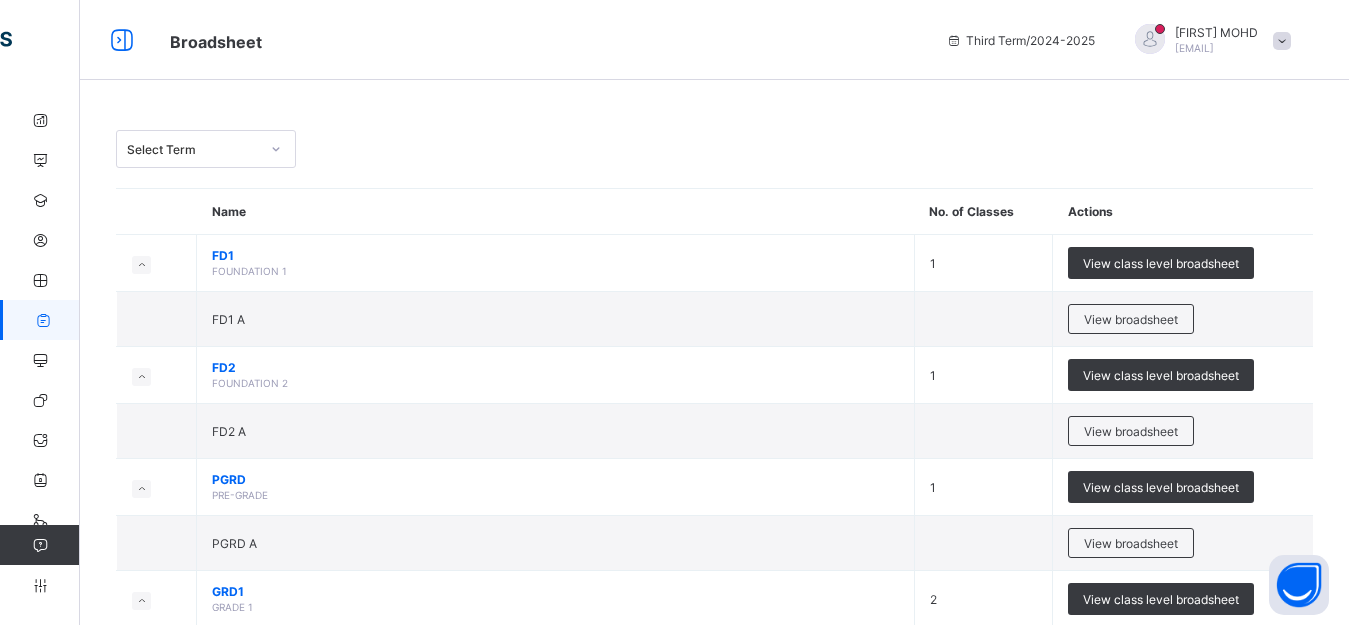 scroll, scrollTop: 547, scrollLeft: 0, axis: vertical 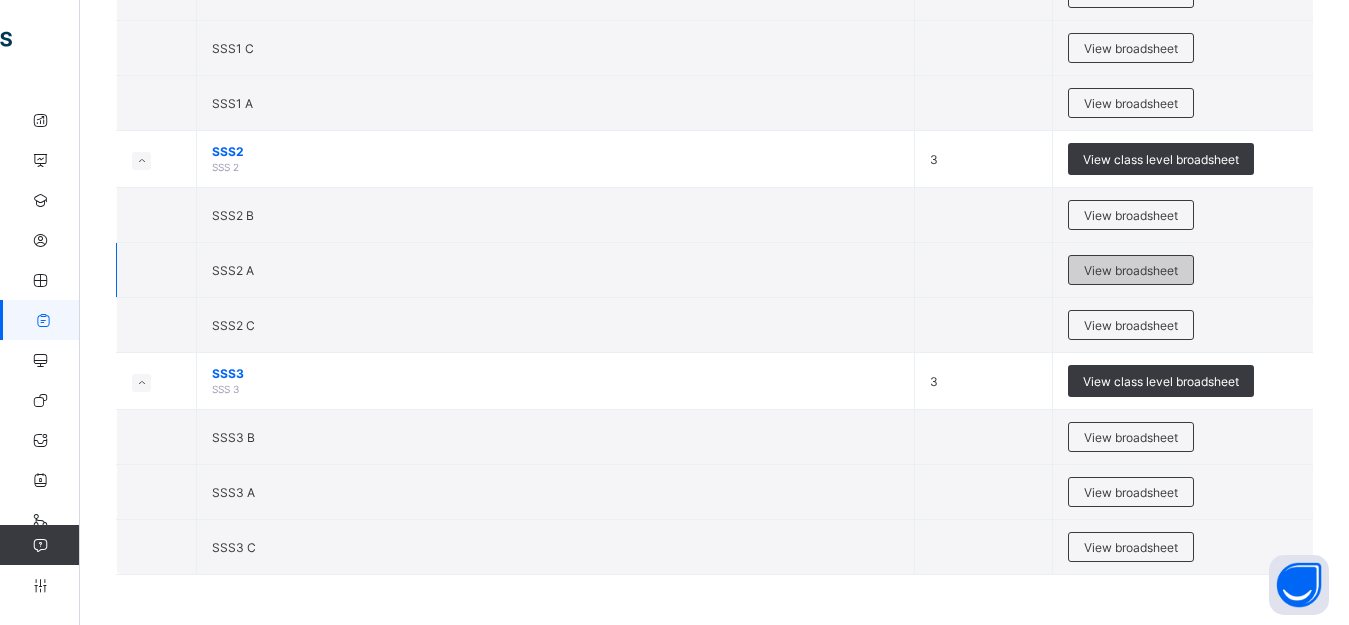 click on "View broadsheet" at bounding box center (1131, 270) 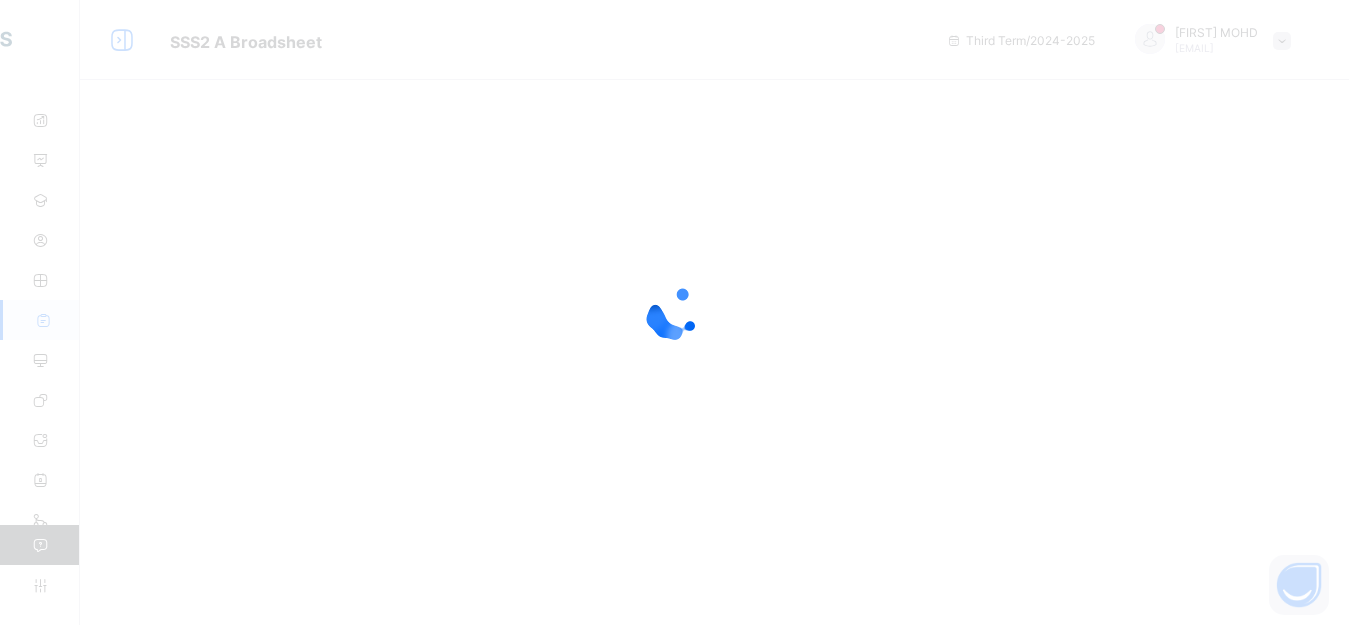scroll, scrollTop: 0, scrollLeft: 0, axis: both 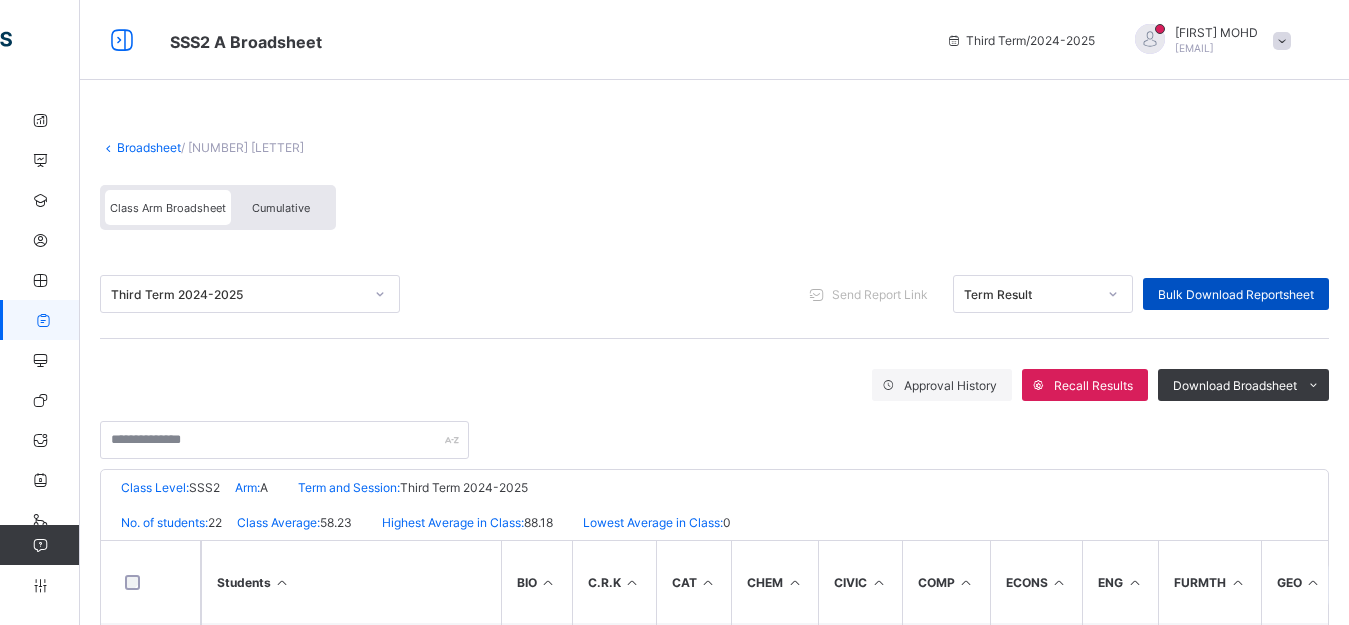 click on "Bulk Download Reportsheet" at bounding box center [1236, 294] 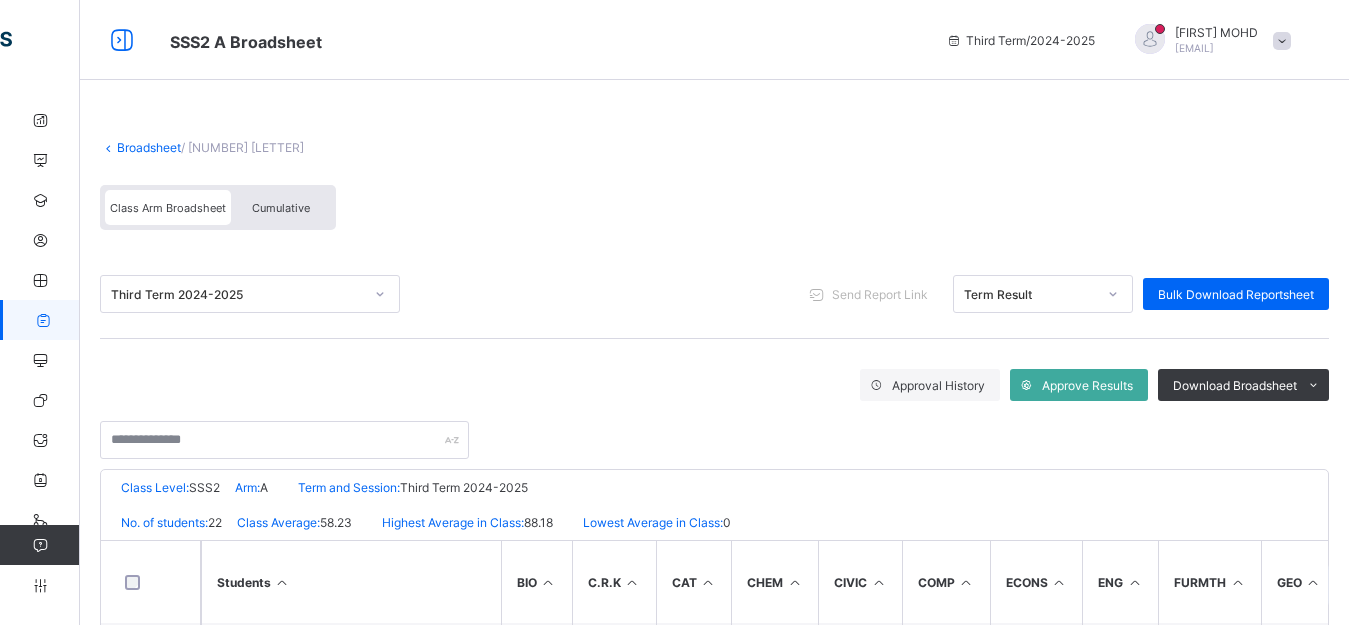 click on "Broadsheet" at bounding box center [149, 147] 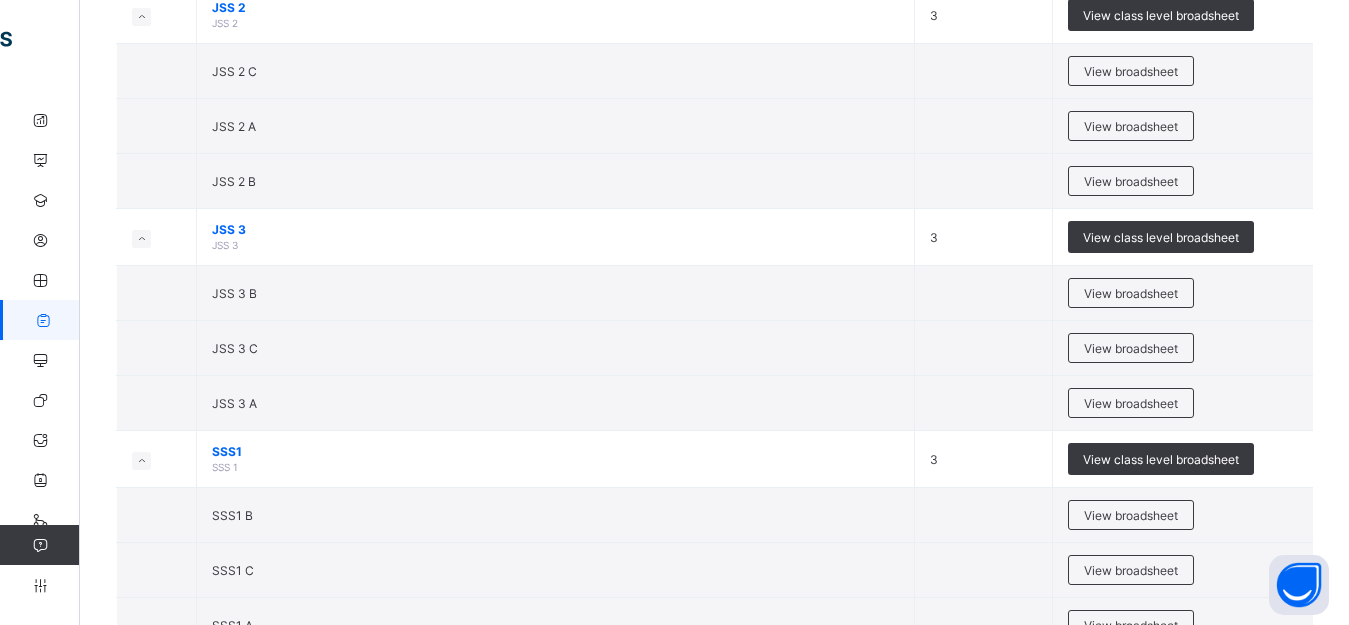 scroll, scrollTop: 2163, scrollLeft: 0, axis: vertical 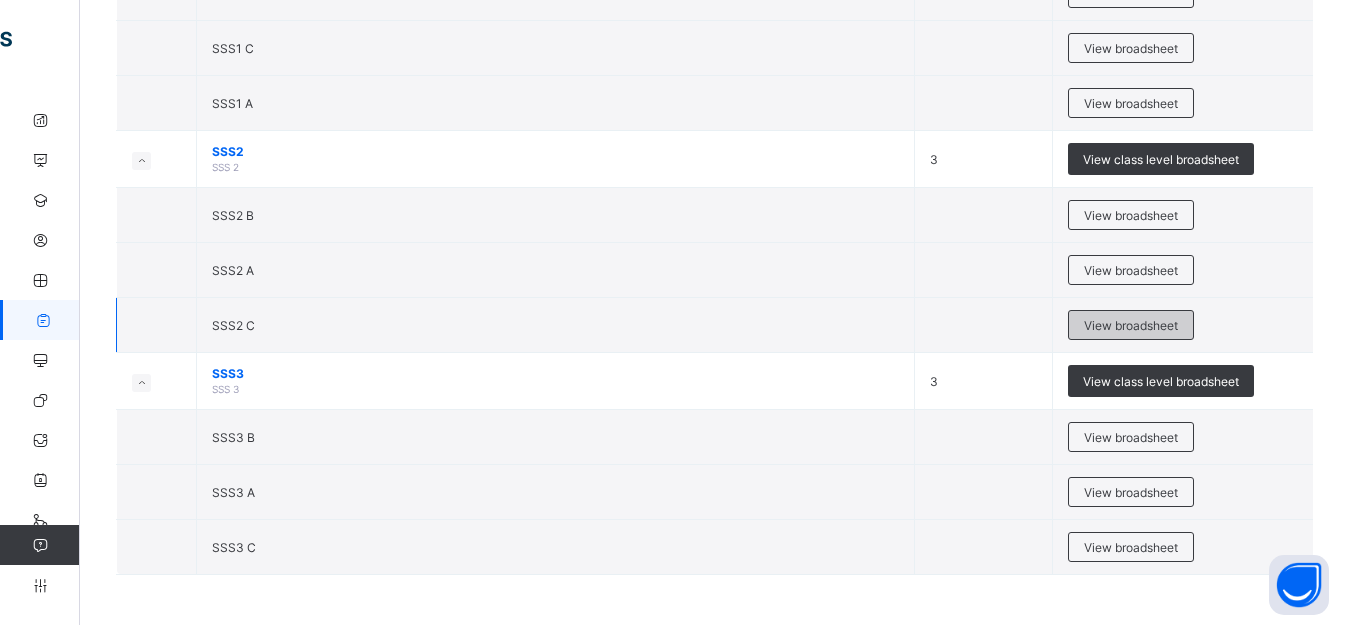 click on "View broadsheet" at bounding box center [1131, 325] 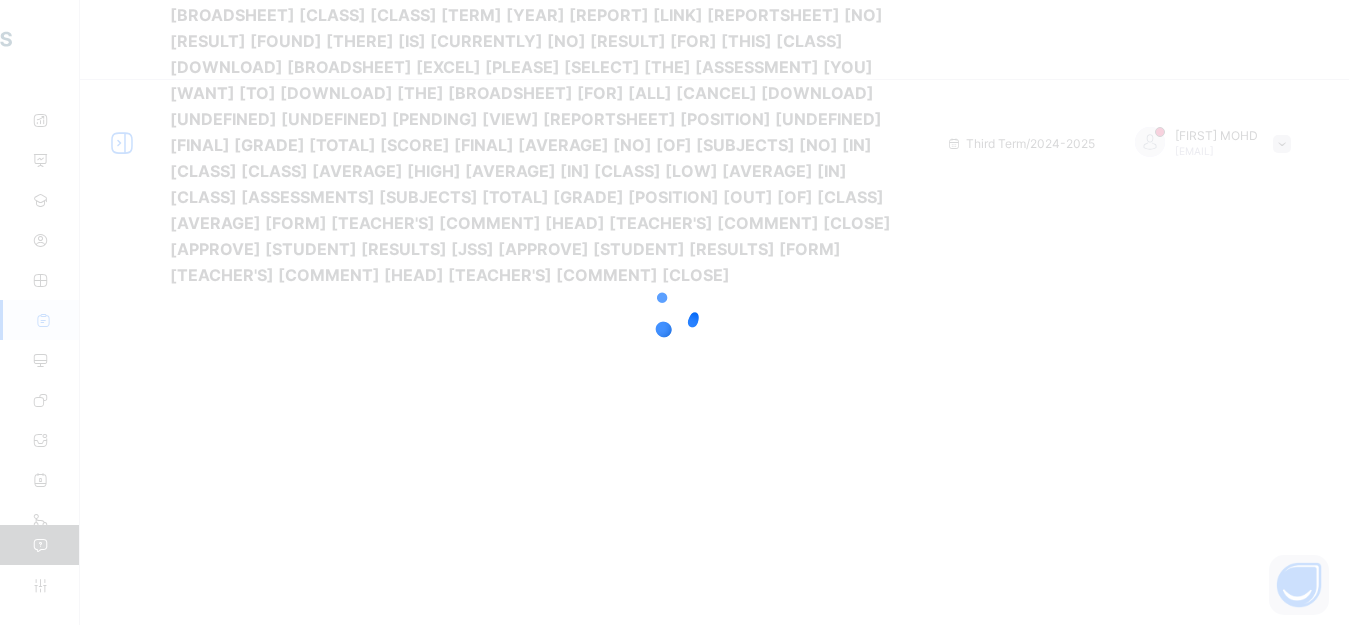 scroll, scrollTop: 0, scrollLeft: 0, axis: both 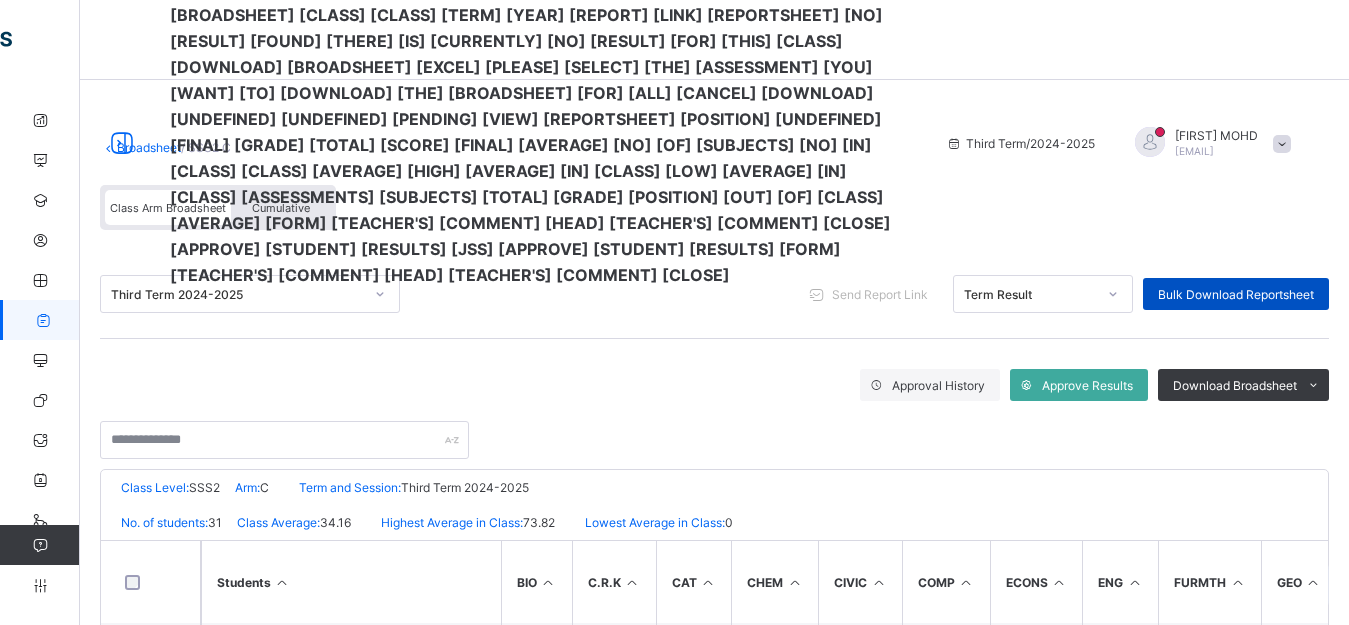 click on "Bulk Download Reportsheet" at bounding box center (1236, 294) 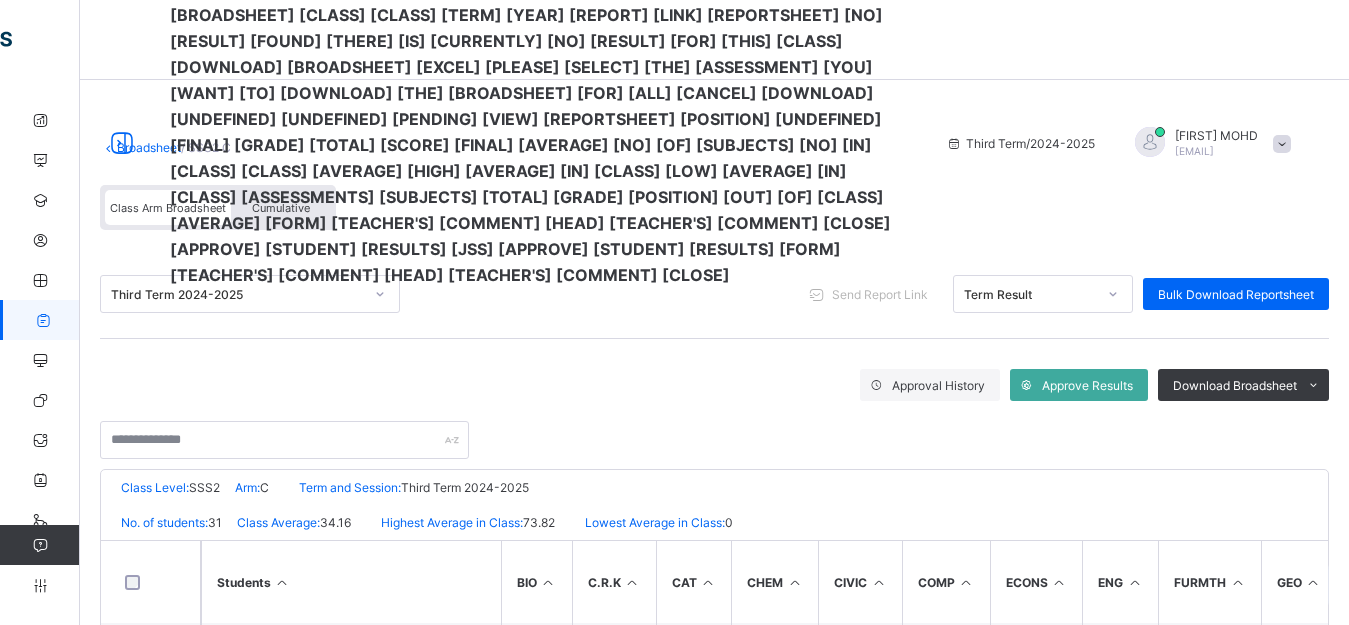 click on "Broadsheet" at bounding box center [149, 147] 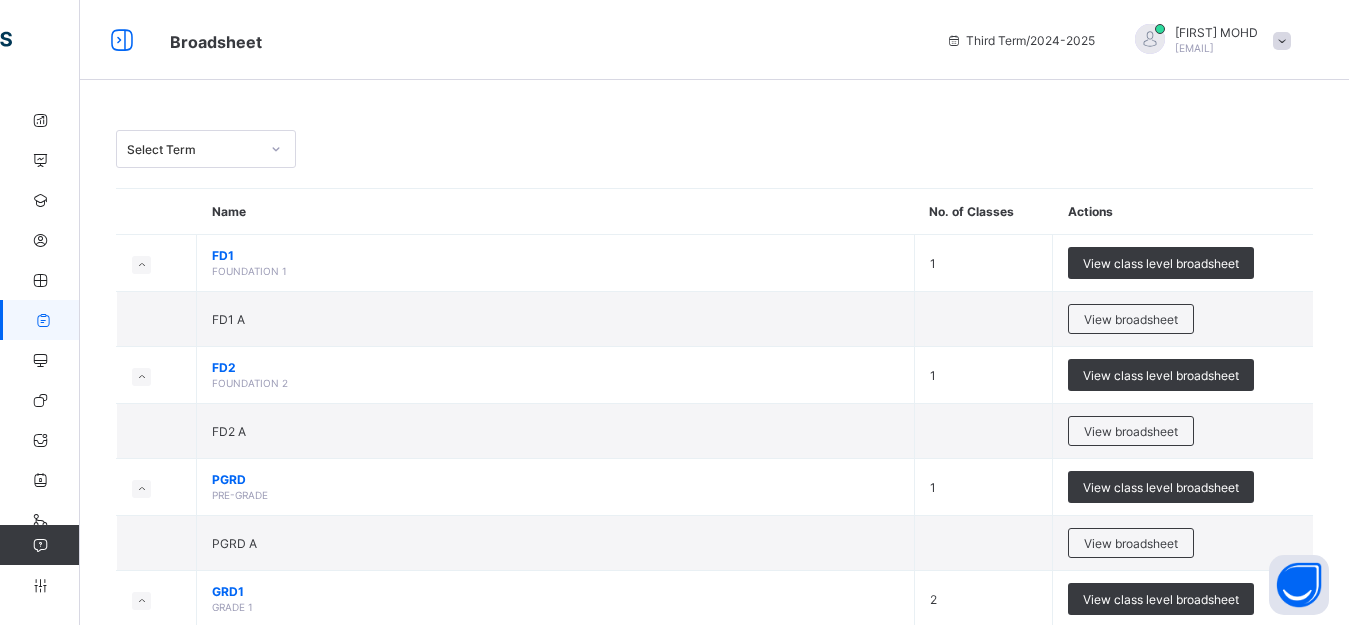 scroll, scrollTop: 547, scrollLeft: 0, axis: vertical 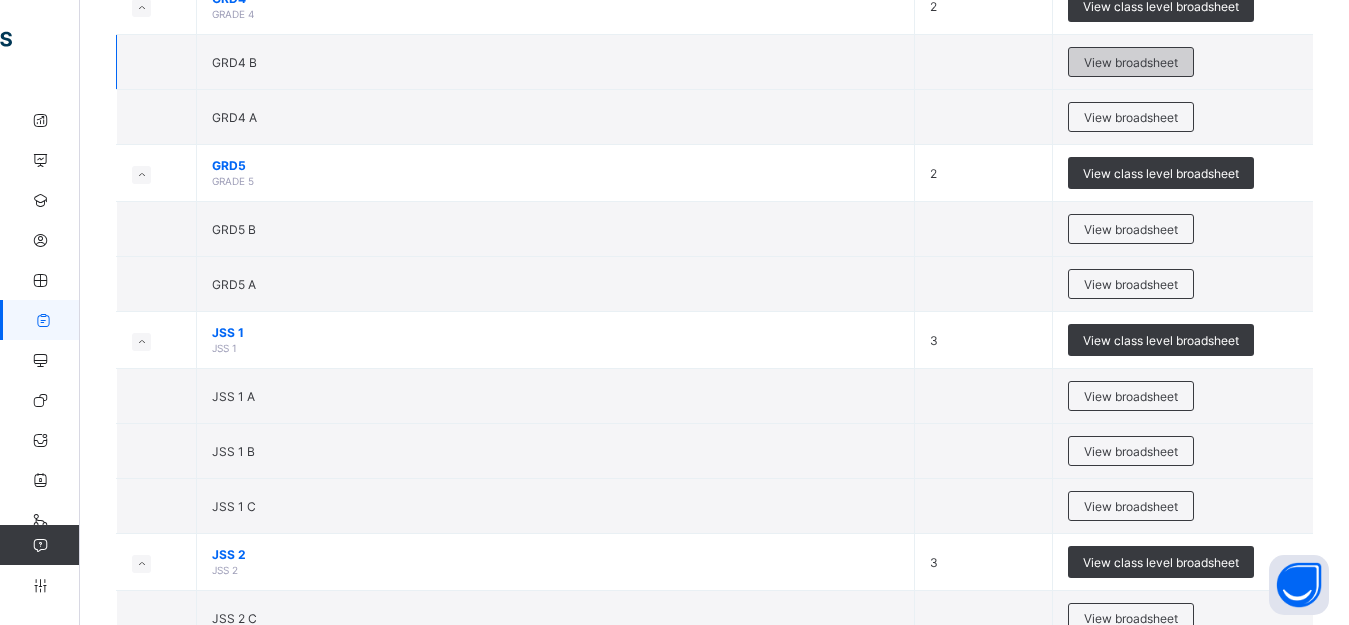 click on "View broadsheet" at bounding box center [1131, 62] 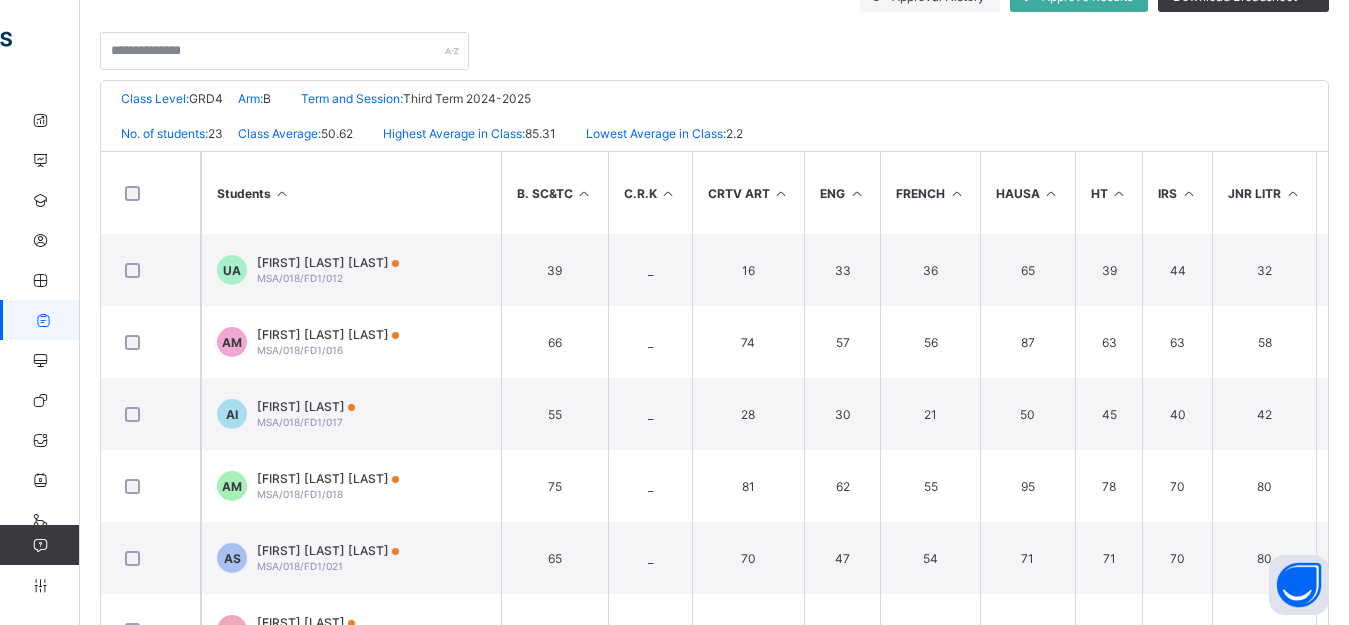 scroll, scrollTop: 456, scrollLeft: 0, axis: vertical 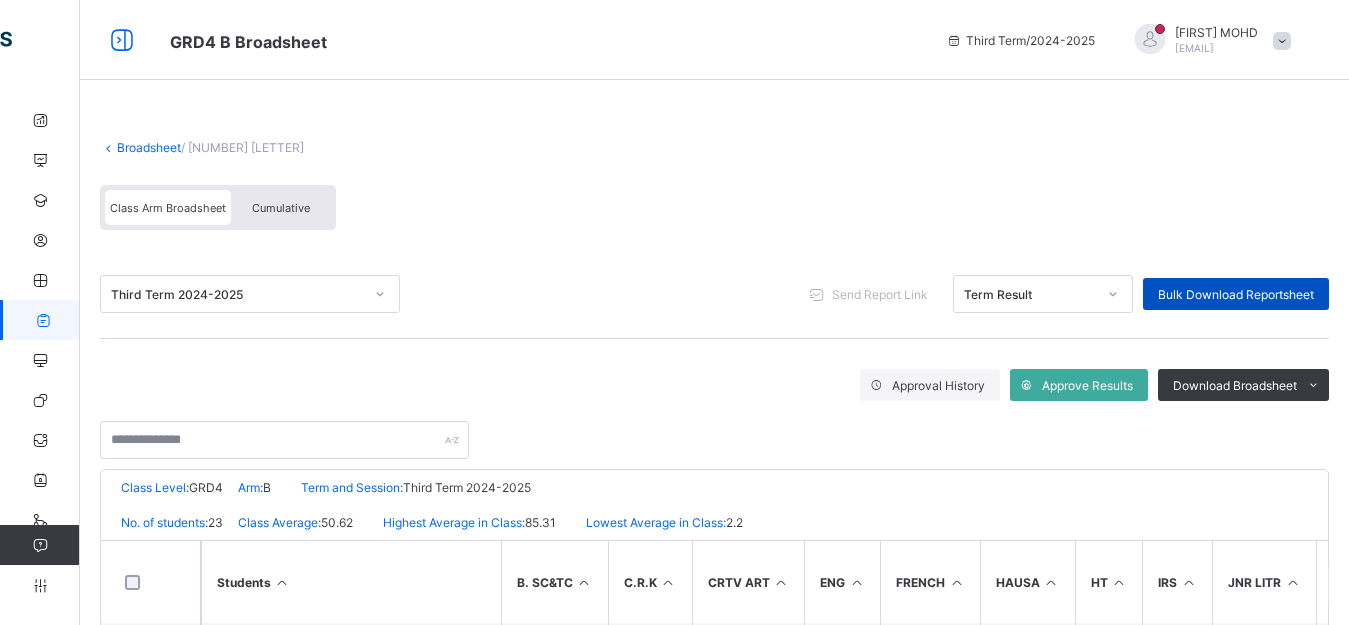 click on "Bulk Download Reportsheet" at bounding box center [1236, 294] 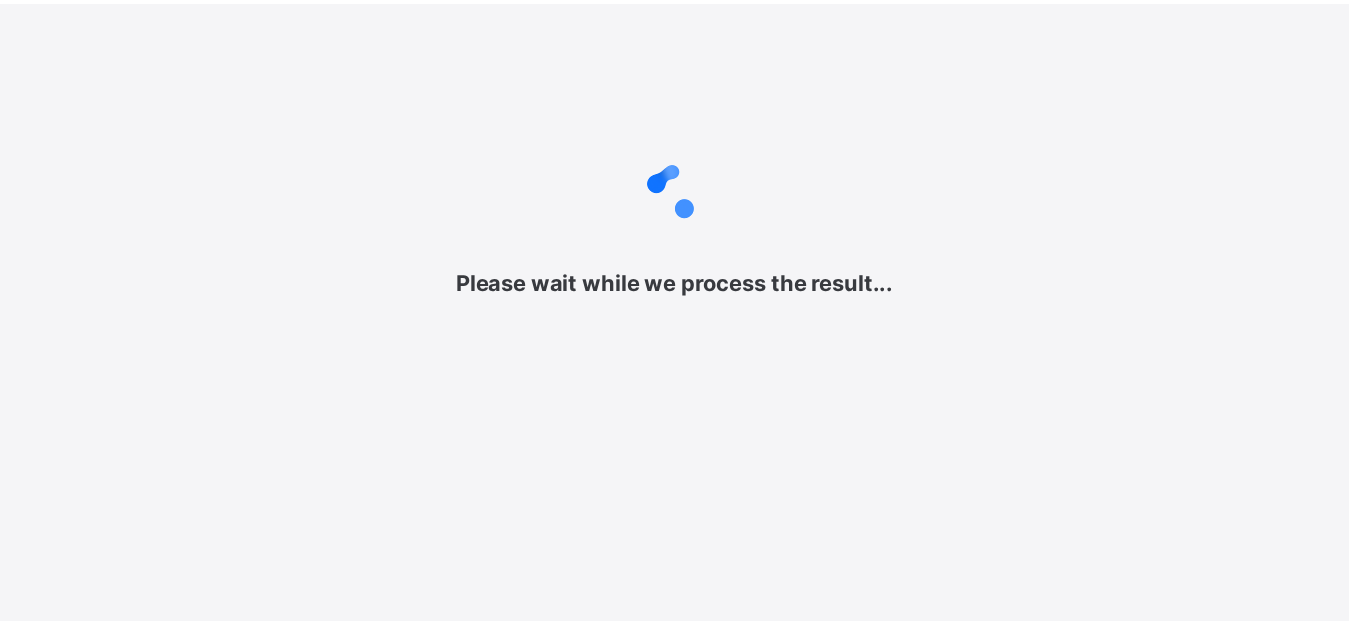 scroll, scrollTop: 0, scrollLeft: 0, axis: both 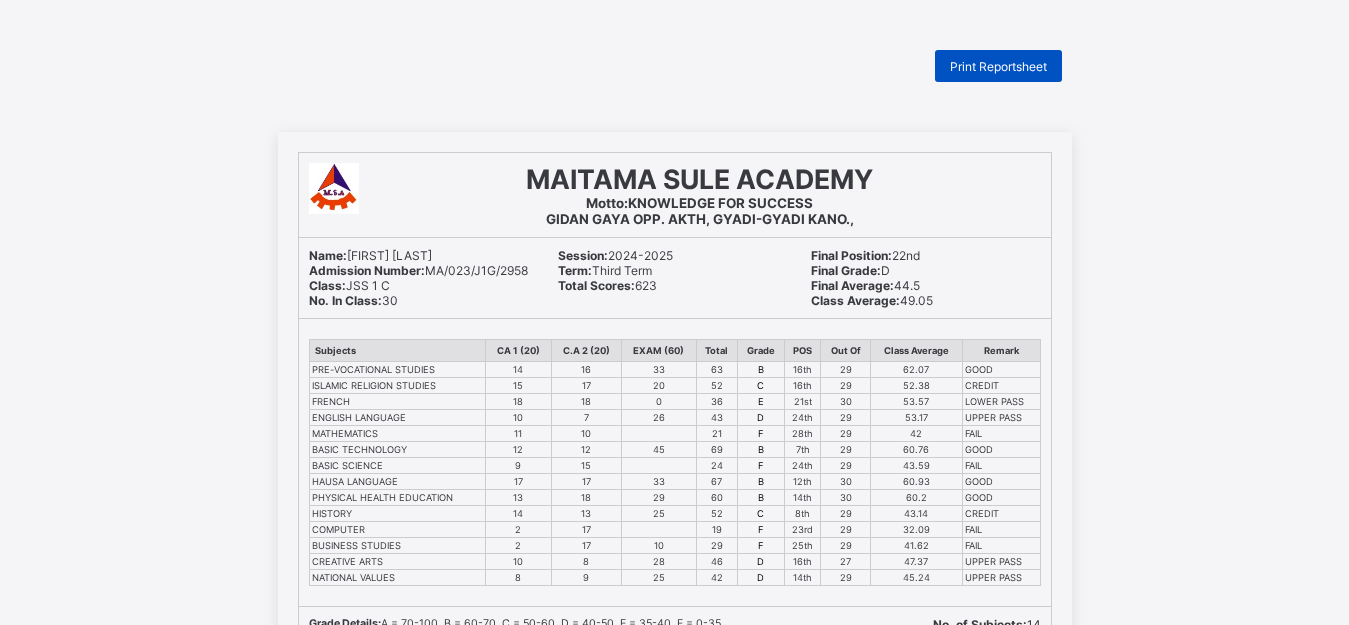 click on "Print Reportsheet" at bounding box center (998, 66) 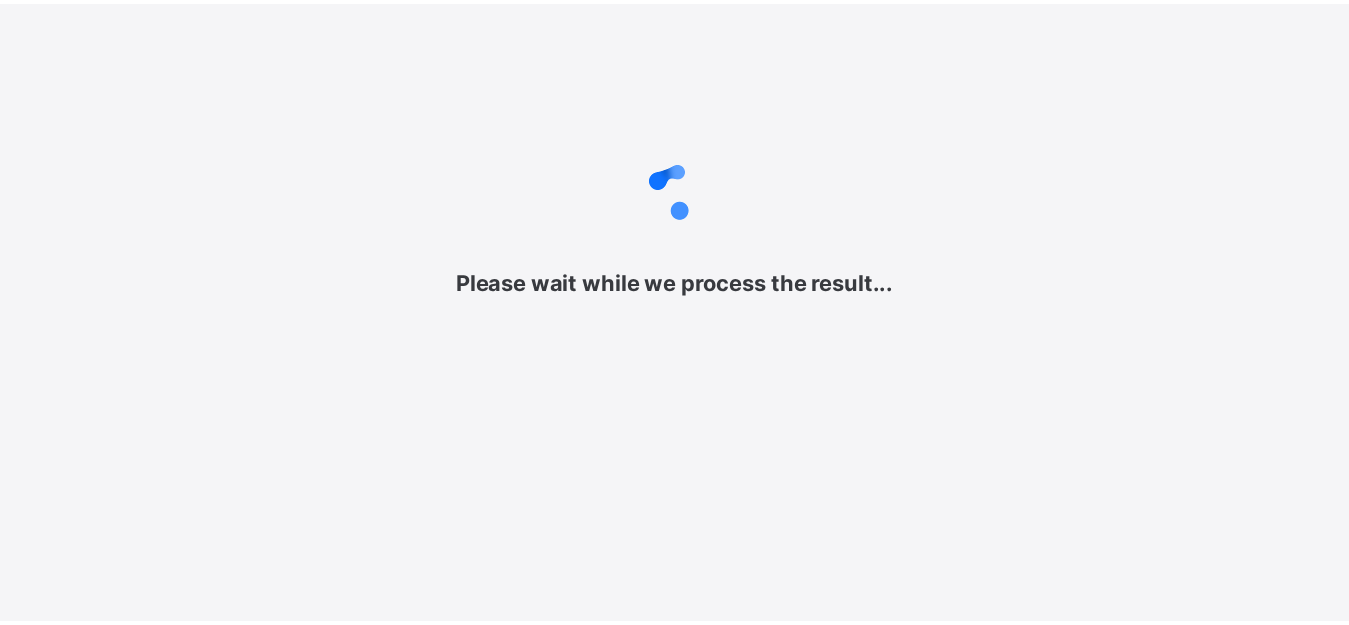 scroll, scrollTop: 0, scrollLeft: 0, axis: both 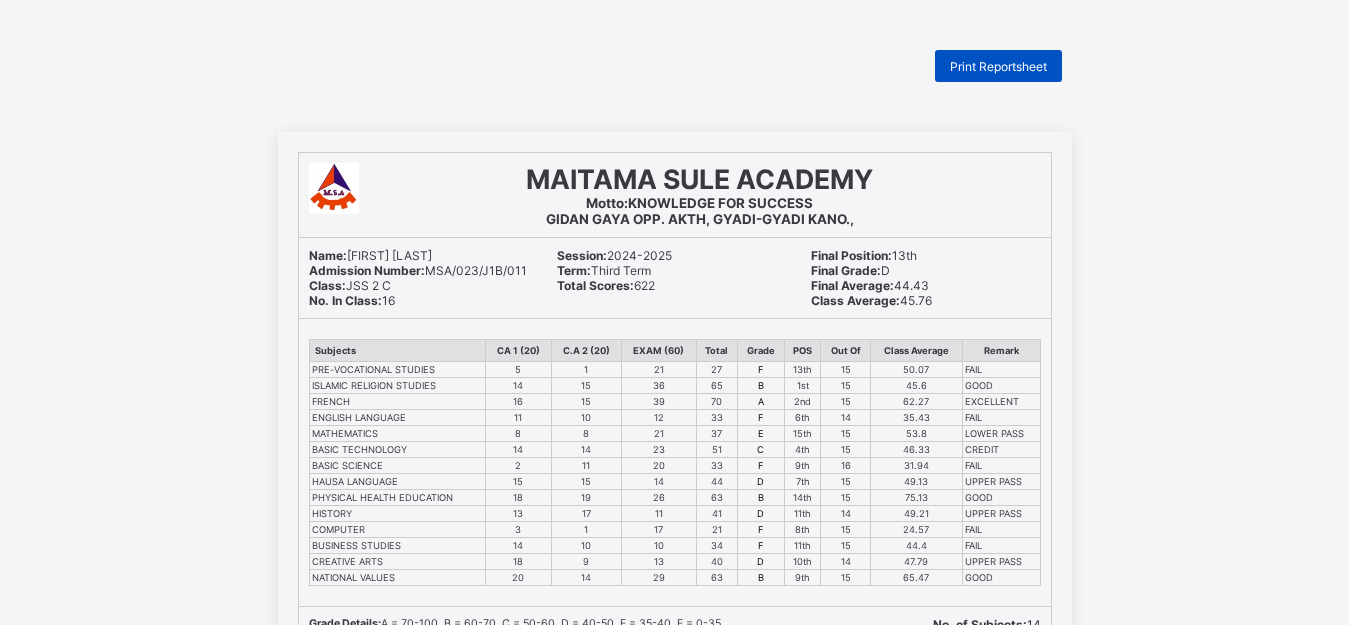 click on "Print Reportsheet" at bounding box center [998, 66] 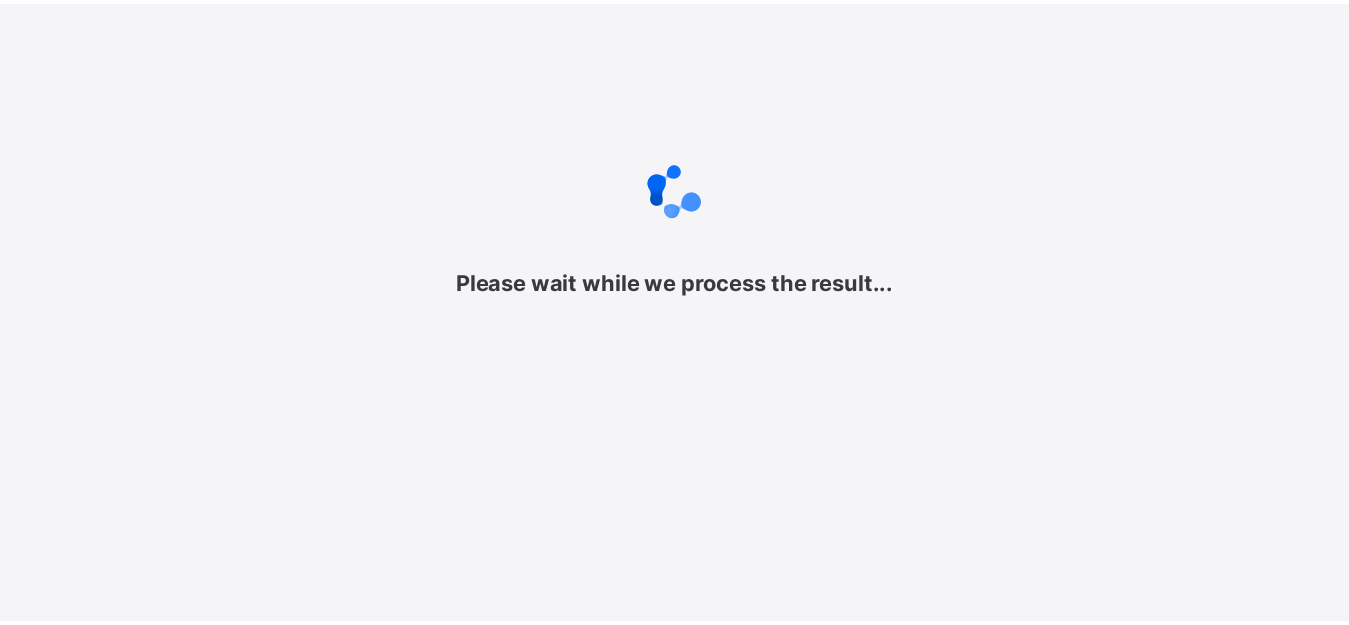 scroll, scrollTop: 0, scrollLeft: 0, axis: both 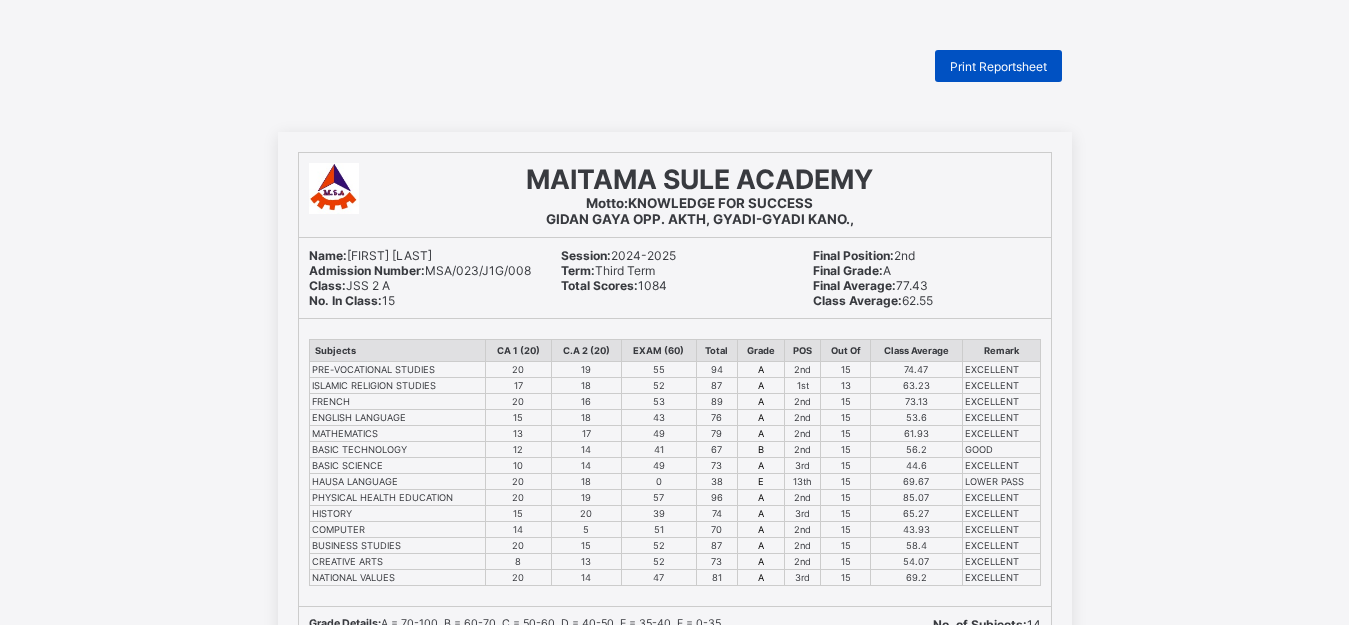 click on "Print Reportsheet" at bounding box center (998, 66) 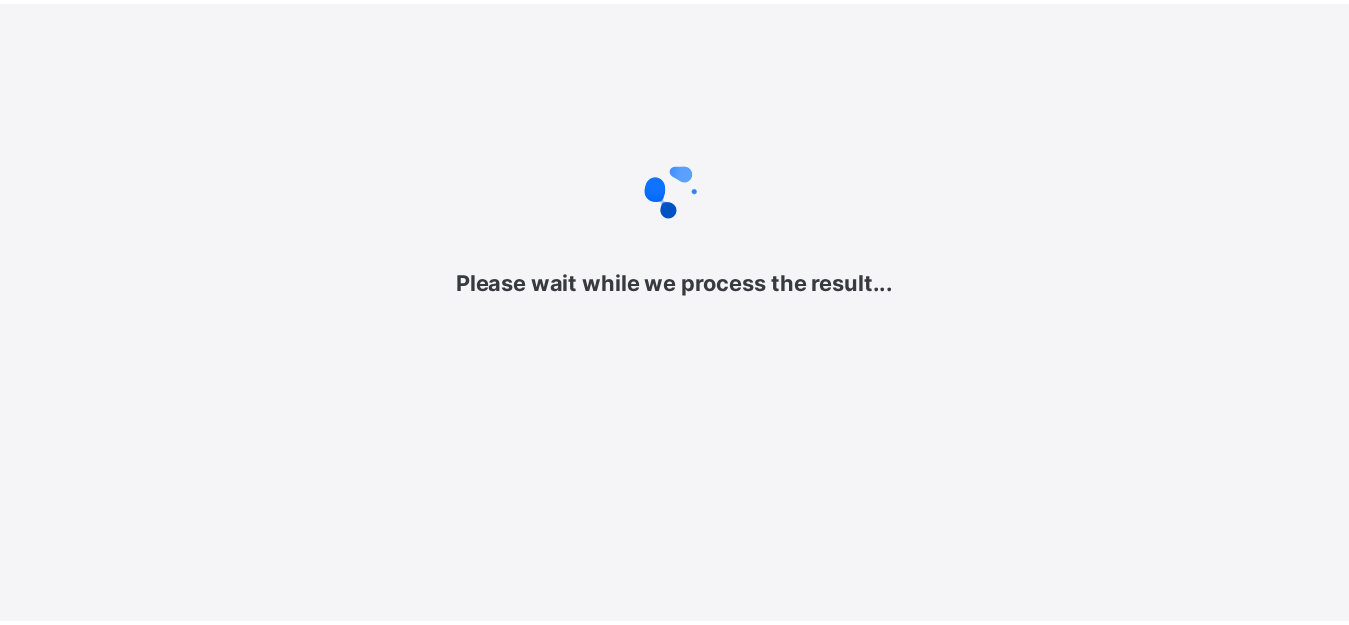 scroll, scrollTop: 0, scrollLeft: 0, axis: both 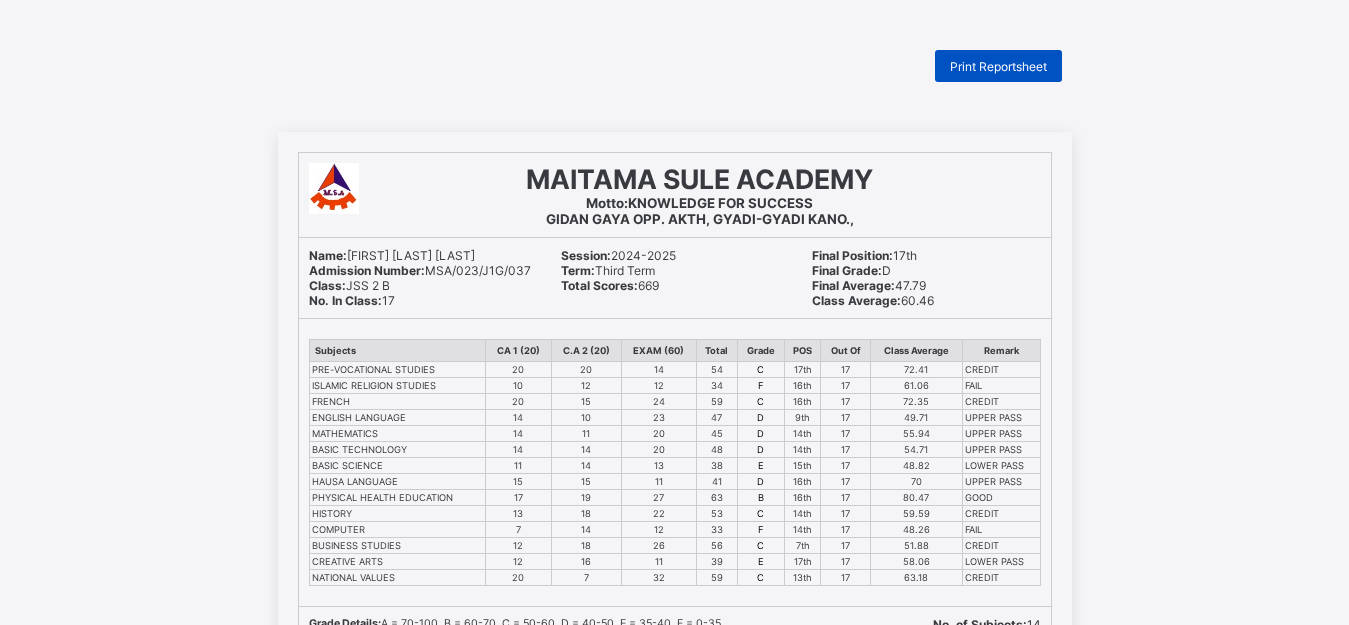 click on "Print Reportsheet" at bounding box center (998, 66) 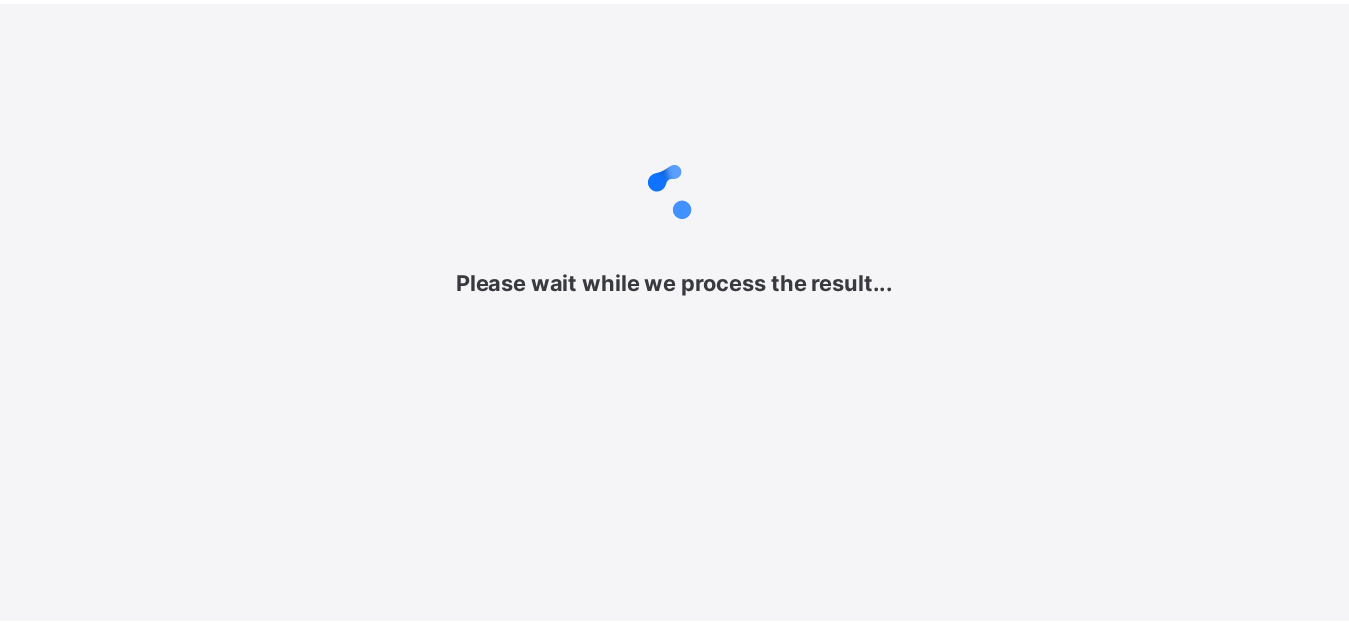 scroll, scrollTop: 0, scrollLeft: 0, axis: both 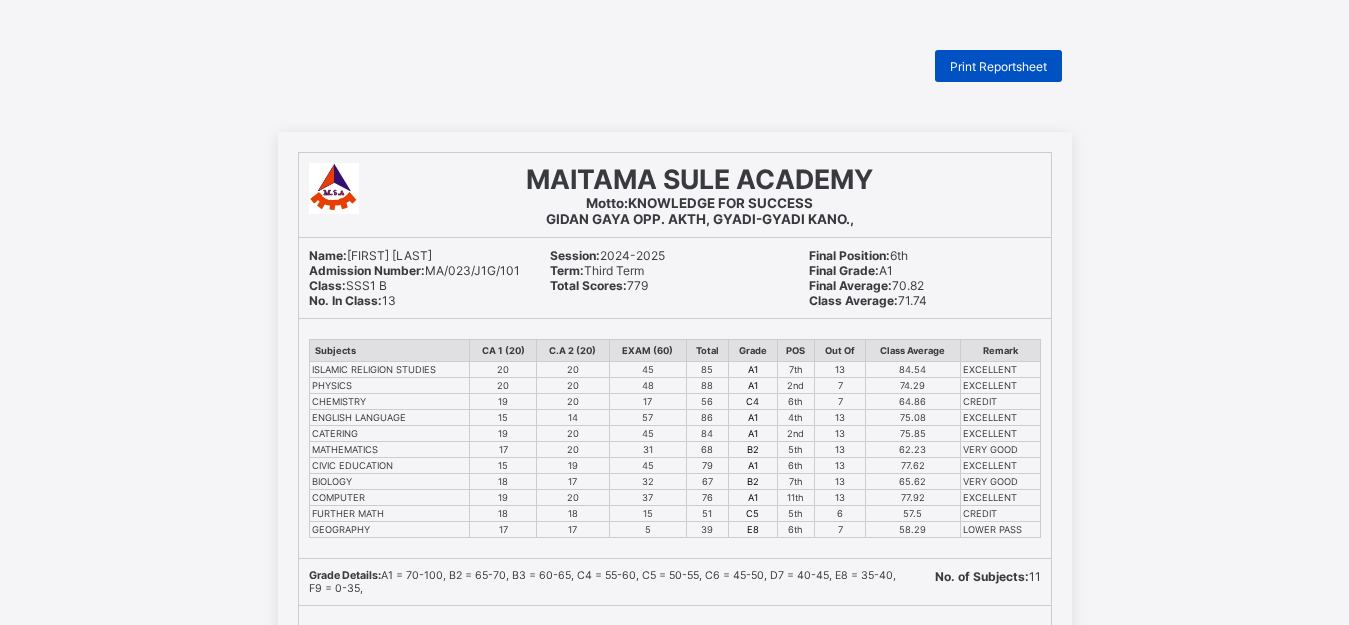 click on "Print Reportsheet" at bounding box center (998, 66) 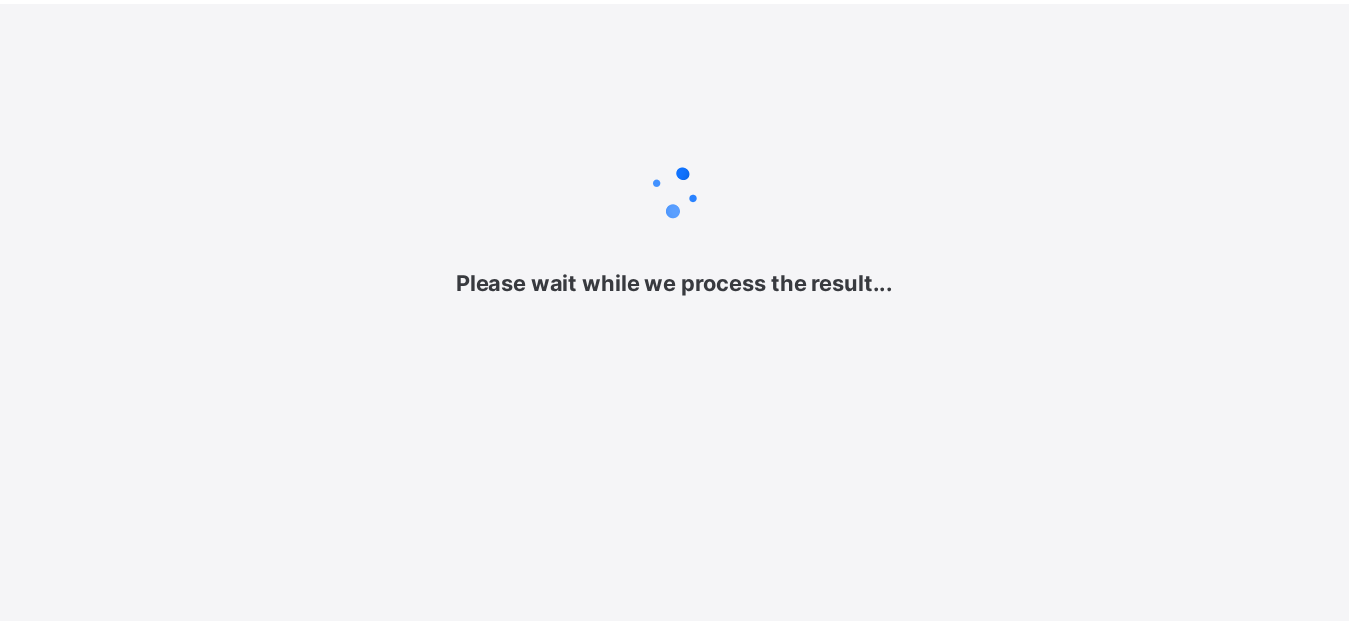 scroll, scrollTop: 0, scrollLeft: 0, axis: both 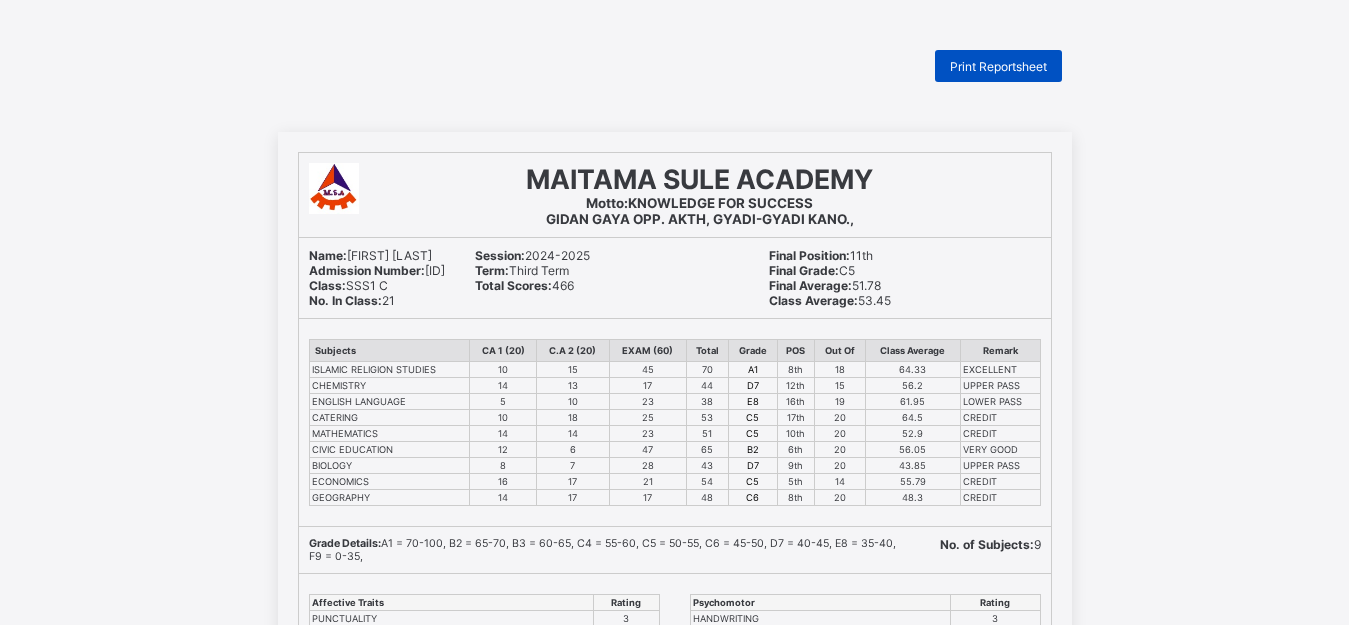 click on "Print Reportsheet" at bounding box center (998, 66) 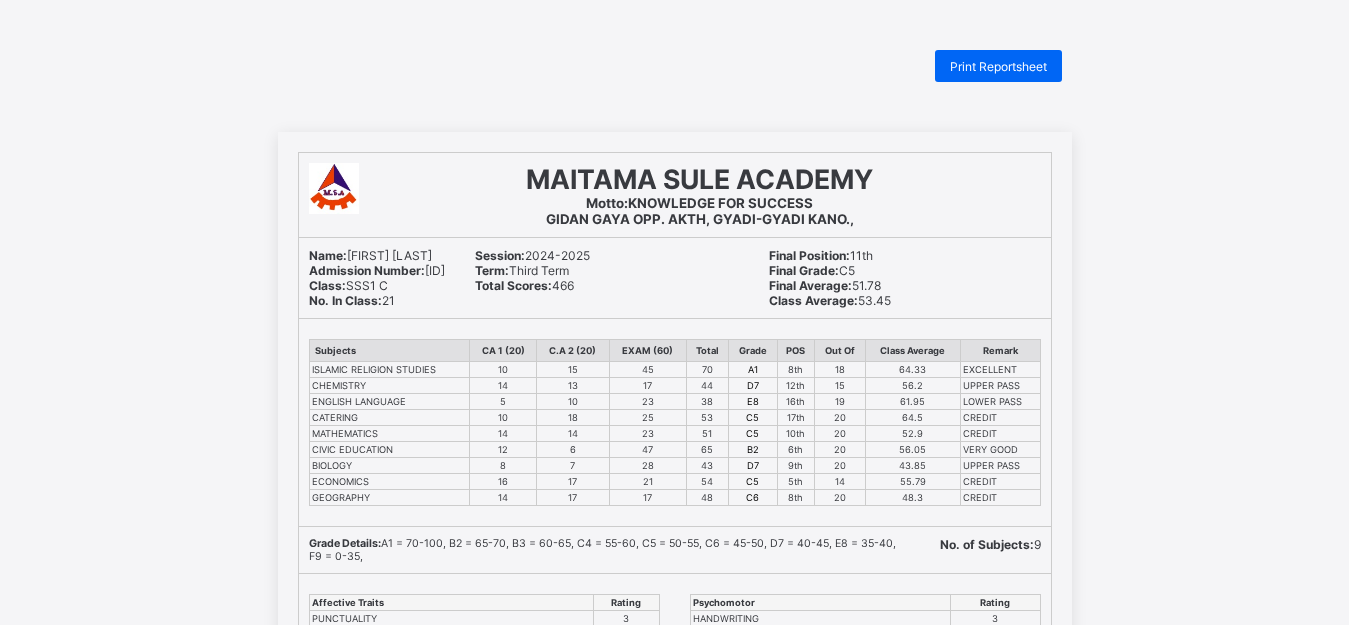 scroll, scrollTop: 0, scrollLeft: 0, axis: both 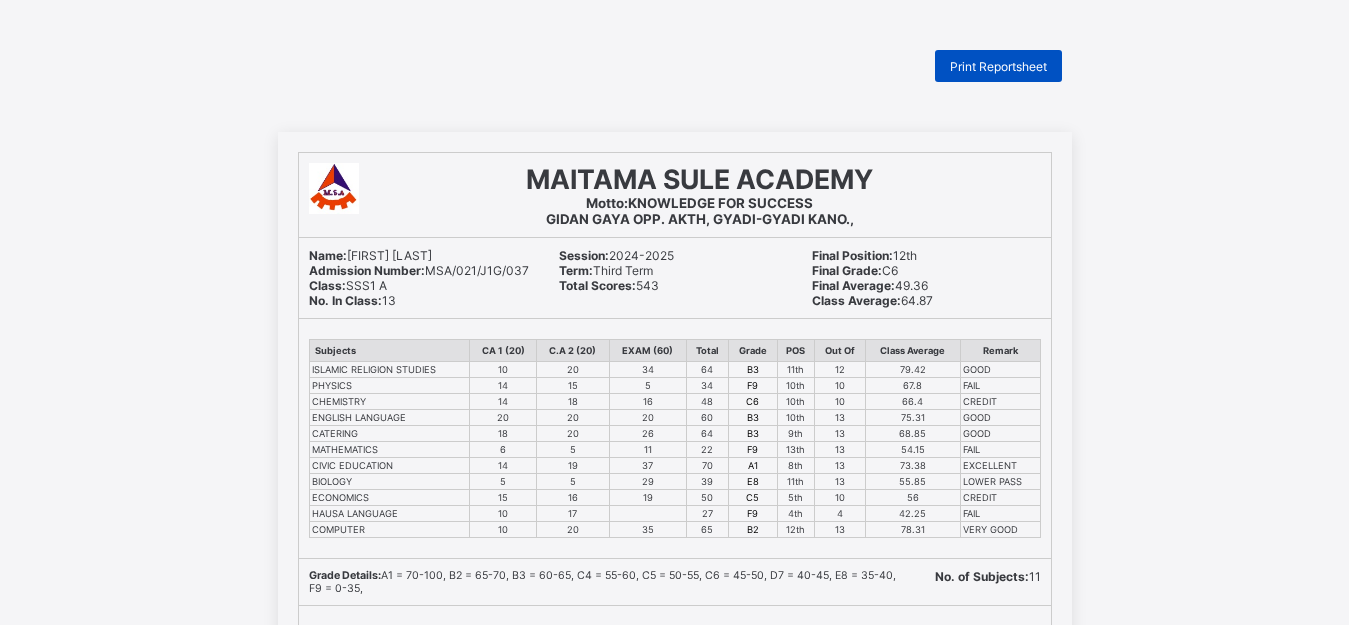 click on "Print Reportsheet" at bounding box center [998, 66] 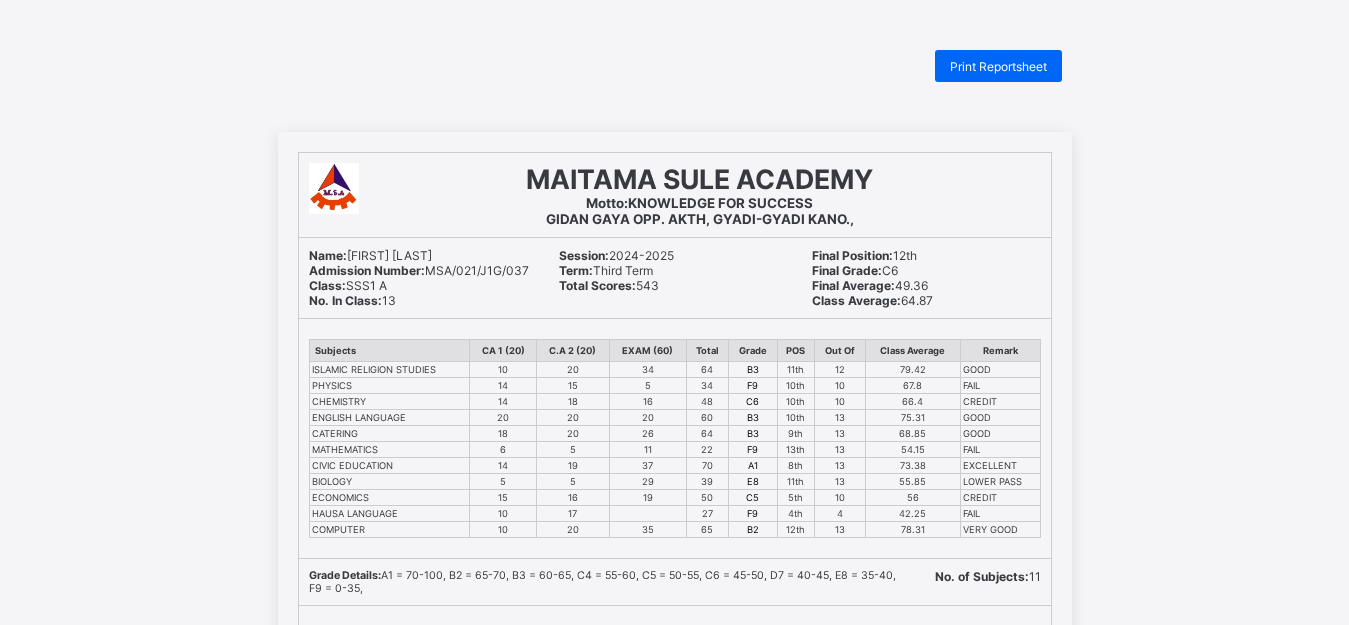 scroll, scrollTop: 0, scrollLeft: 0, axis: both 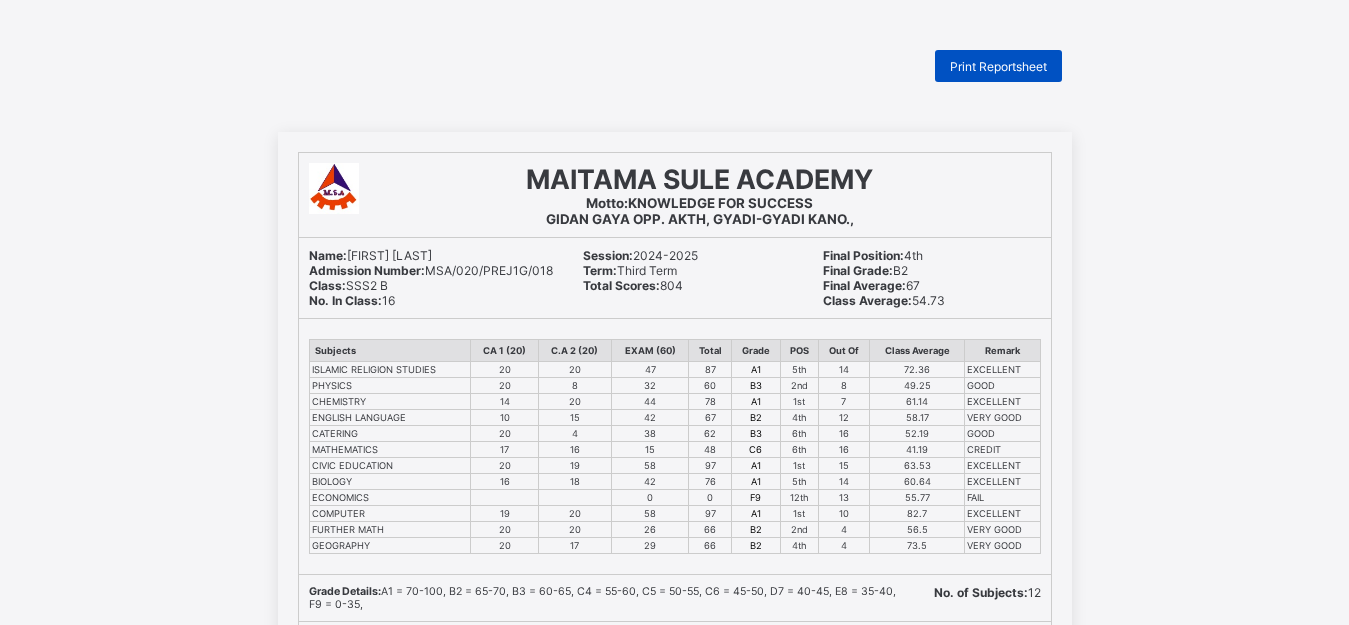 click on "Print Reportsheet" at bounding box center [998, 66] 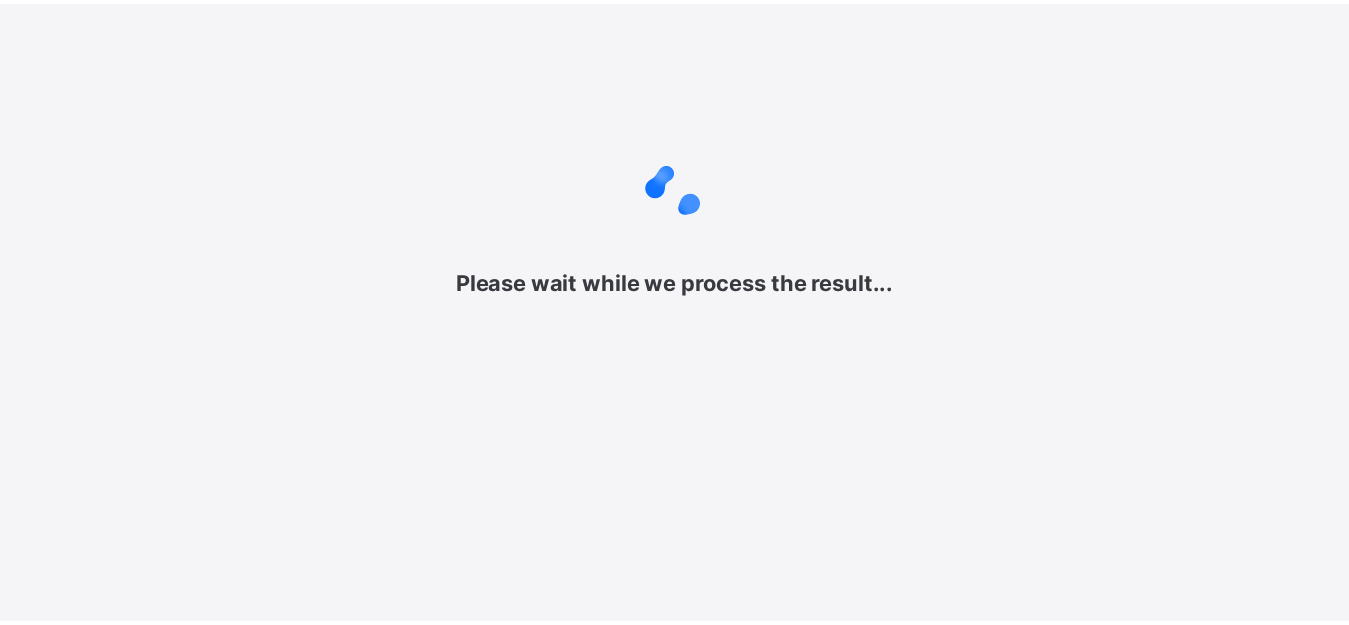 scroll, scrollTop: 0, scrollLeft: 0, axis: both 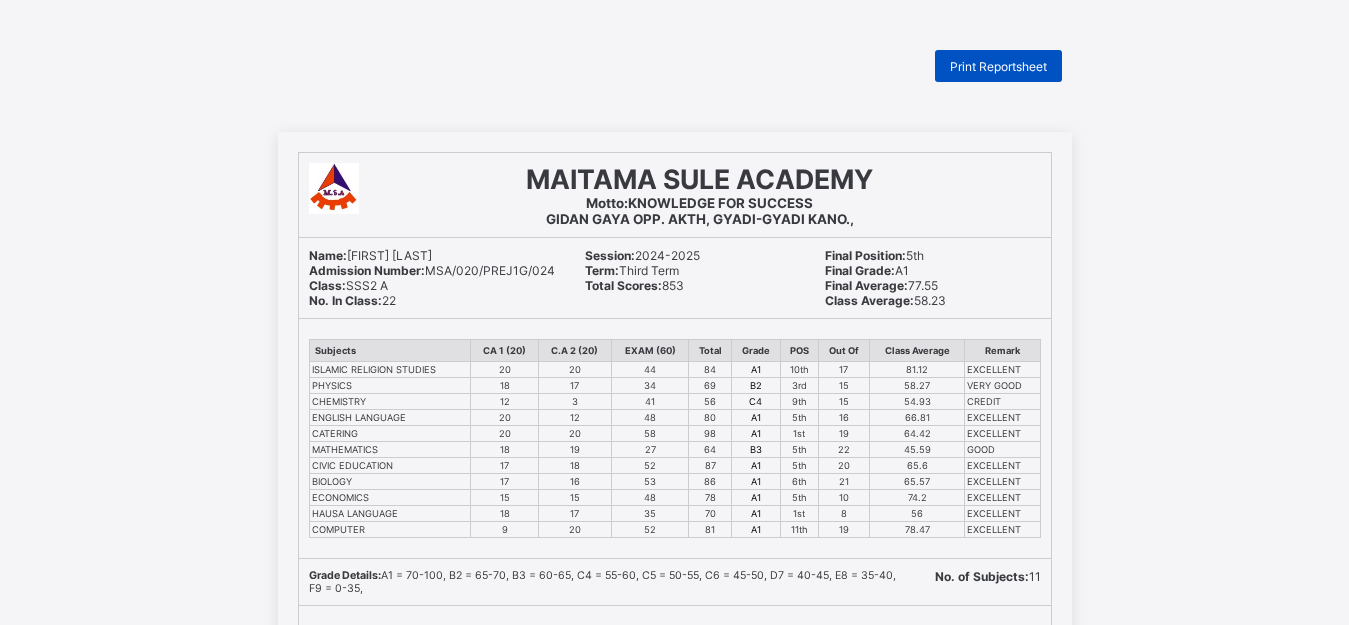 click on "Print Reportsheet" at bounding box center (998, 66) 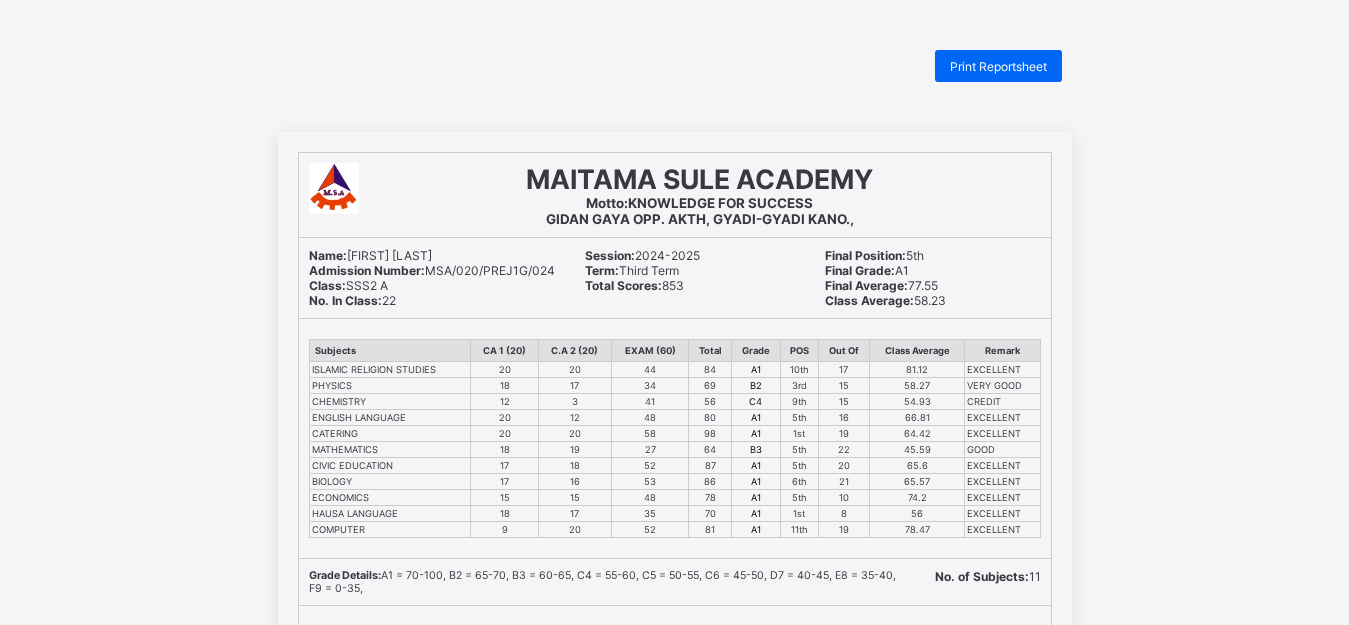 scroll, scrollTop: 547, scrollLeft: 0, axis: vertical 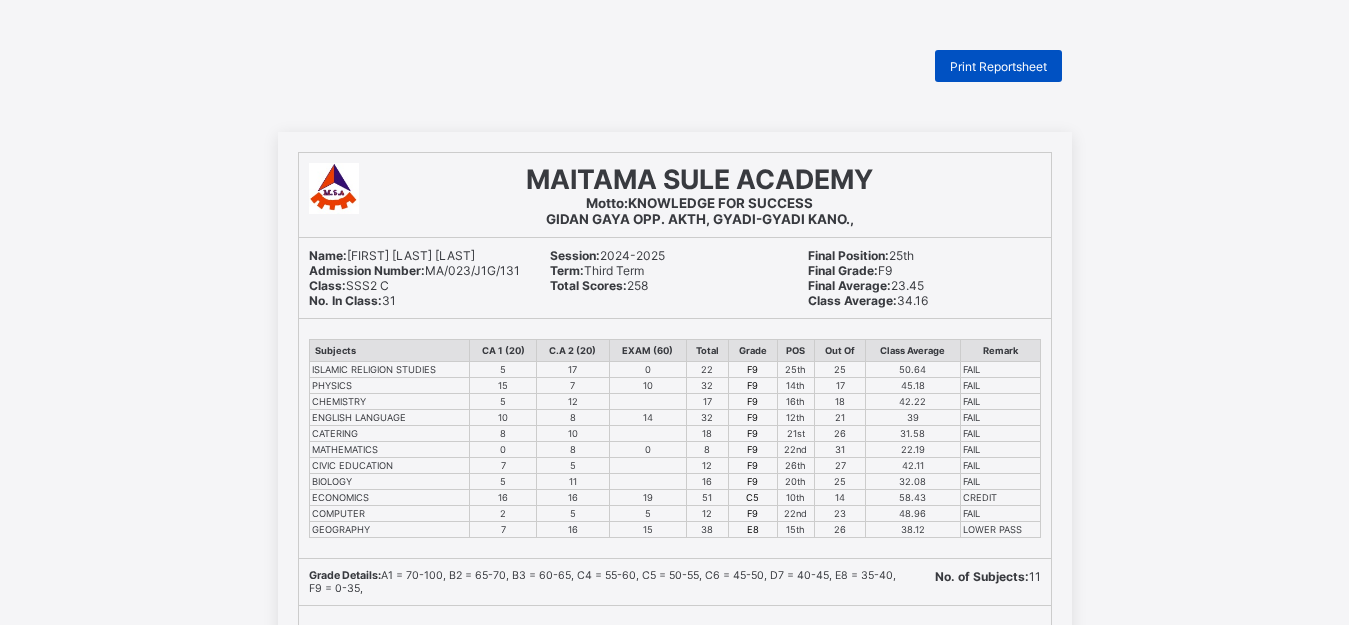 click on "Print Reportsheet" at bounding box center [998, 66] 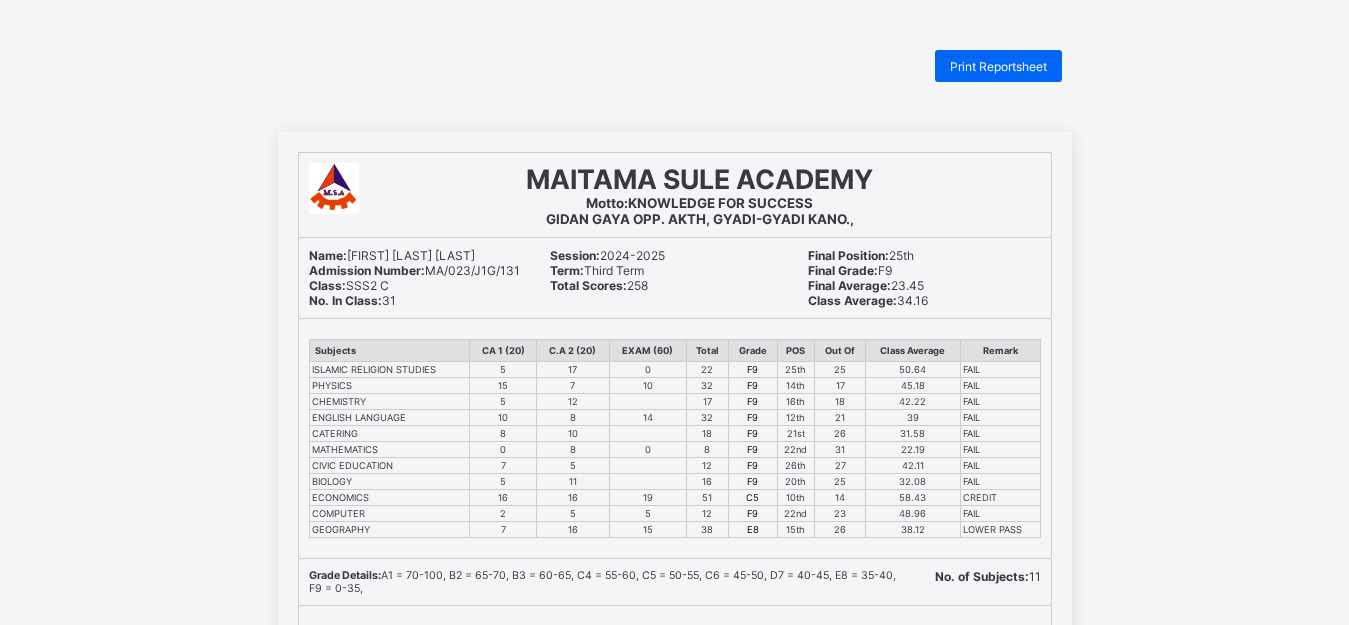 scroll, scrollTop: 0, scrollLeft: 0, axis: both 